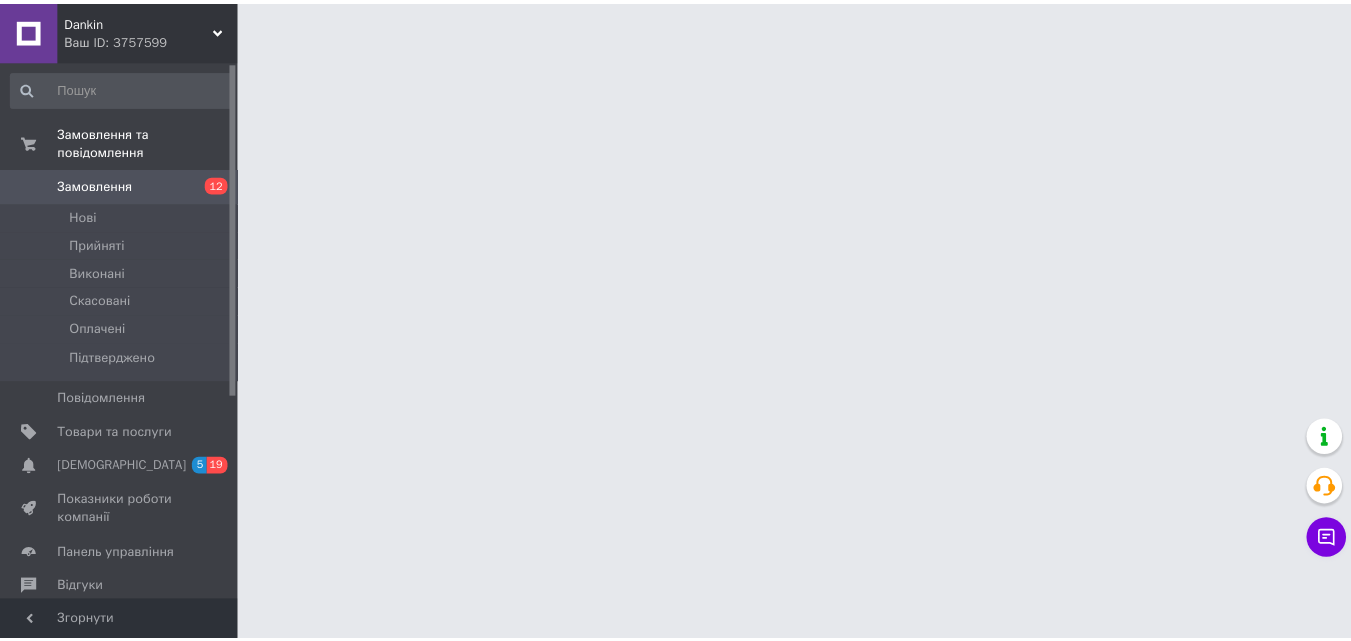 scroll, scrollTop: 0, scrollLeft: 0, axis: both 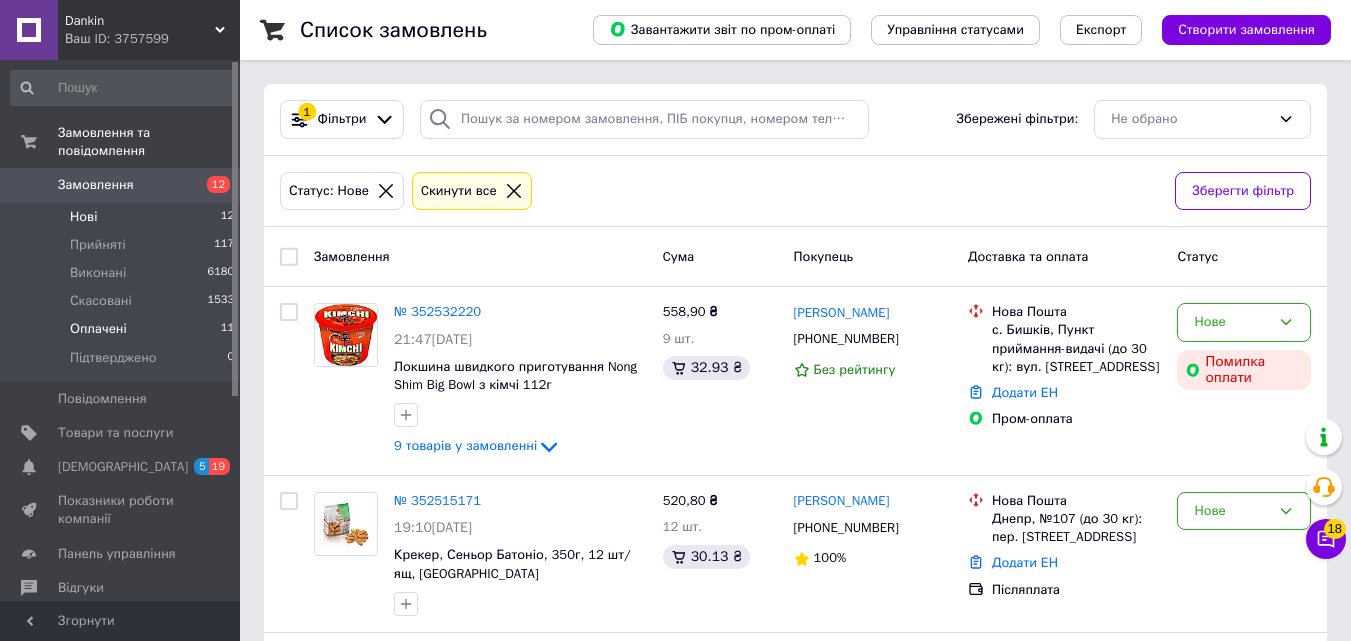 click on "Оплачені" at bounding box center [98, 329] 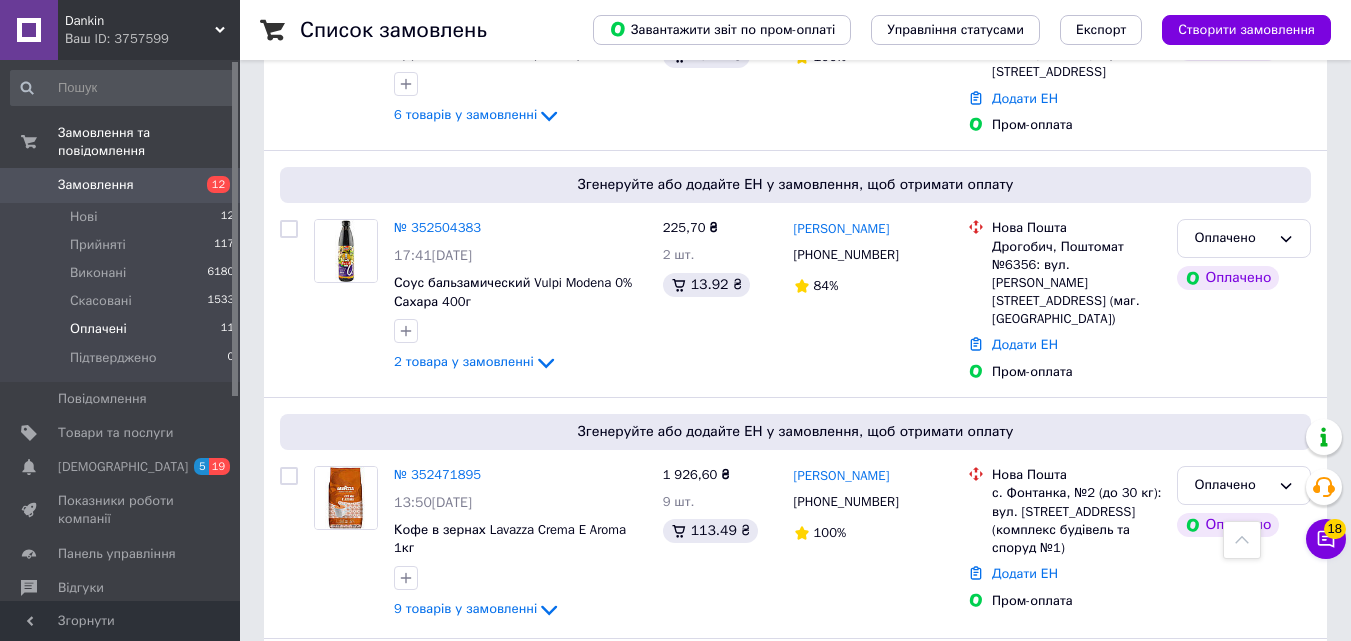 scroll, scrollTop: 1042, scrollLeft: 0, axis: vertical 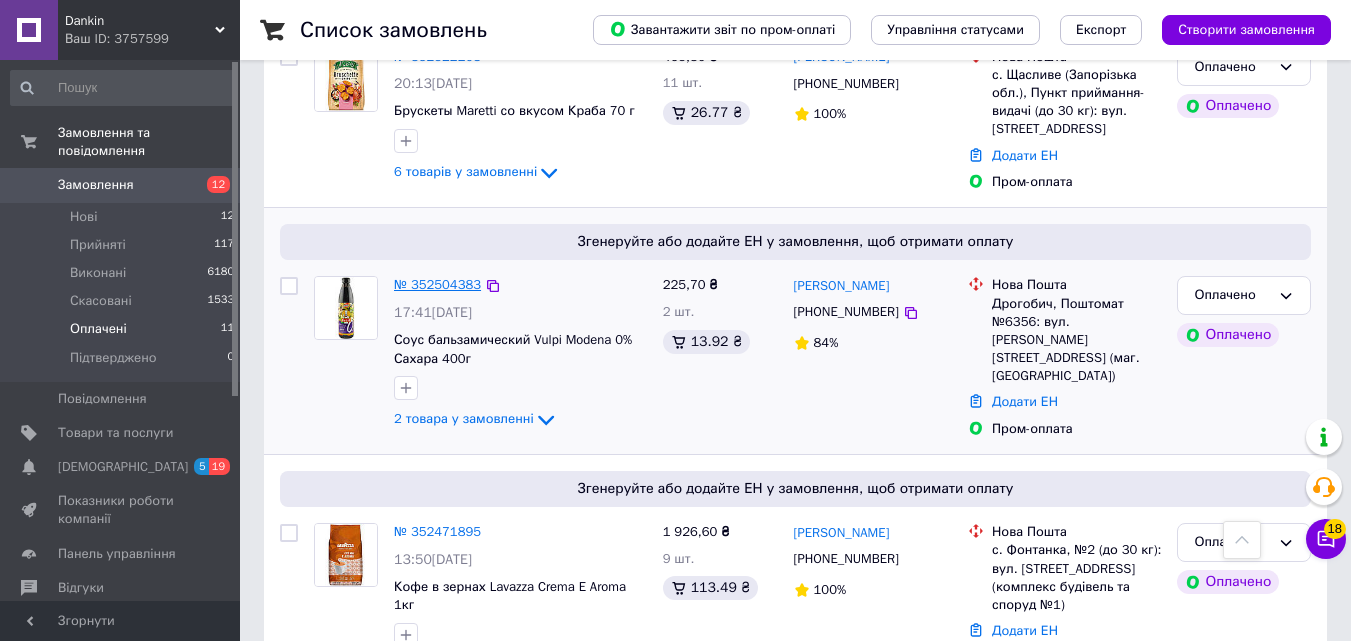 click on "№ 352504383" at bounding box center (437, 284) 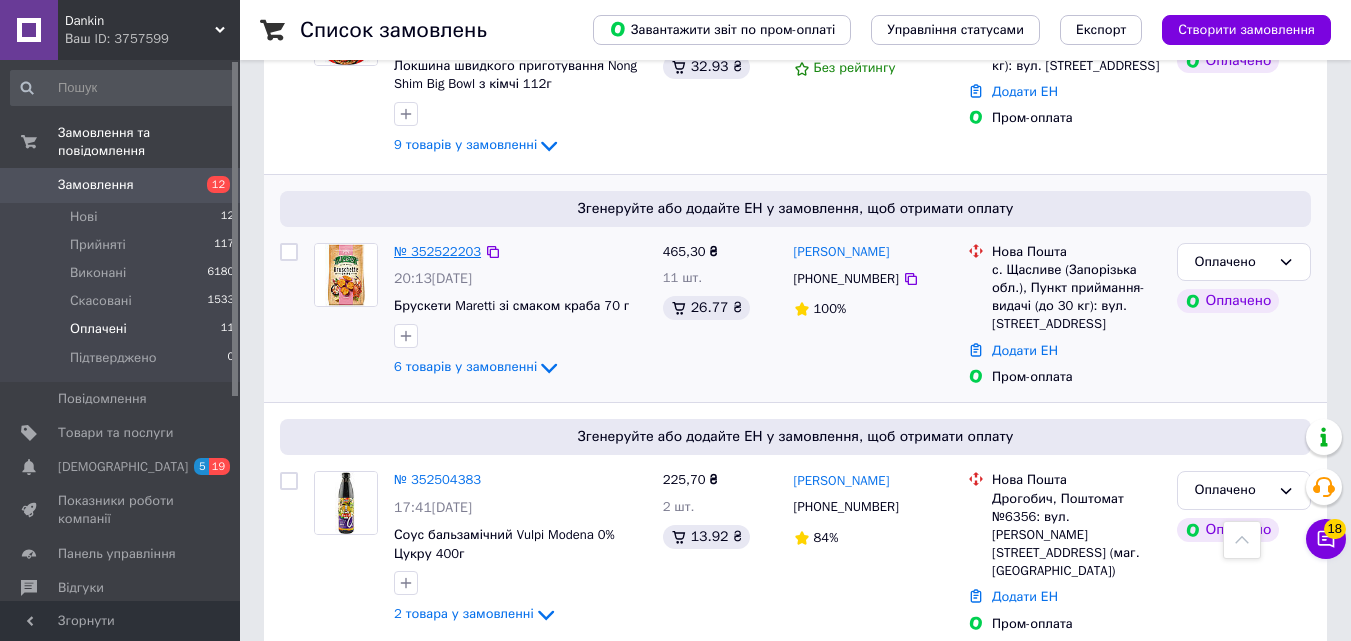 click on "№ 352522203" at bounding box center [437, 251] 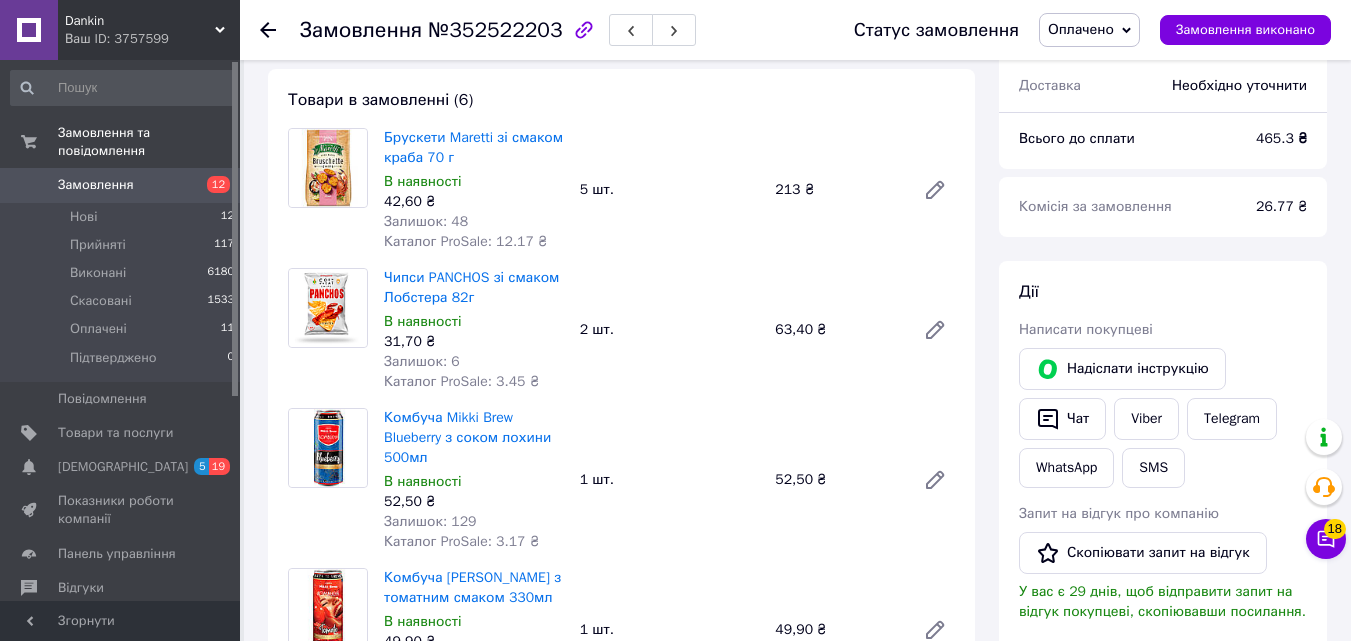 scroll, scrollTop: 166, scrollLeft: 0, axis: vertical 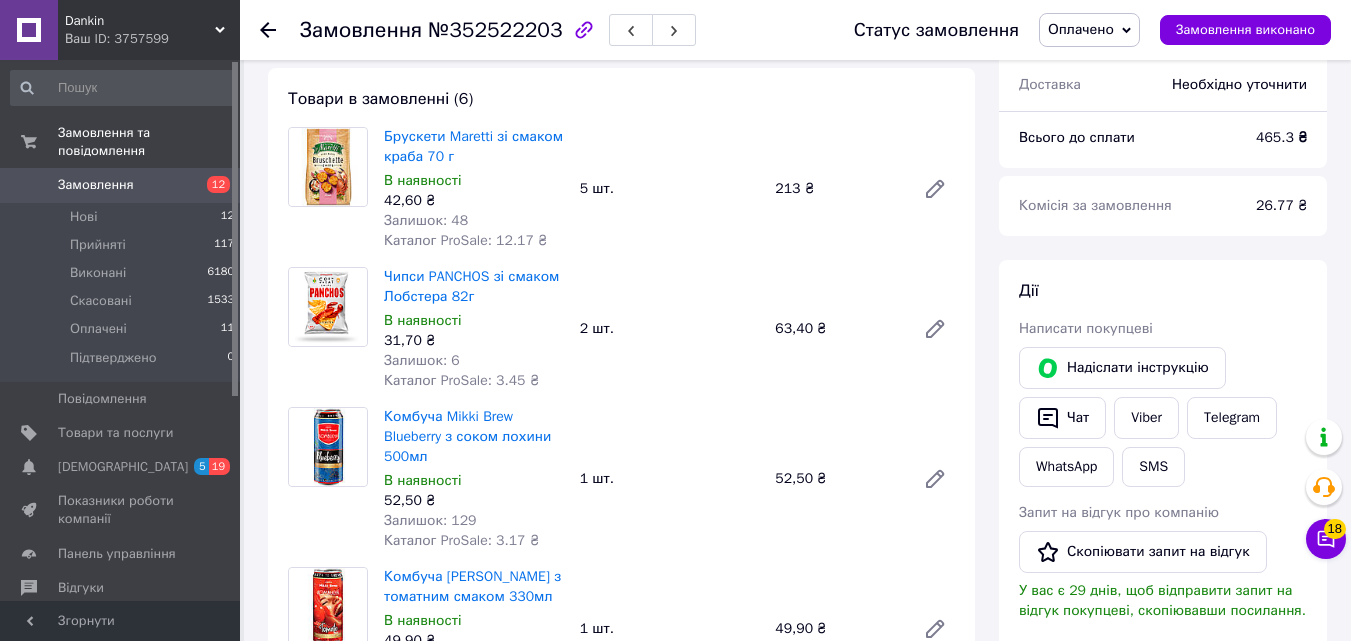 click 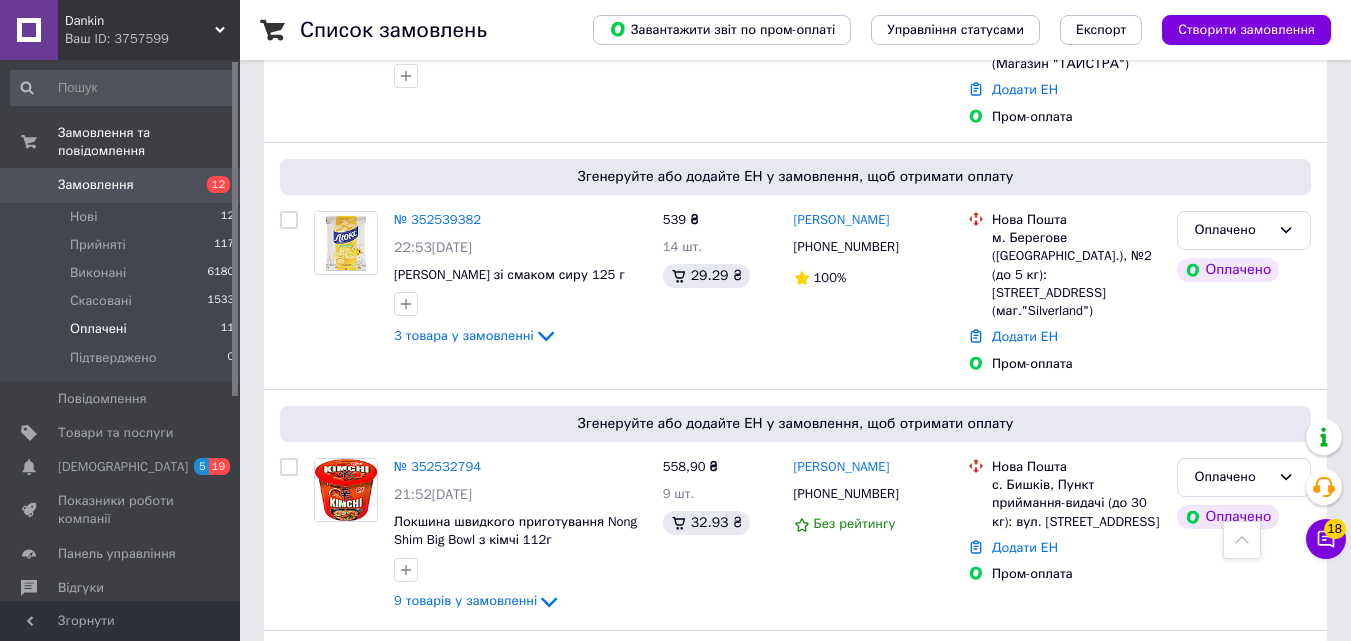scroll, scrollTop: 393, scrollLeft: 0, axis: vertical 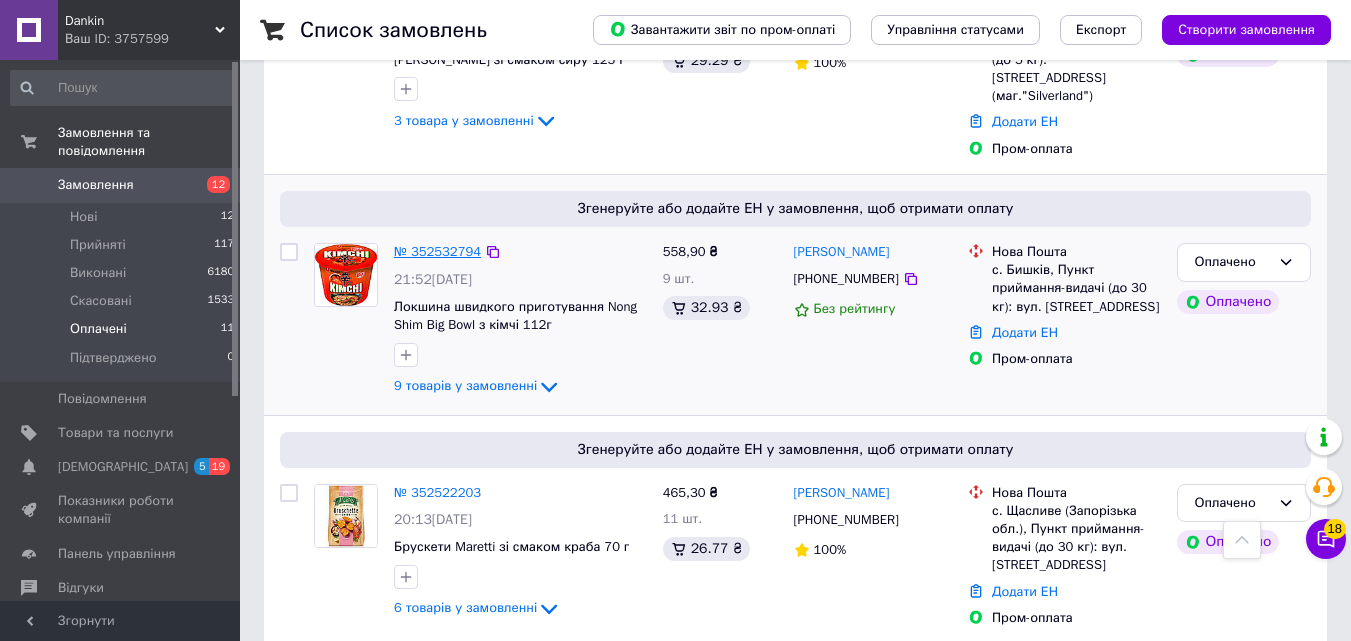 click on "№ 352532794" at bounding box center (437, 251) 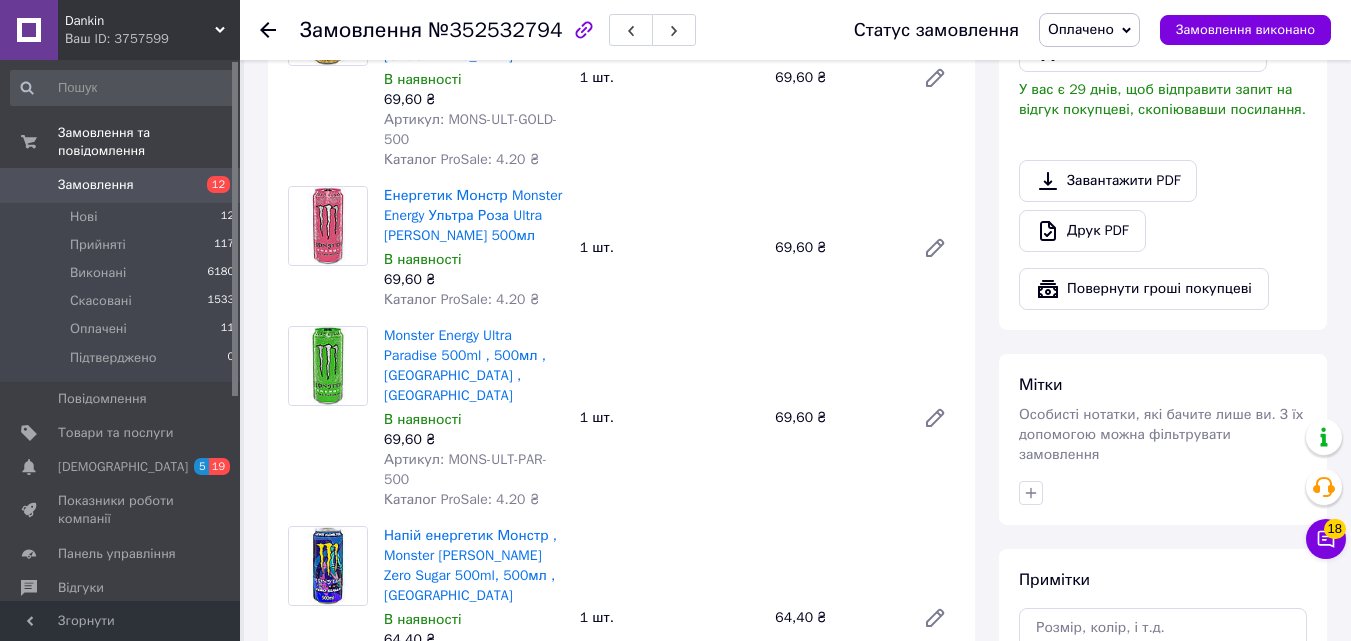 scroll, scrollTop: 660, scrollLeft: 0, axis: vertical 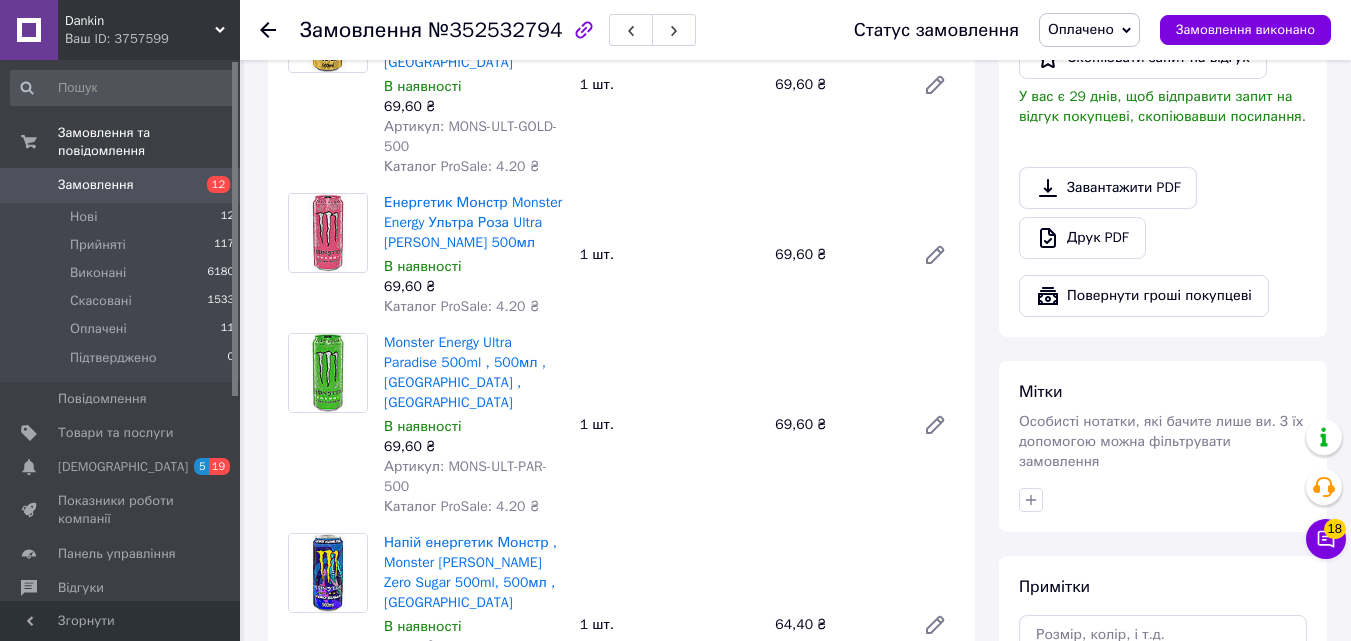 click 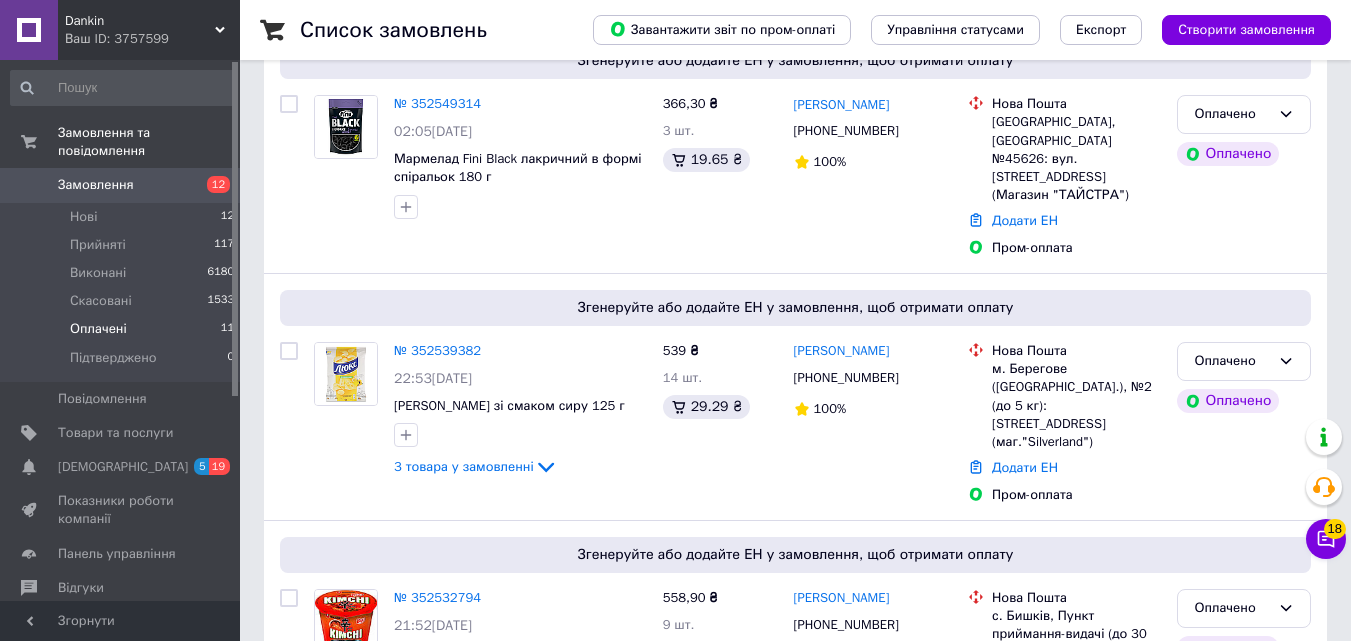 scroll, scrollTop: 263, scrollLeft: 0, axis: vertical 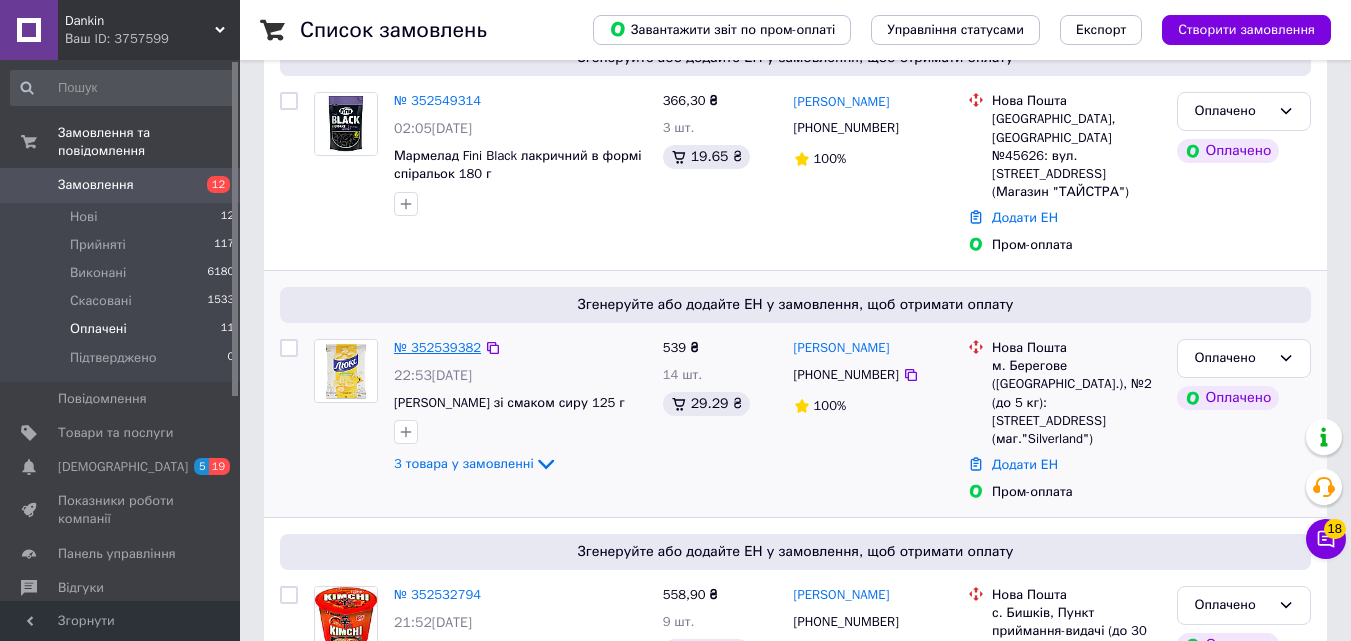 click on "№ 352539382" at bounding box center [437, 347] 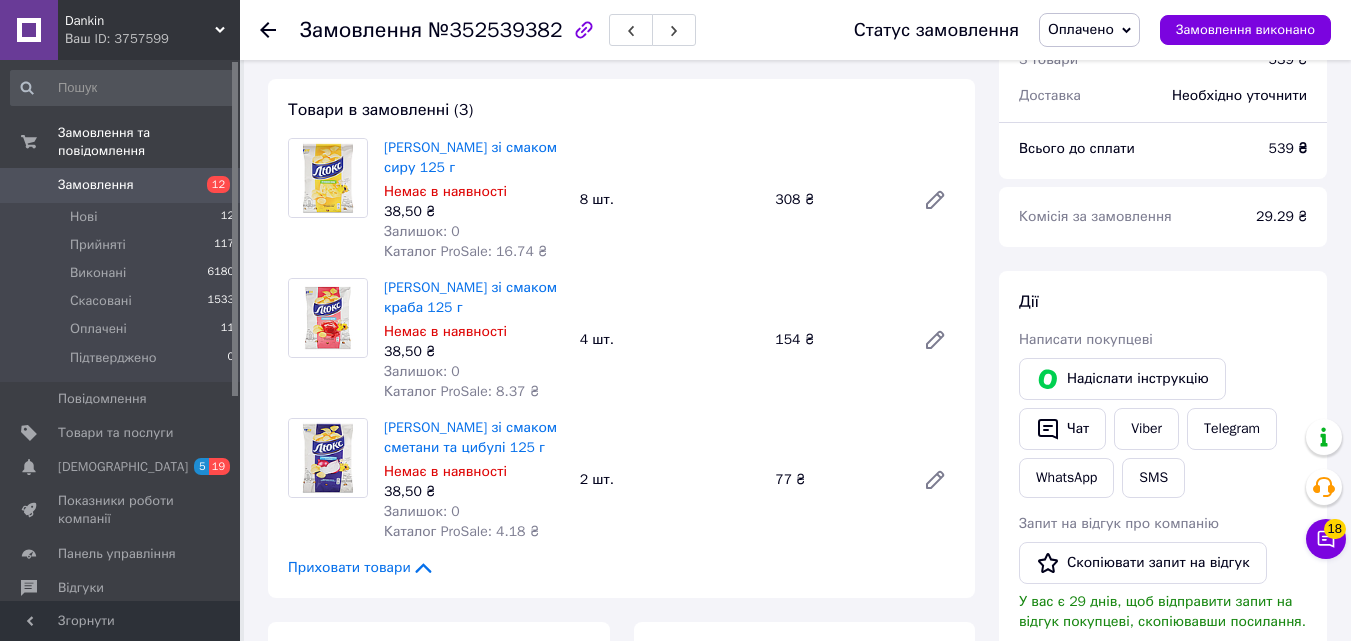 scroll, scrollTop: 169, scrollLeft: 0, axis: vertical 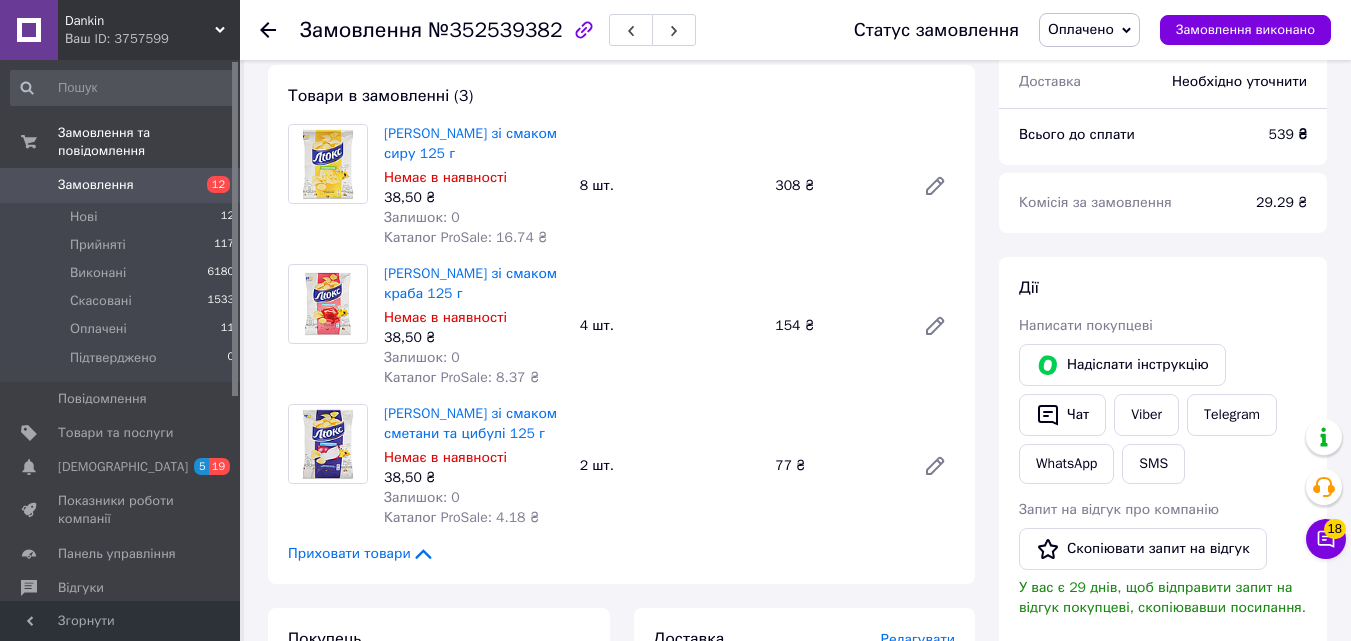 click 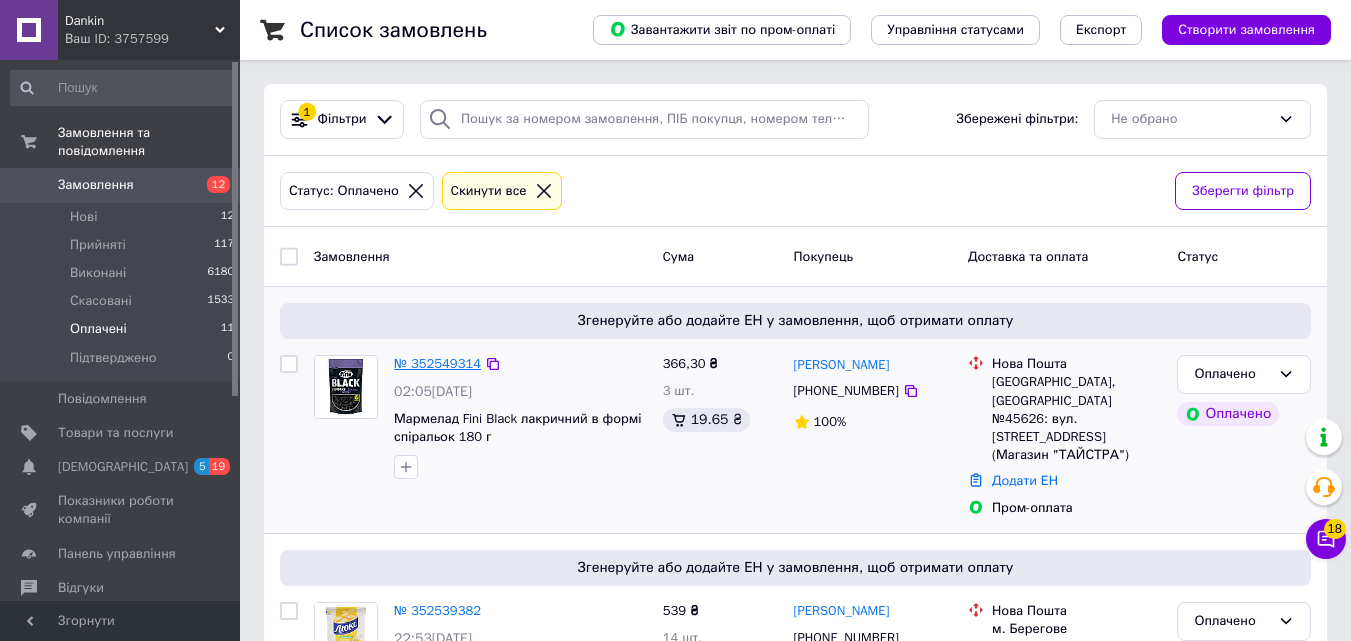 click on "№ 352549314" at bounding box center (437, 363) 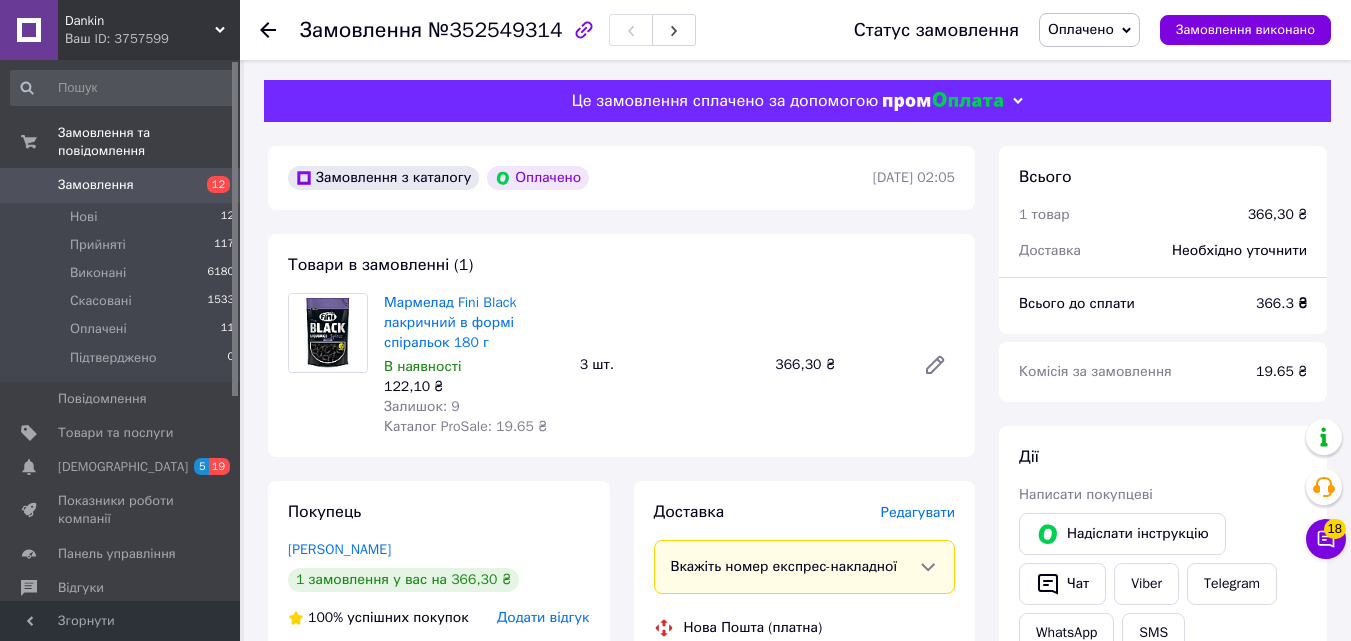 click on "Замовлення" at bounding box center (96, 185) 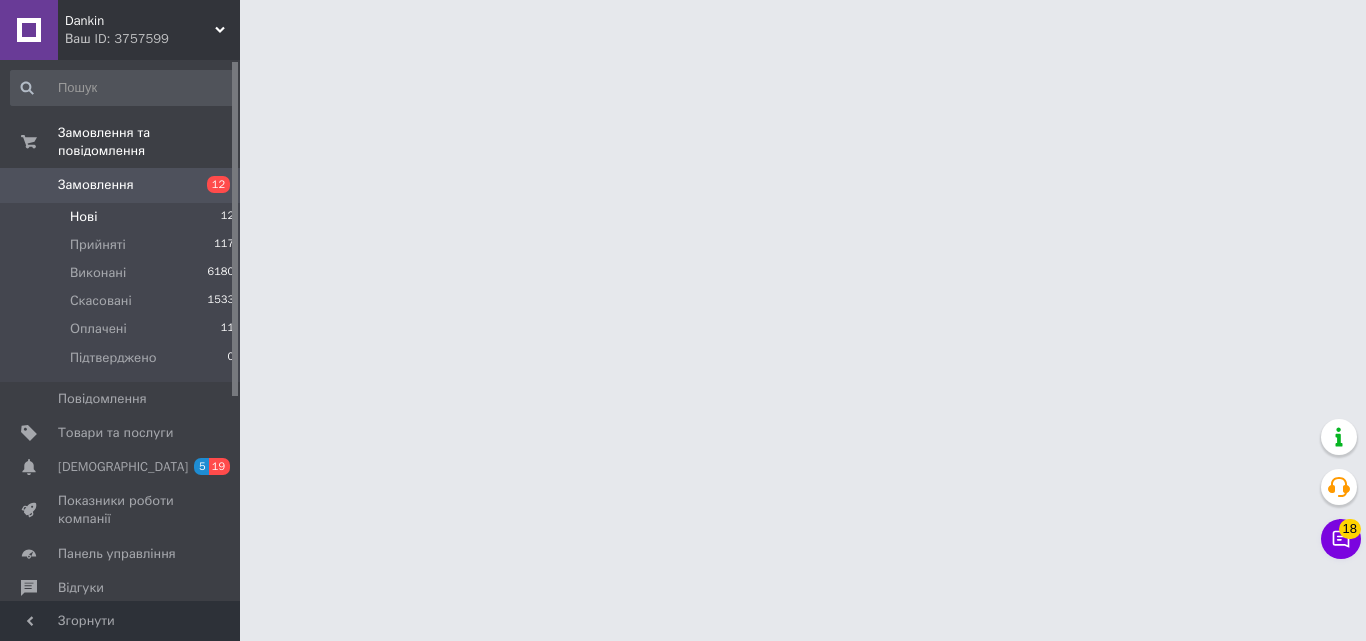click on "Нові 12" at bounding box center [123, 217] 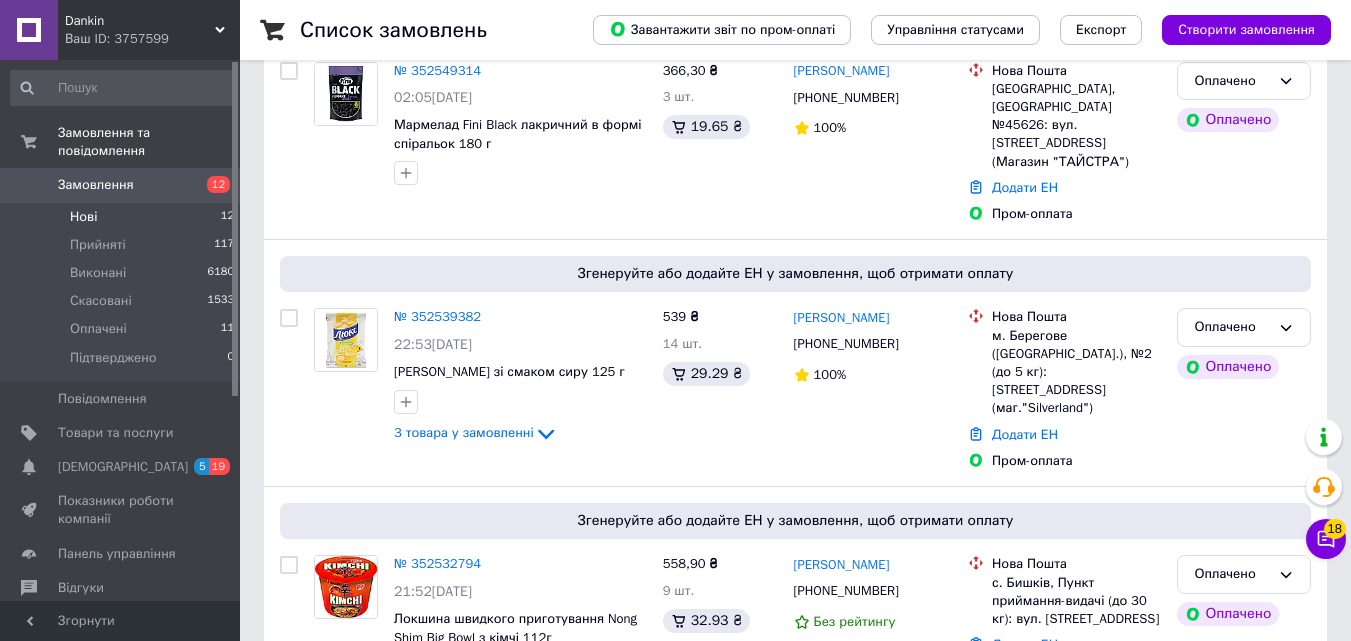 scroll, scrollTop: 258, scrollLeft: 0, axis: vertical 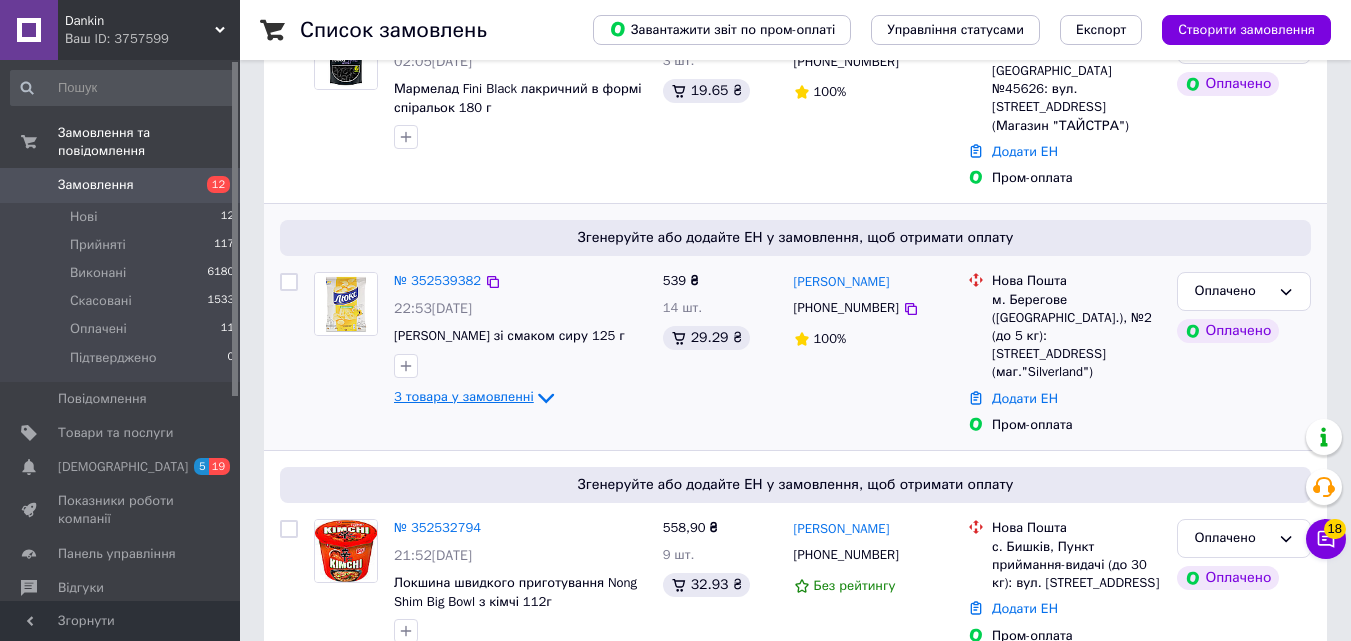 click on "3 товара у замовленні" at bounding box center [464, 396] 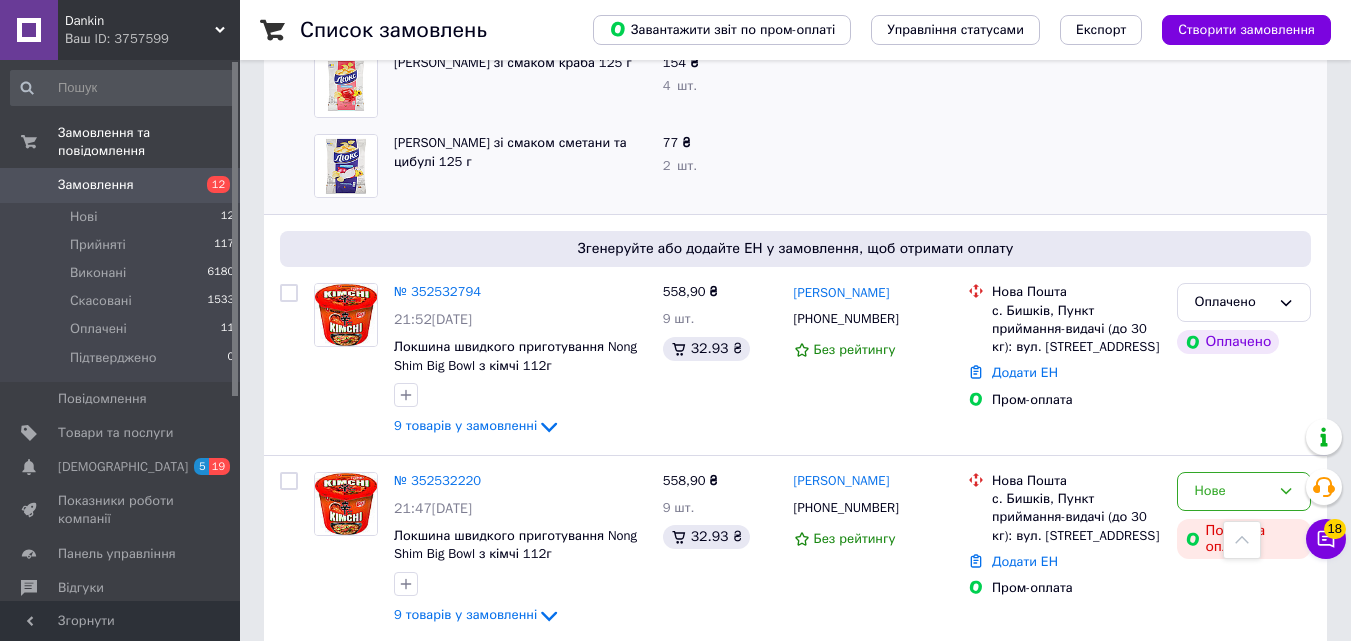scroll, scrollTop: 740, scrollLeft: 0, axis: vertical 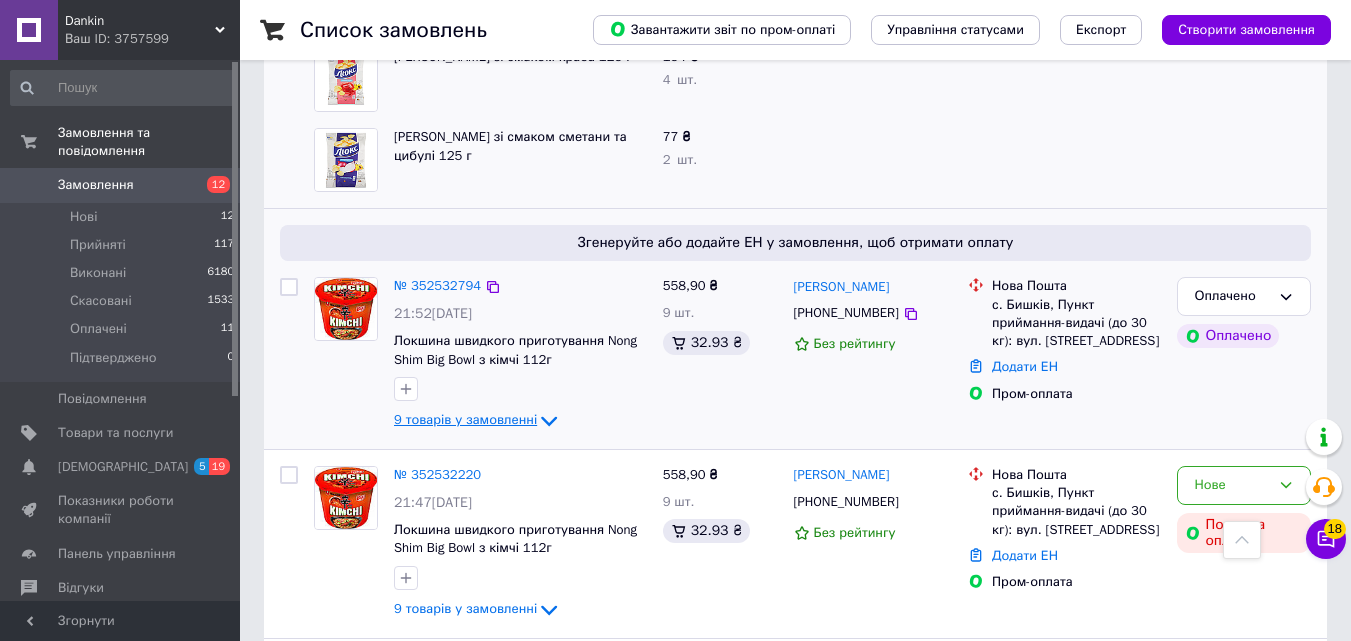 click 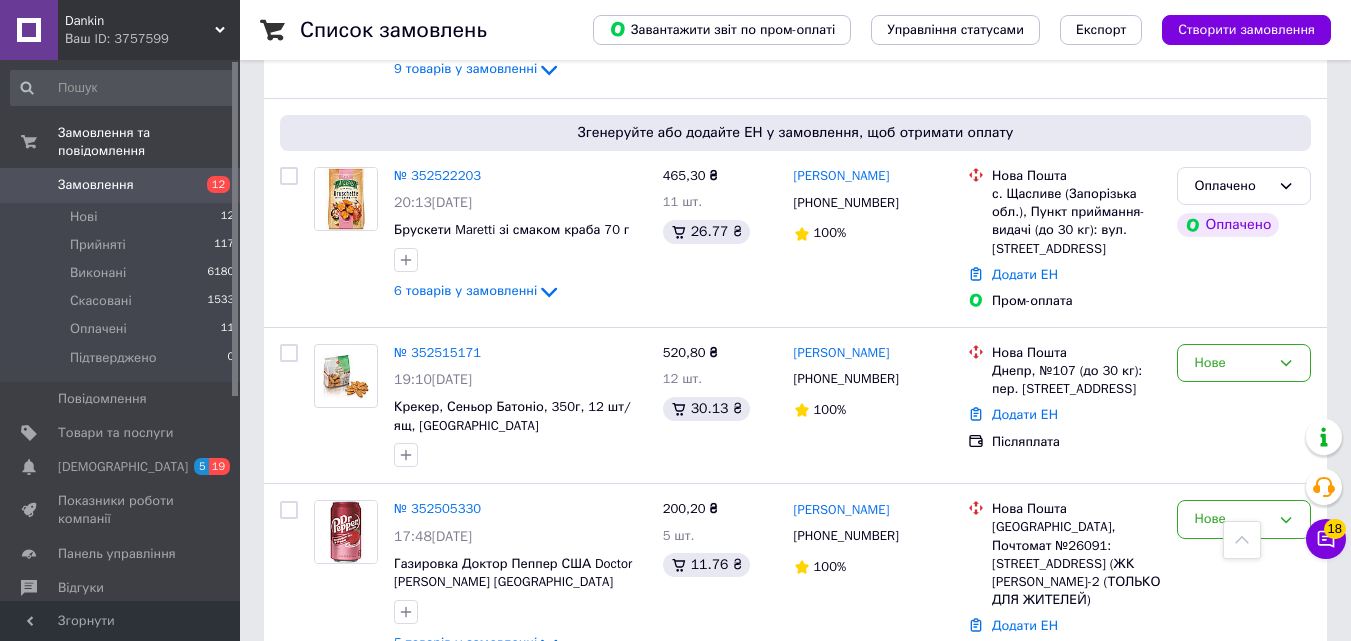 scroll, scrollTop: 1995, scrollLeft: 0, axis: vertical 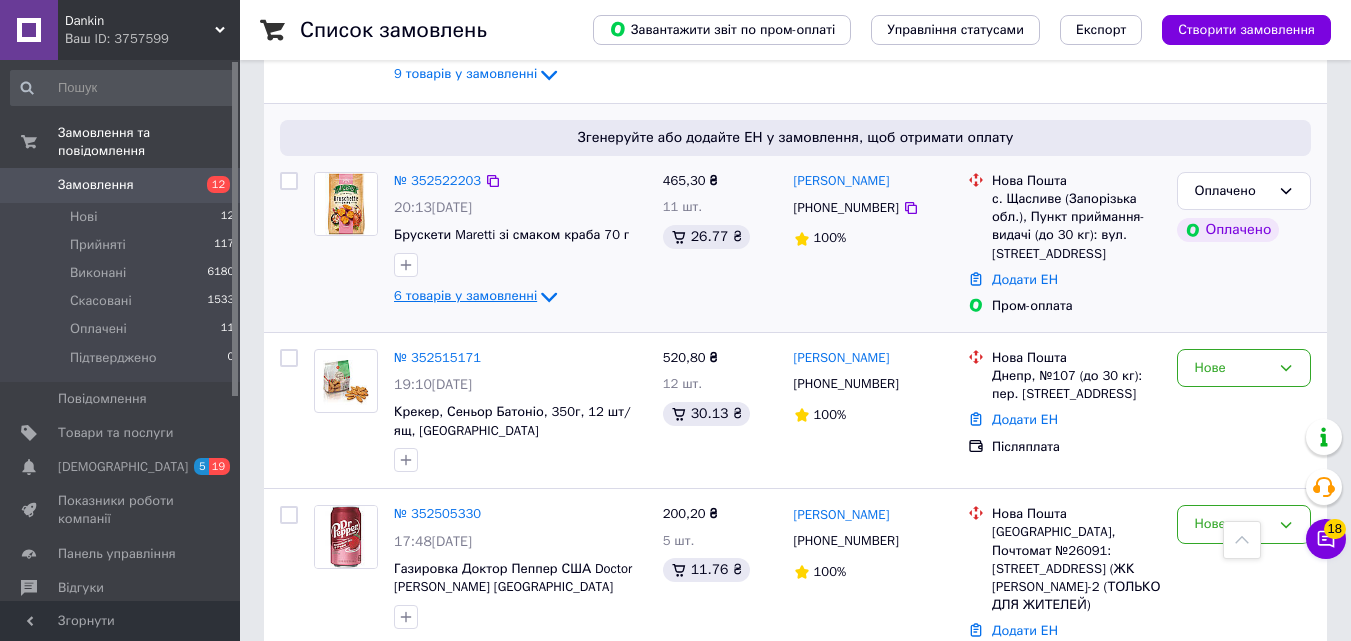 click on "6 товарів у замовленні" at bounding box center (465, 296) 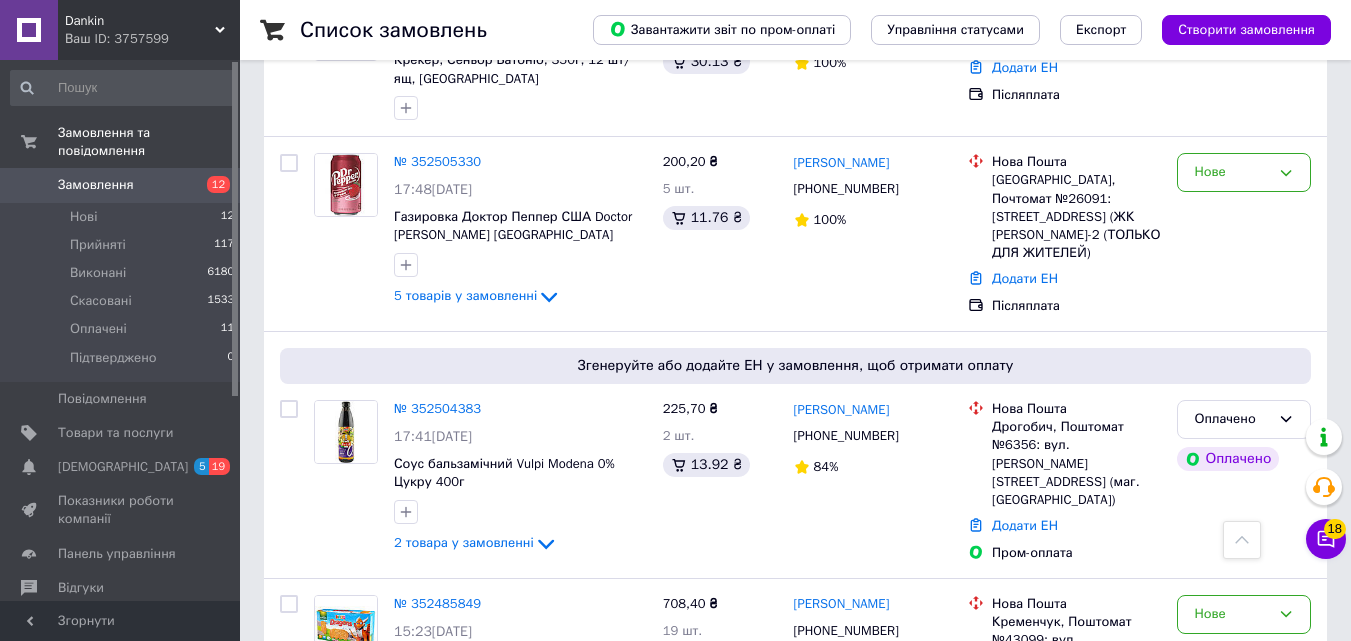 scroll, scrollTop: 2852, scrollLeft: 0, axis: vertical 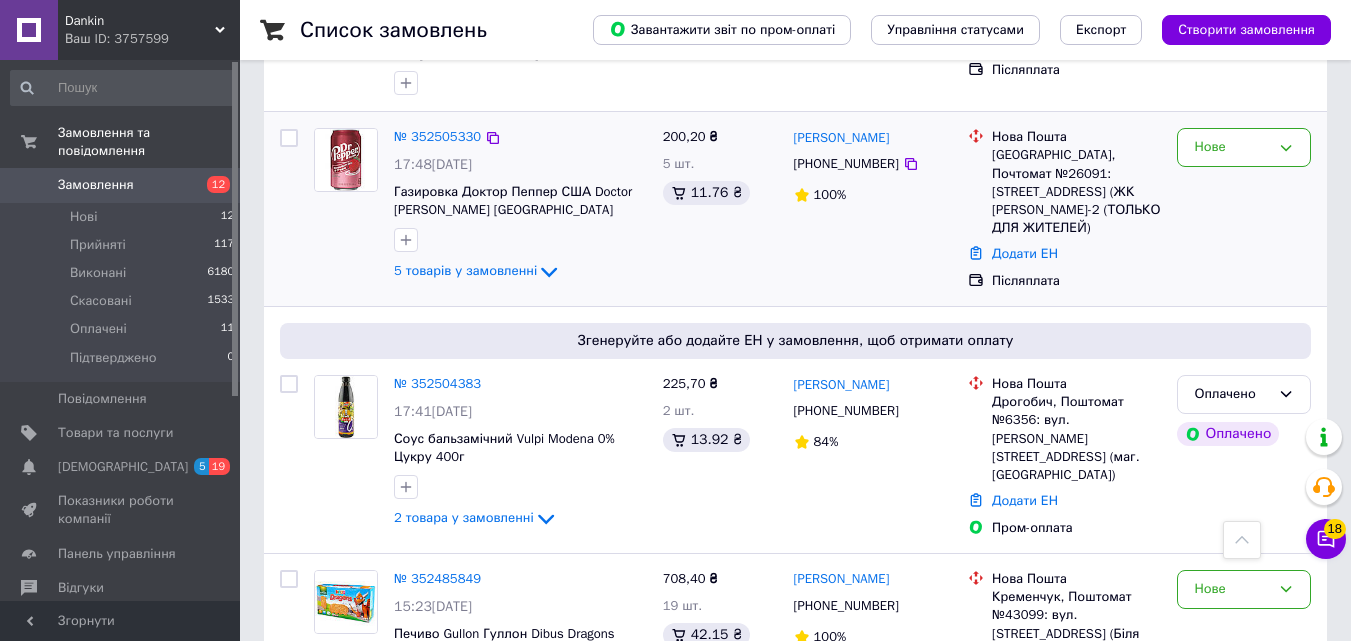 click at bounding box center [520, 240] 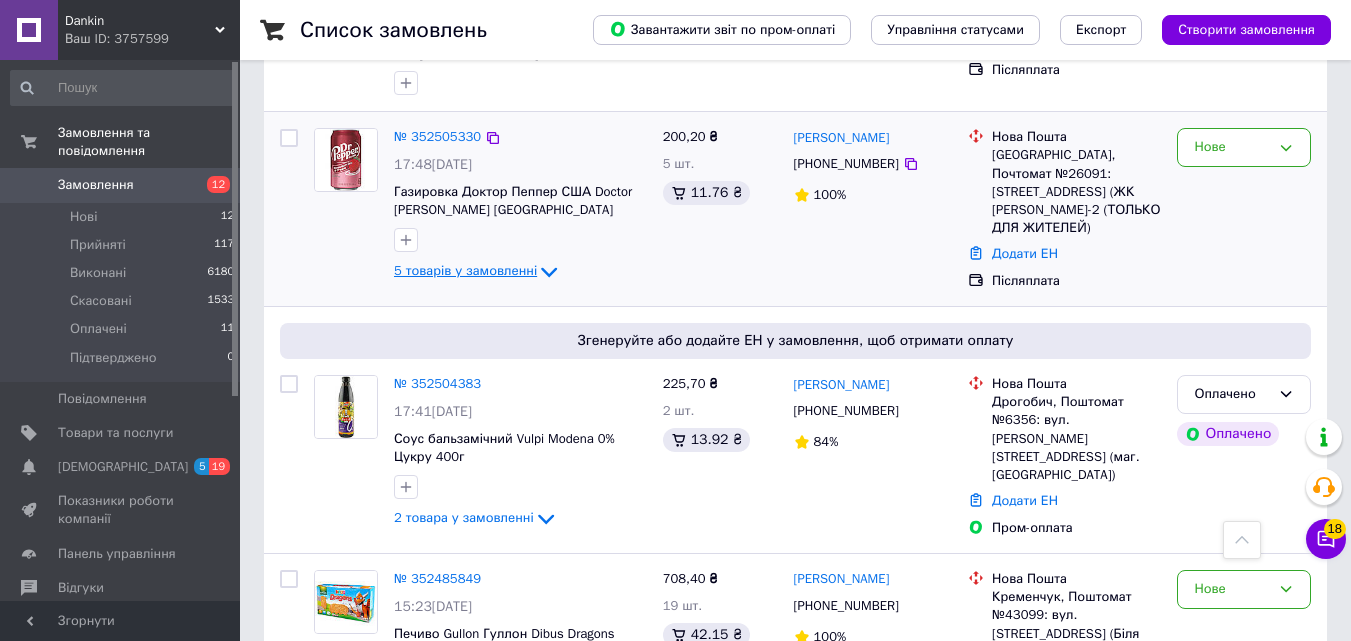 click 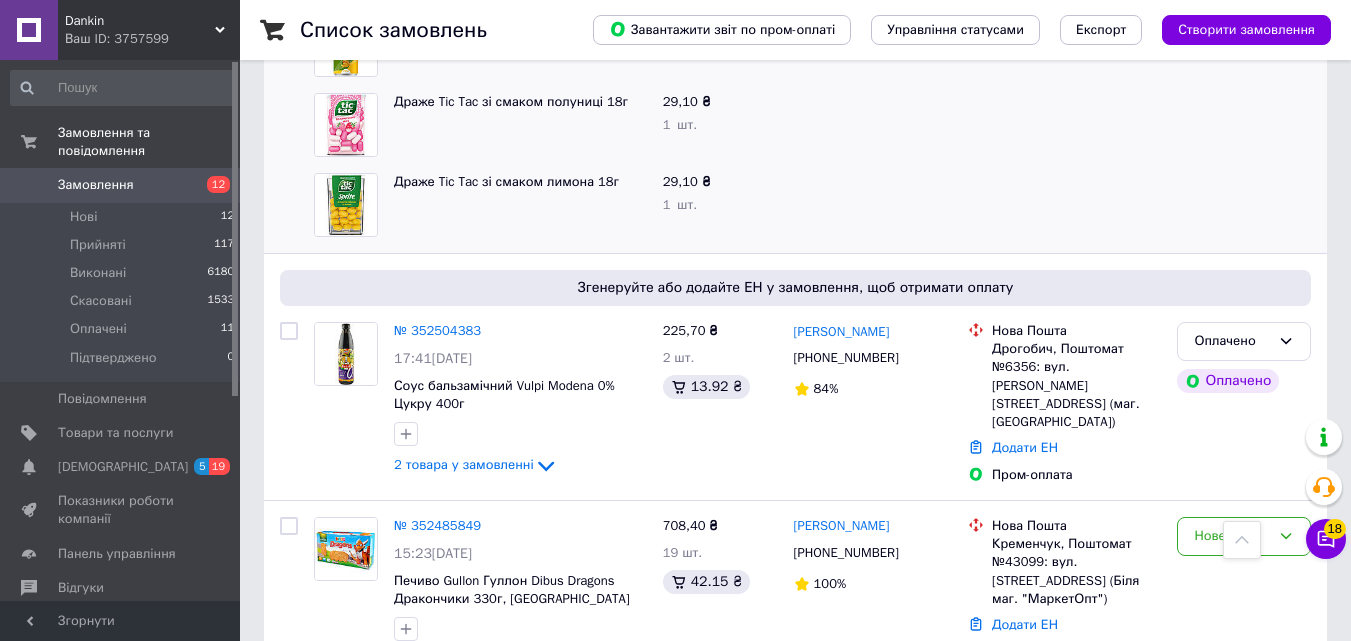 scroll, scrollTop: 3324, scrollLeft: 0, axis: vertical 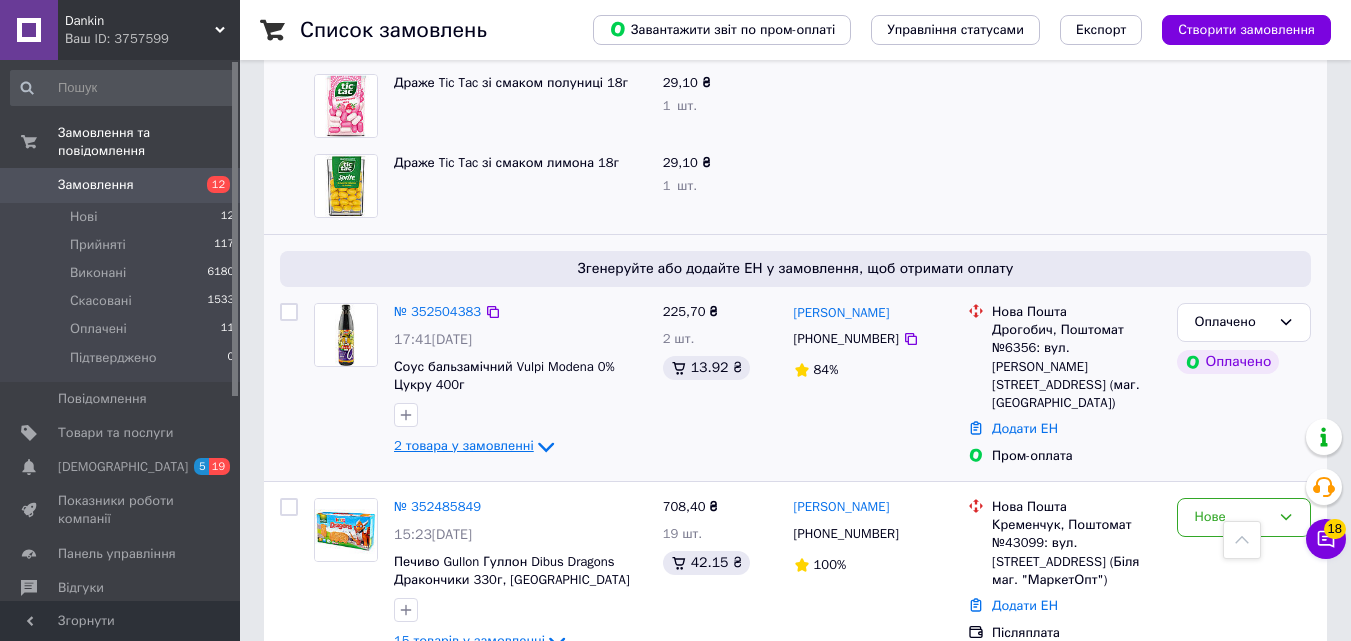 click on "2 товара у замовленні" at bounding box center (464, 446) 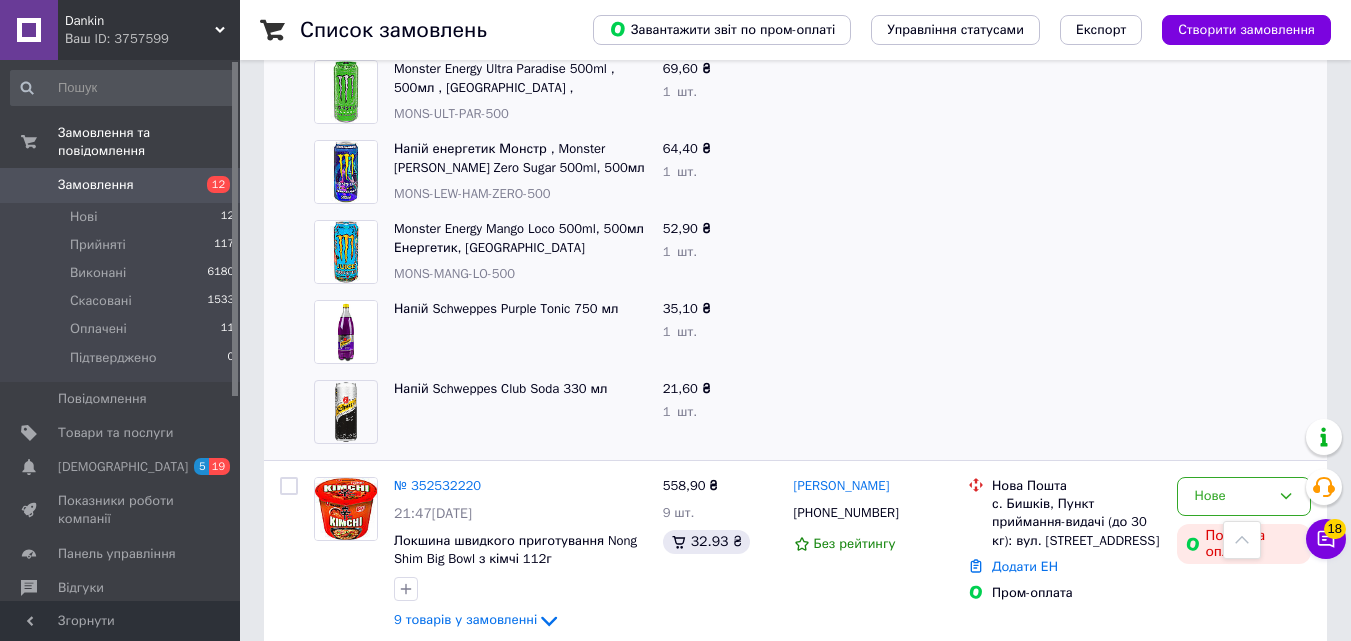 scroll, scrollTop: 1394, scrollLeft: 0, axis: vertical 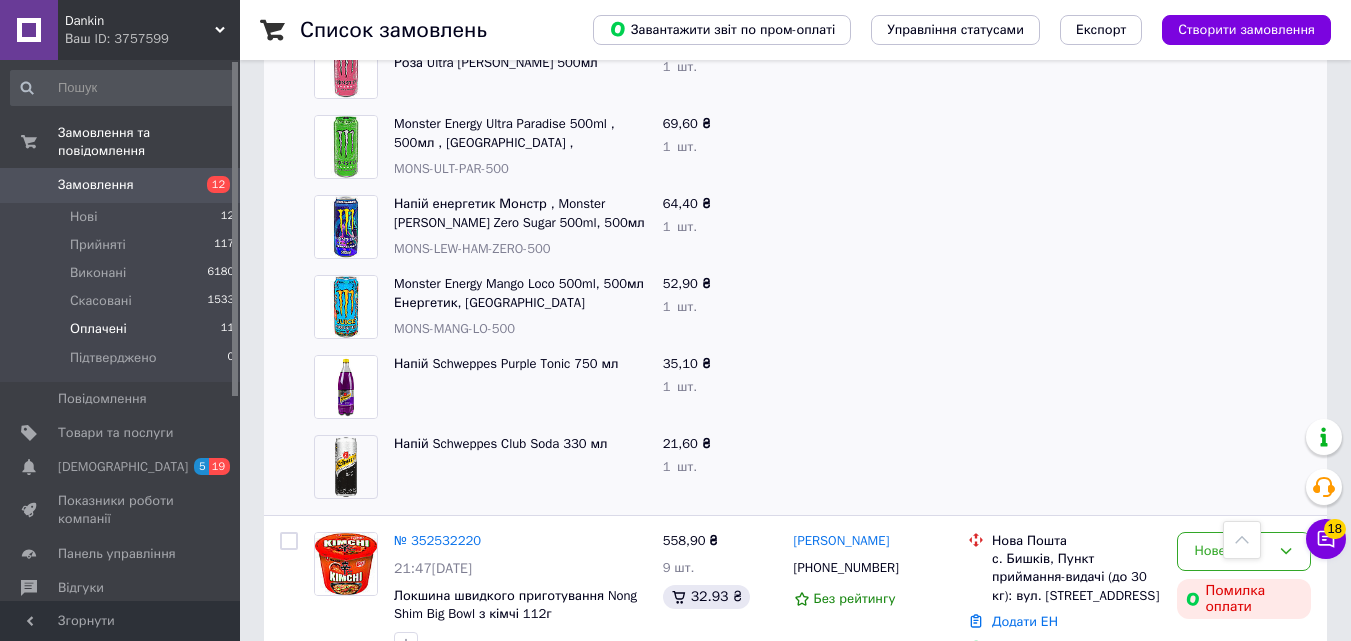 click on "Оплачені" at bounding box center (98, 329) 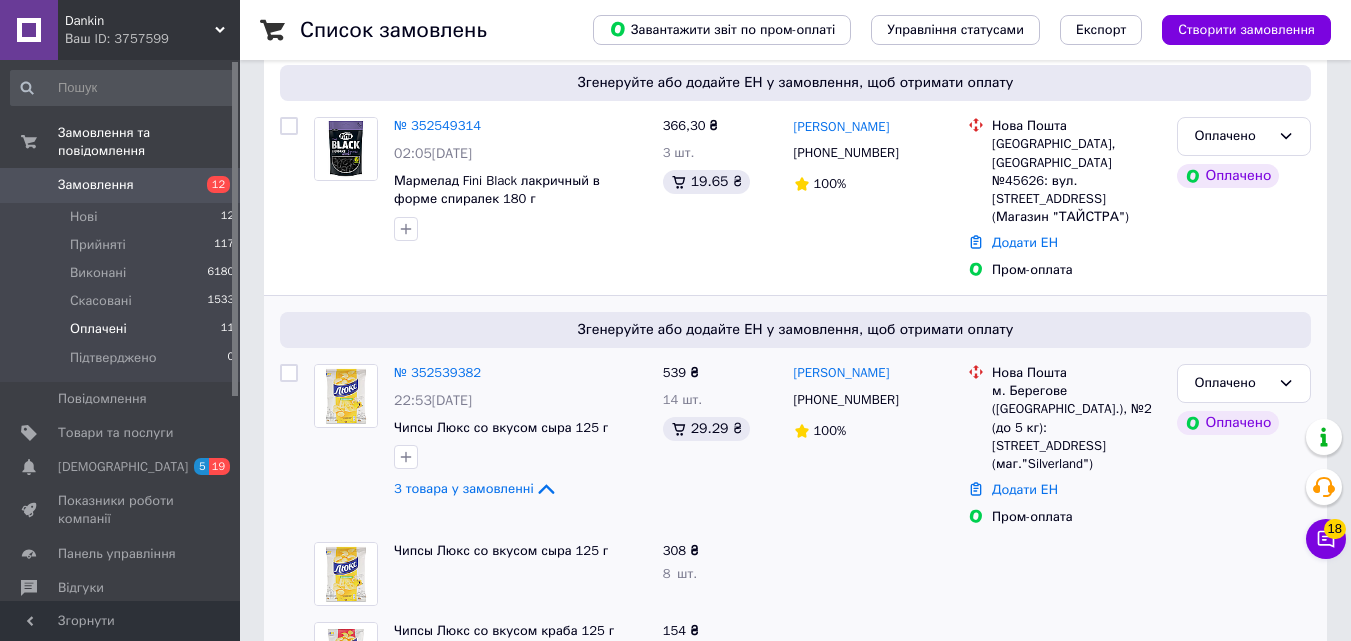 scroll, scrollTop: 0, scrollLeft: 0, axis: both 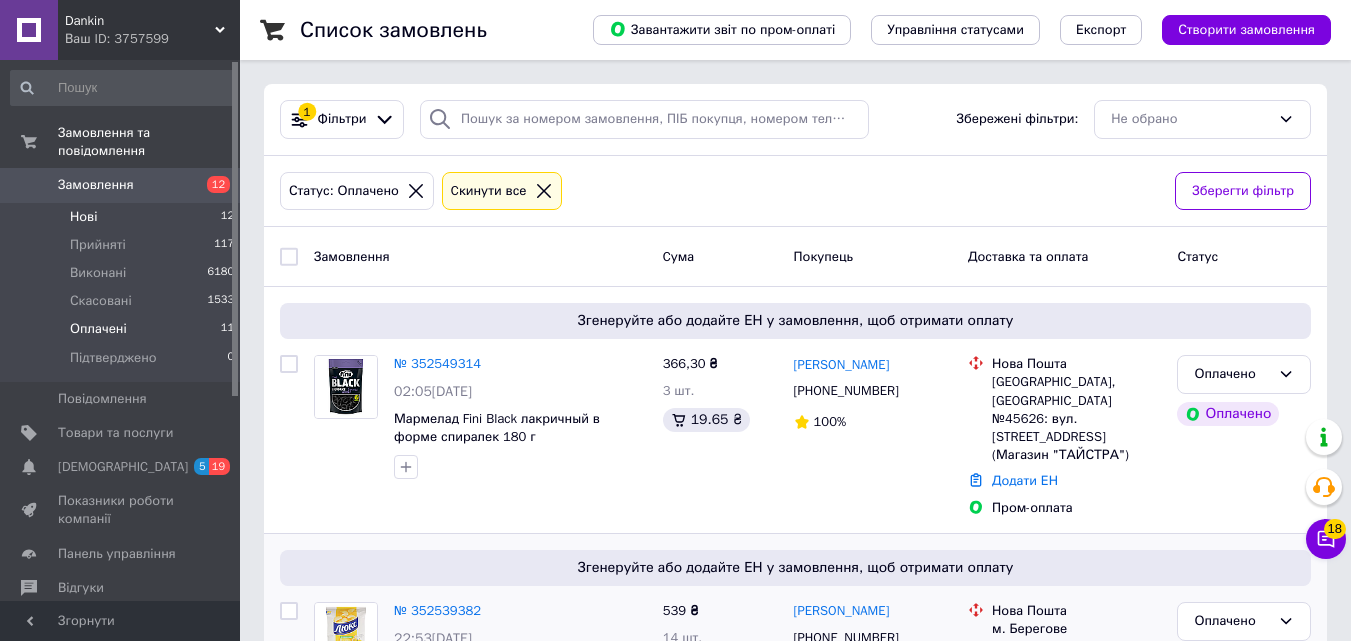 click on "Нові 12" at bounding box center (123, 217) 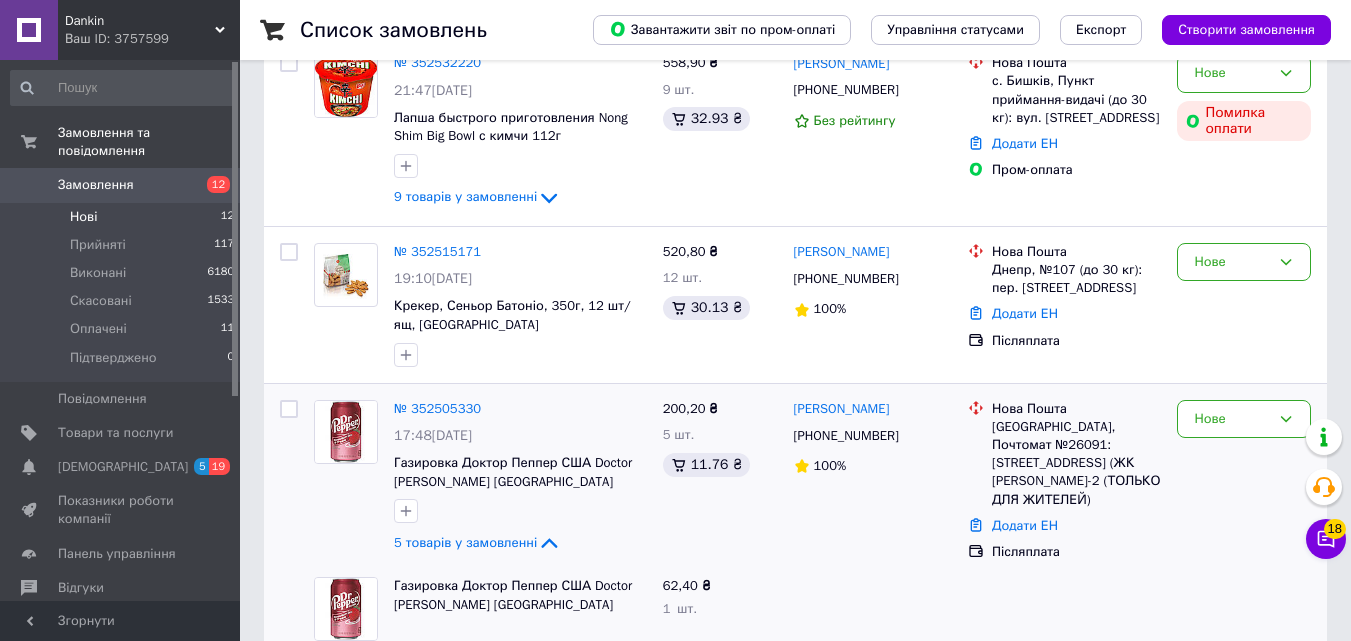 scroll, scrollTop: 251, scrollLeft: 0, axis: vertical 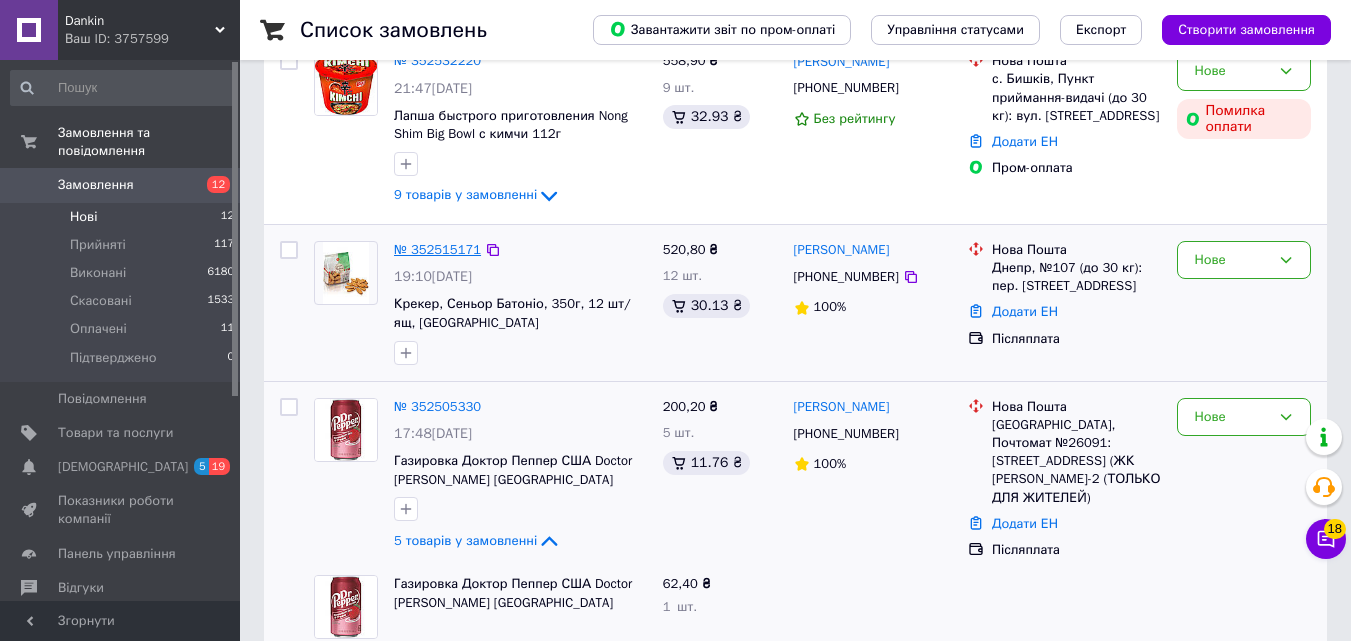 click on "№ 352515171" at bounding box center [437, 249] 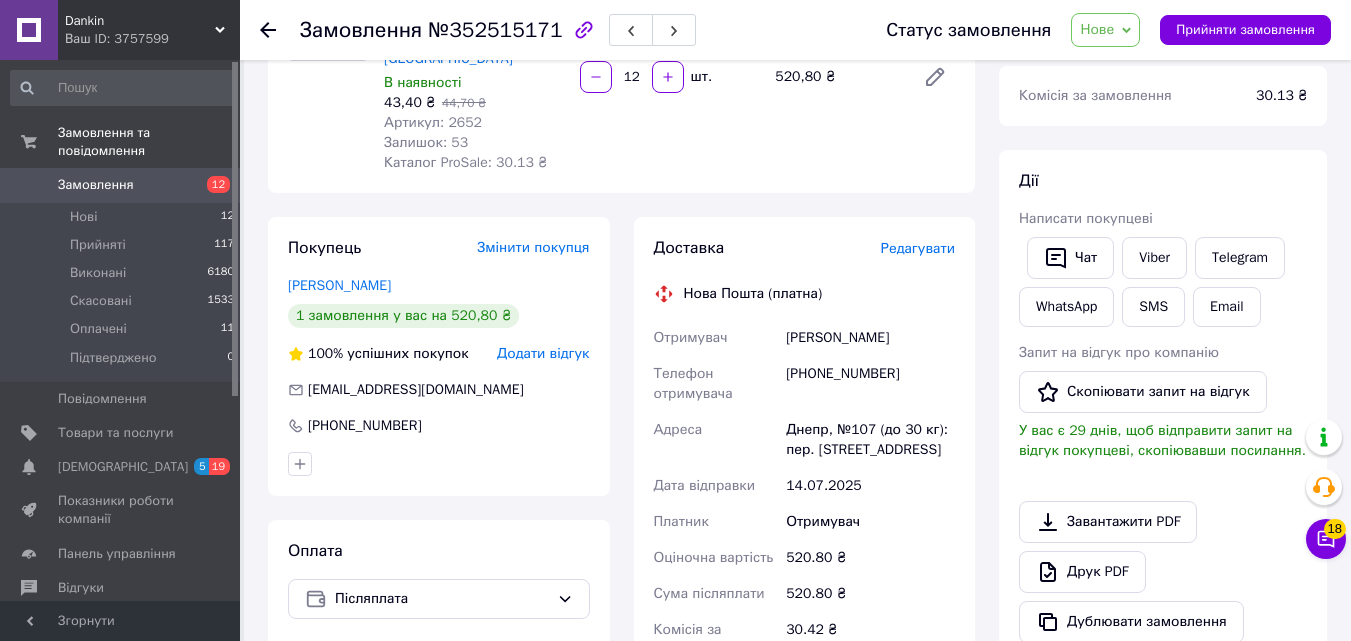 scroll, scrollTop: 0, scrollLeft: 0, axis: both 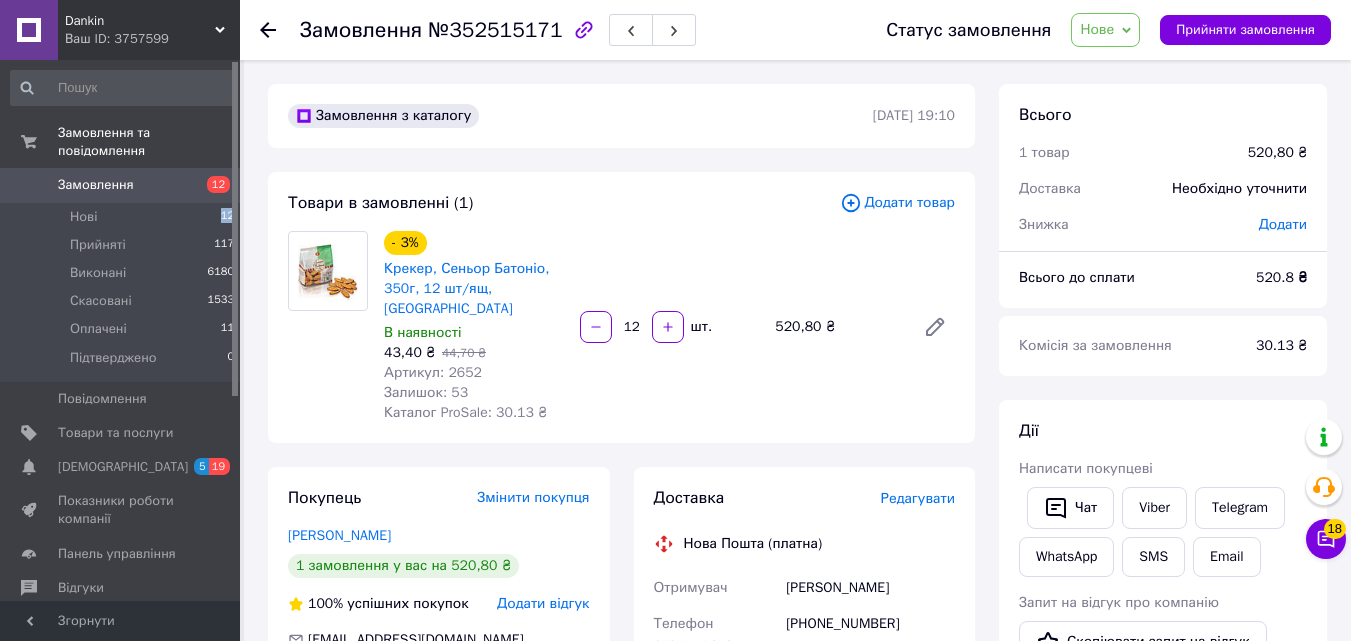 click at bounding box center (328, 327) 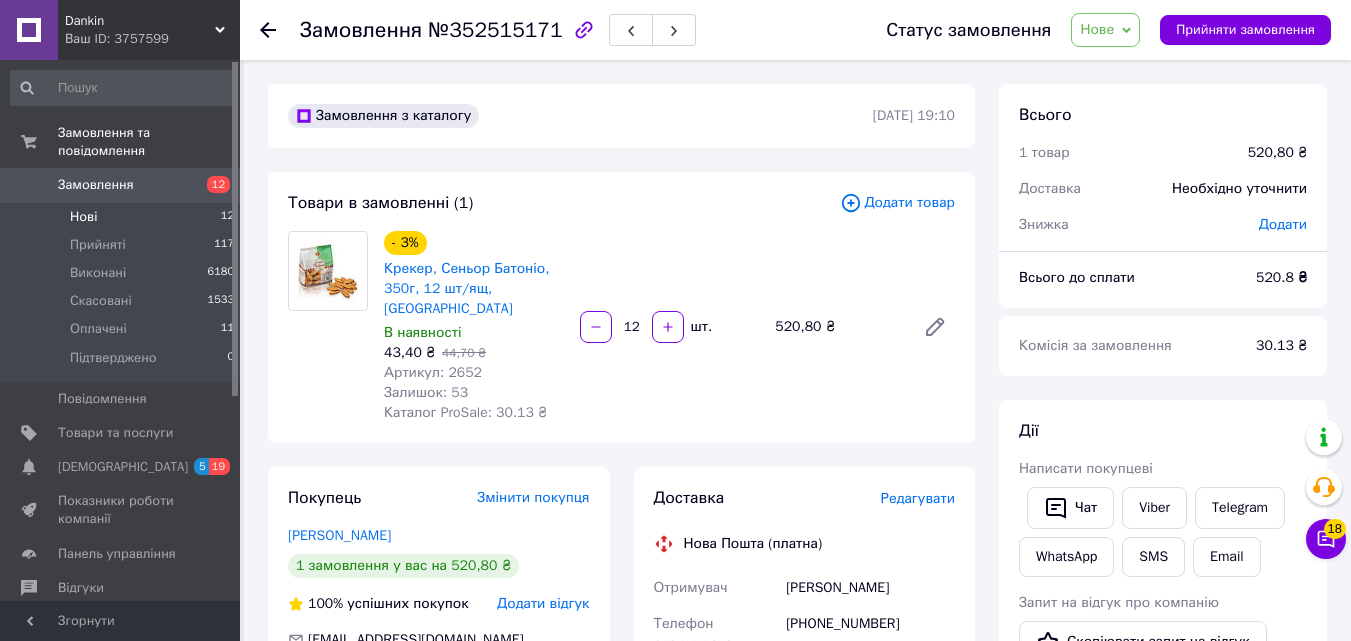 click on "Нові 12" at bounding box center (123, 217) 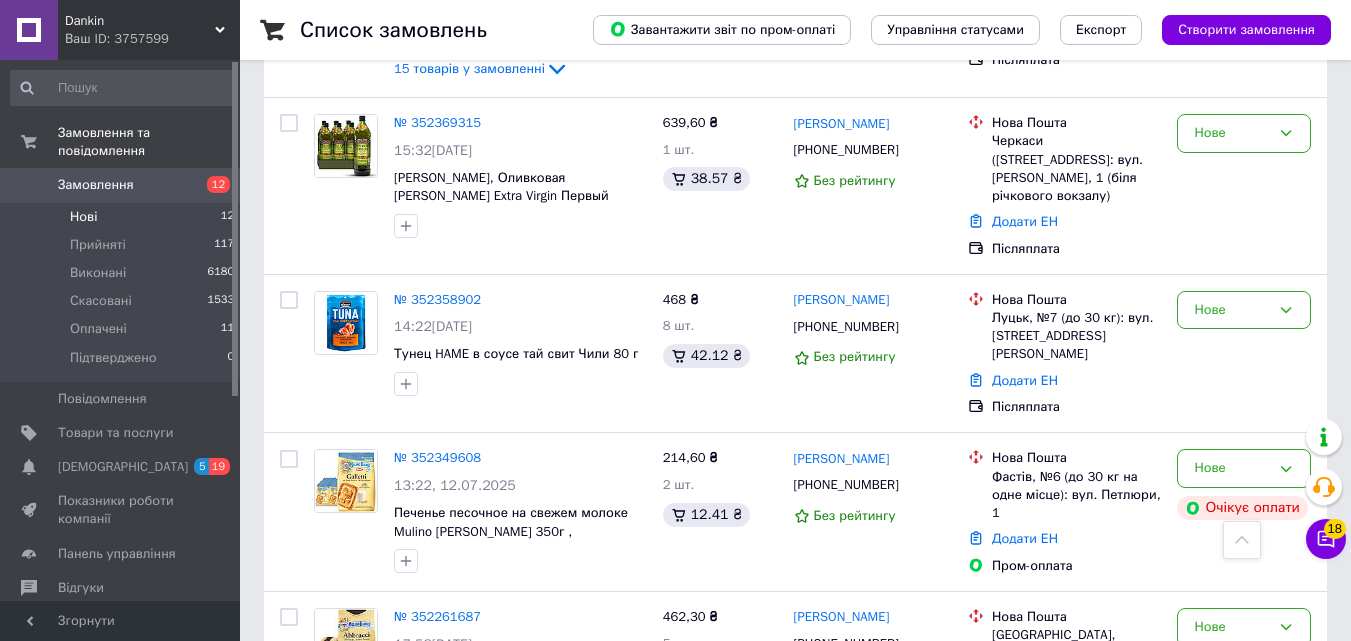 scroll, scrollTop: 930, scrollLeft: 0, axis: vertical 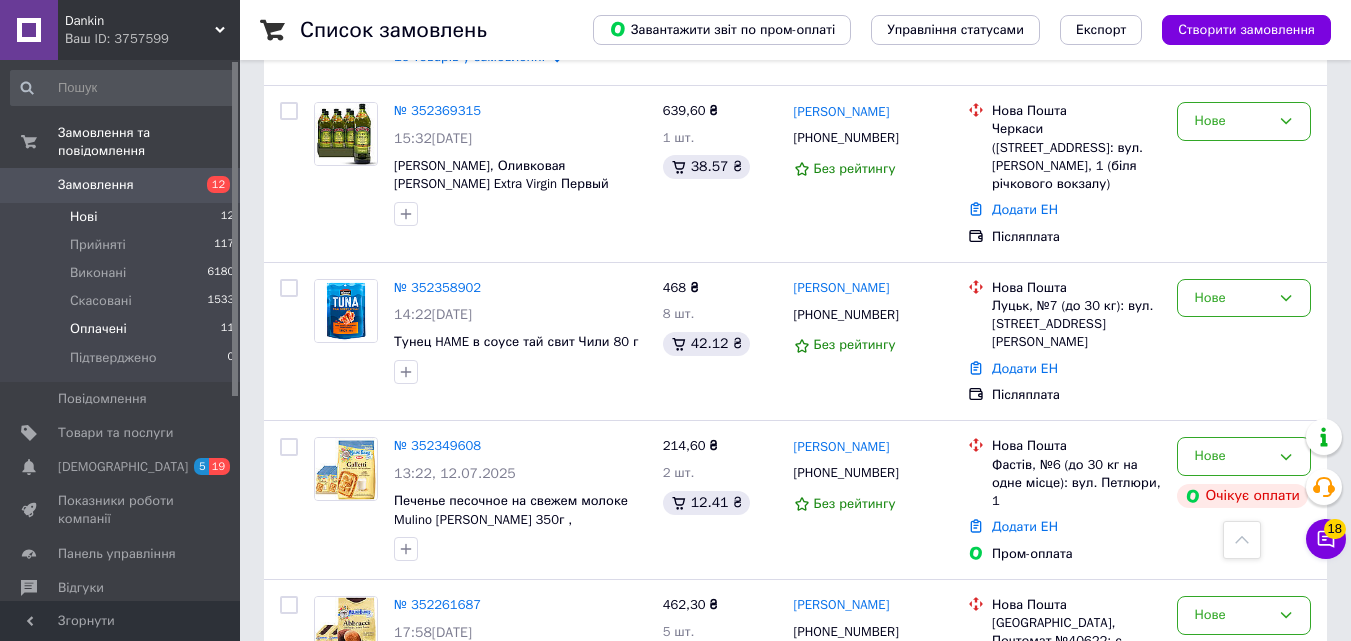 click on "Оплачені" at bounding box center [98, 329] 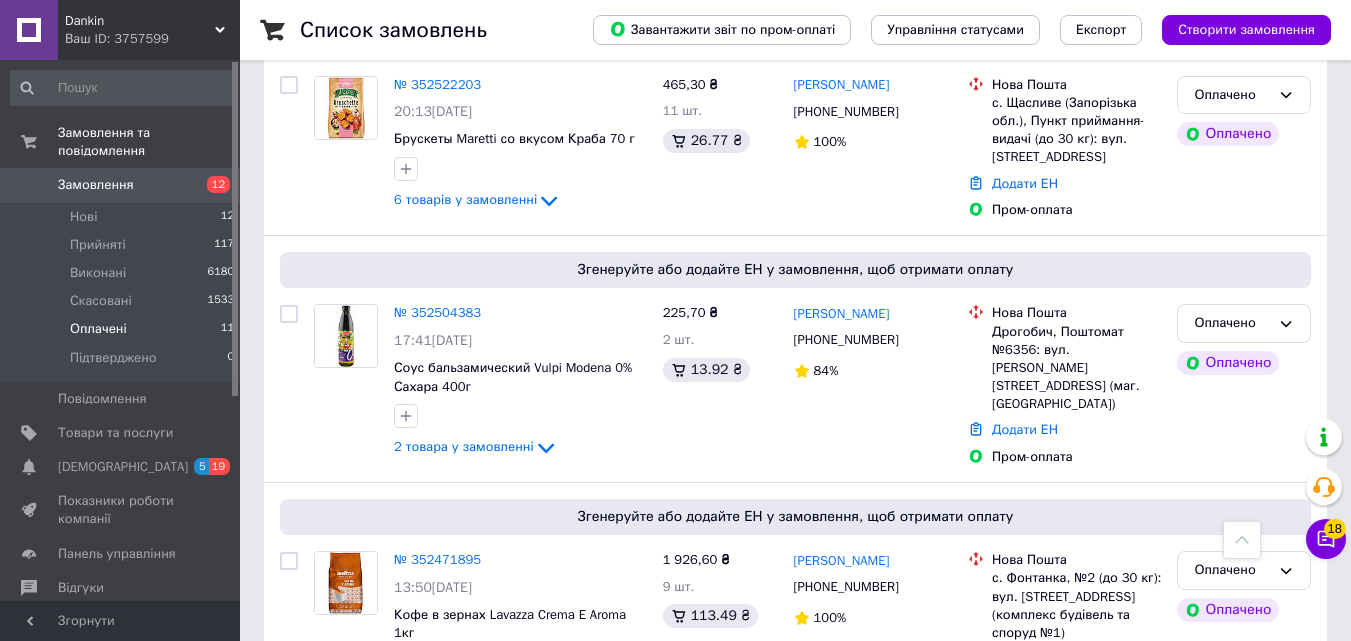 scroll, scrollTop: 1026, scrollLeft: 0, axis: vertical 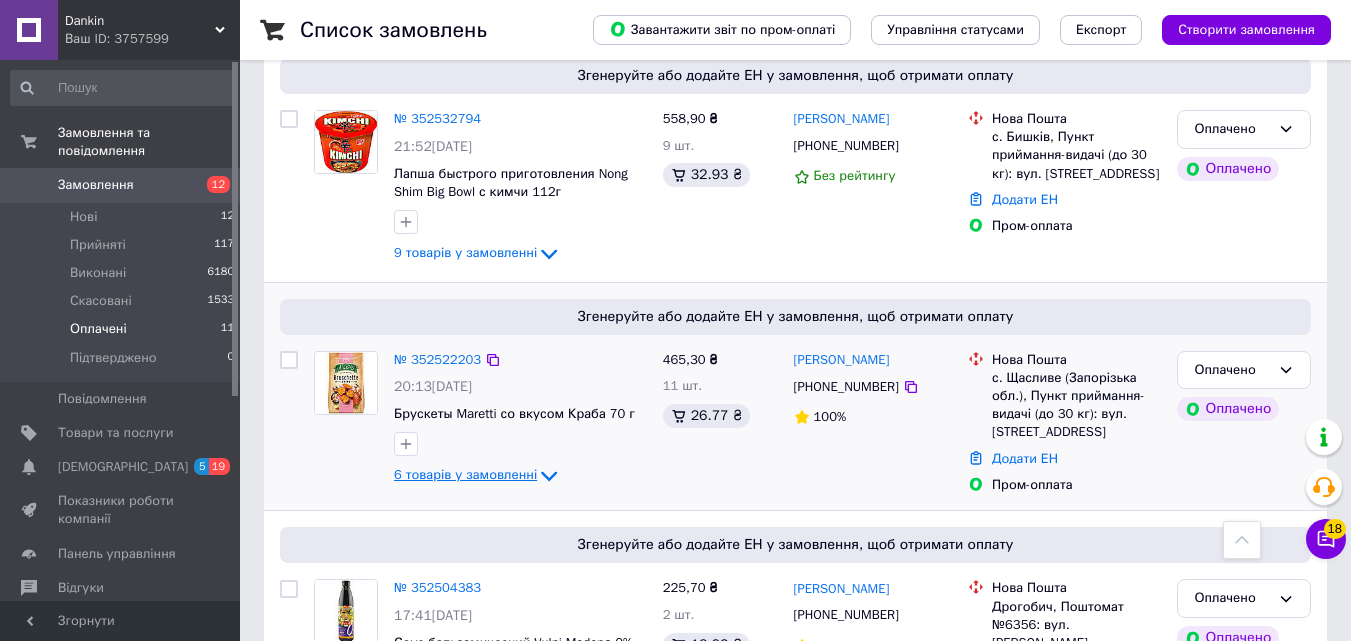 click on "6 товарів у замовленні" at bounding box center (465, 475) 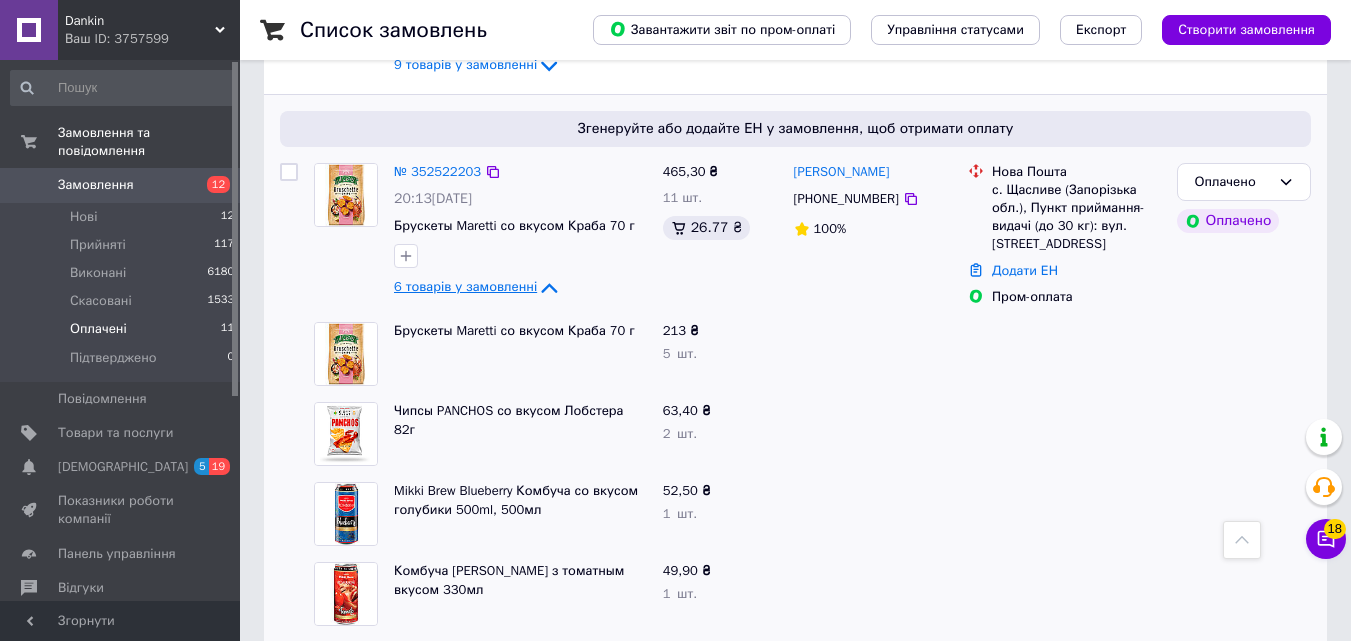 scroll, scrollTop: 926, scrollLeft: 0, axis: vertical 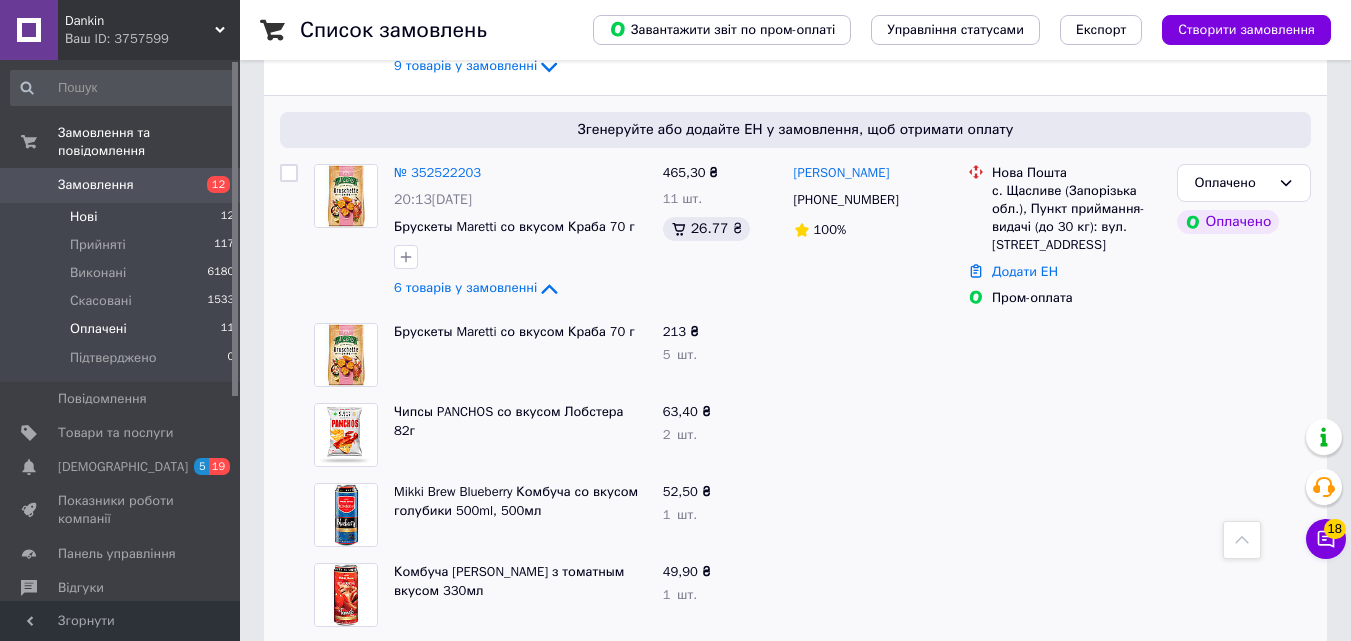 click on "Нові 12" at bounding box center (123, 217) 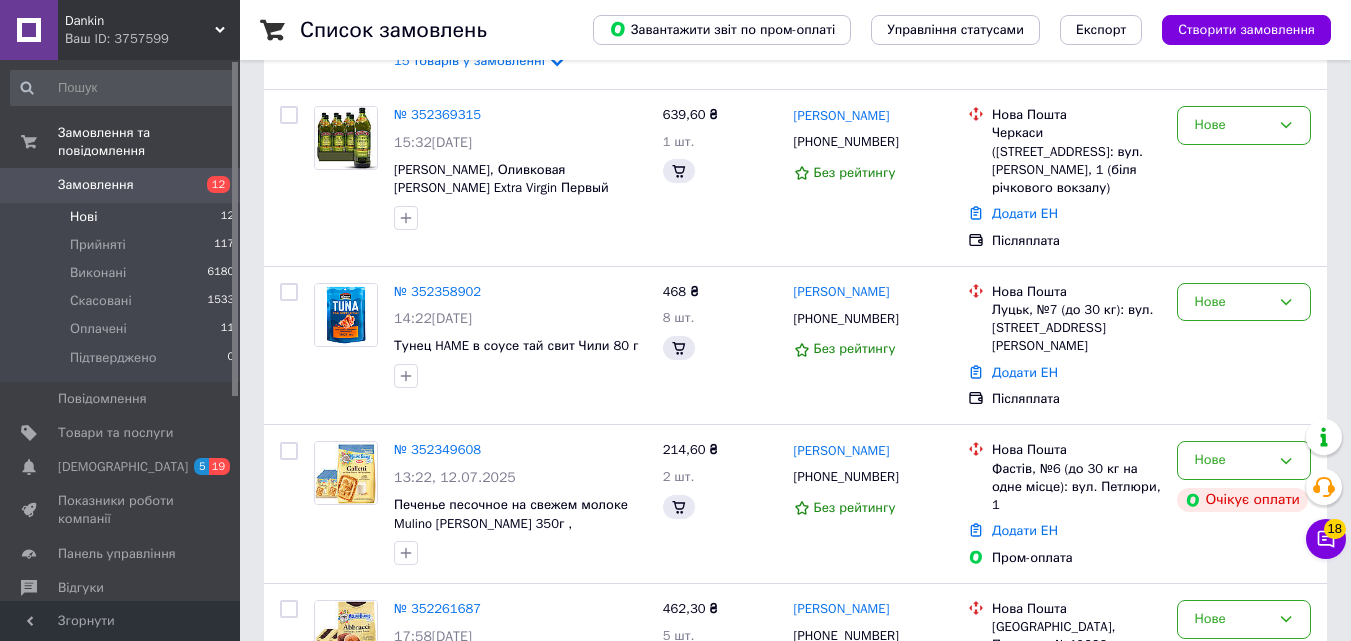 scroll, scrollTop: 0, scrollLeft: 0, axis: both 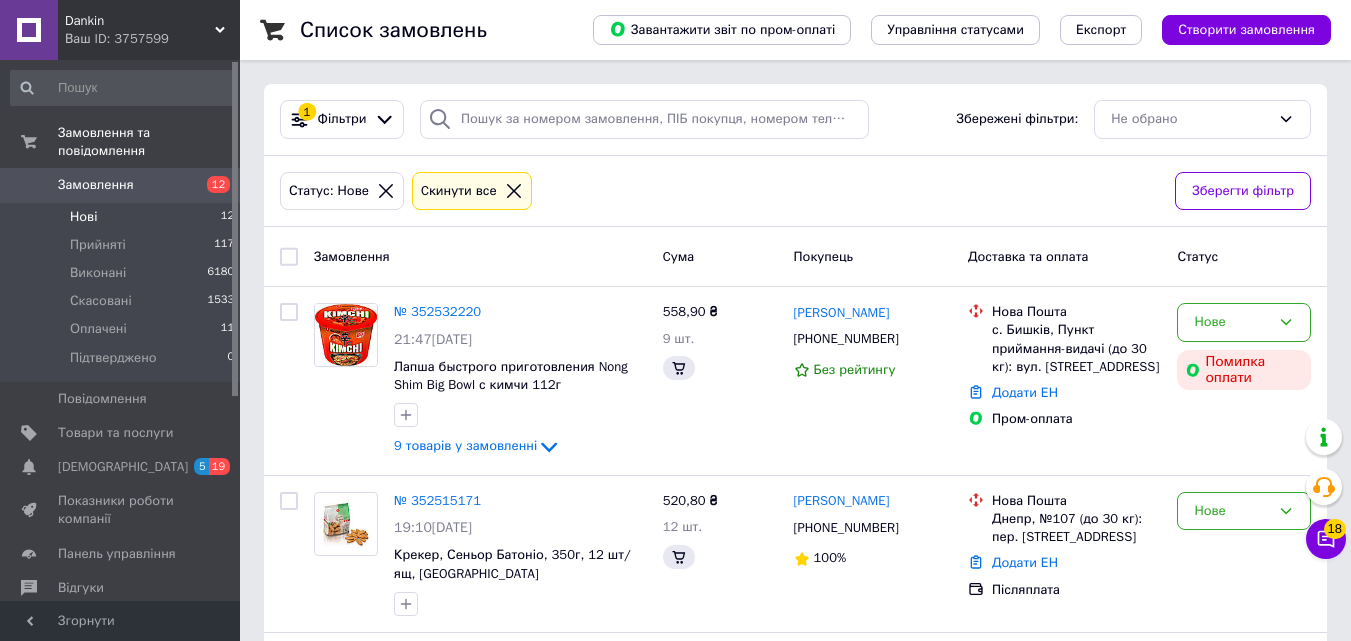 click on "Нові 12" at bounding box center [123, 217] 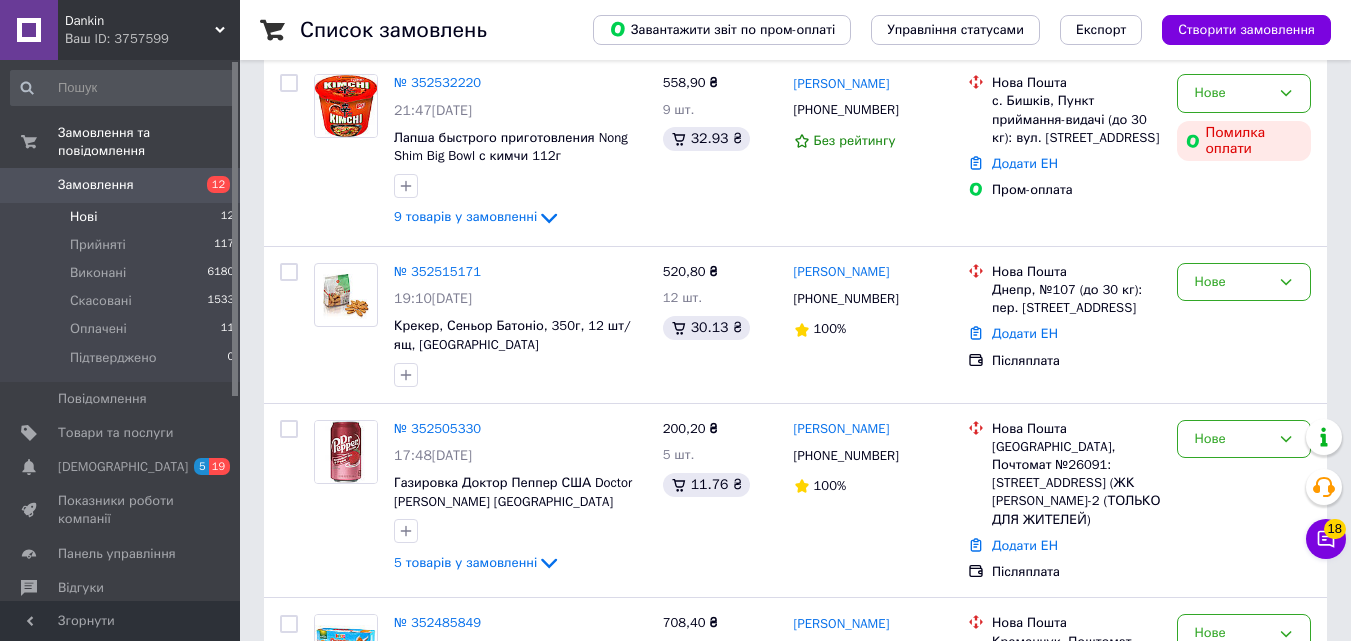 scroll, scrollTop: 232, scrollLeft: 0, axis: vertical 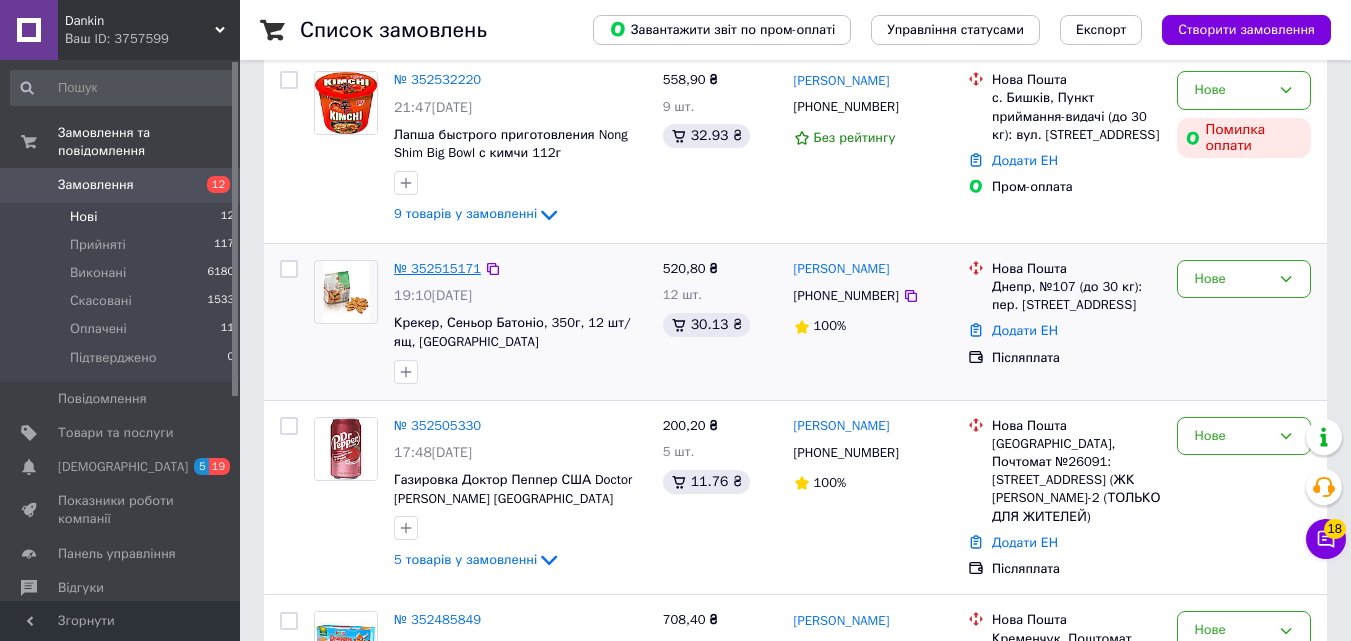 click on "№ 352515171" at bounding box center [437, 268] 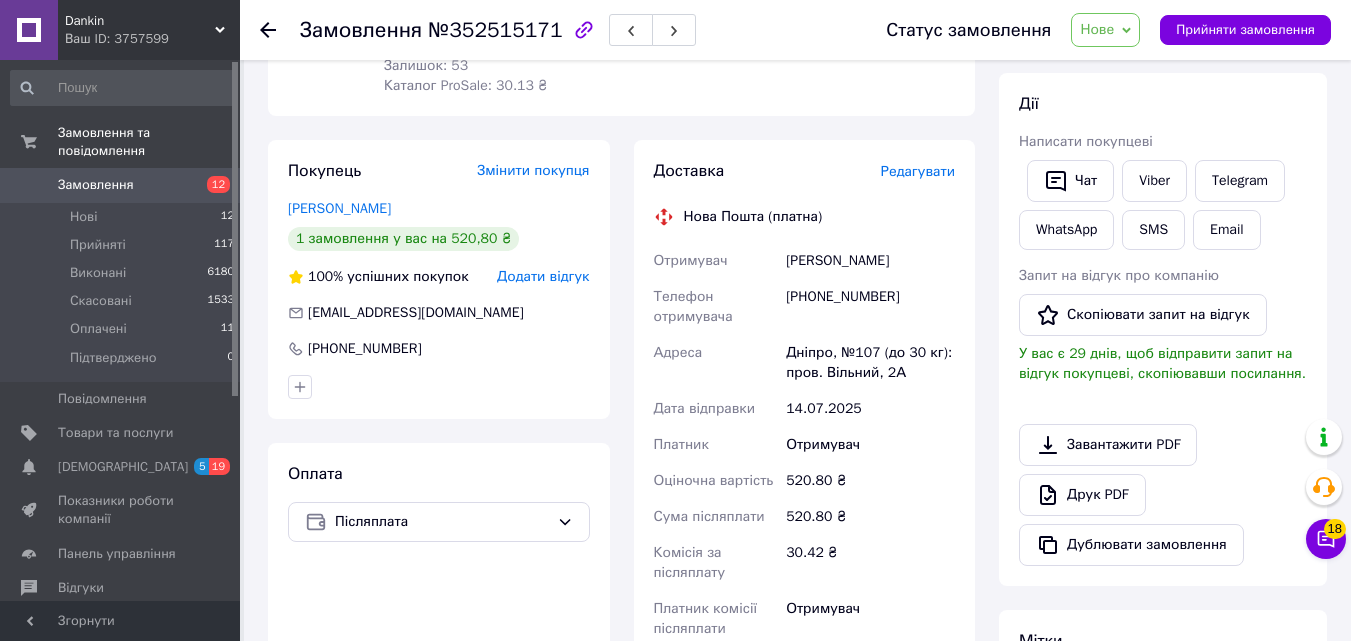 scroll, scrollTop: 354, scrollLeft: 0, axis: vertical 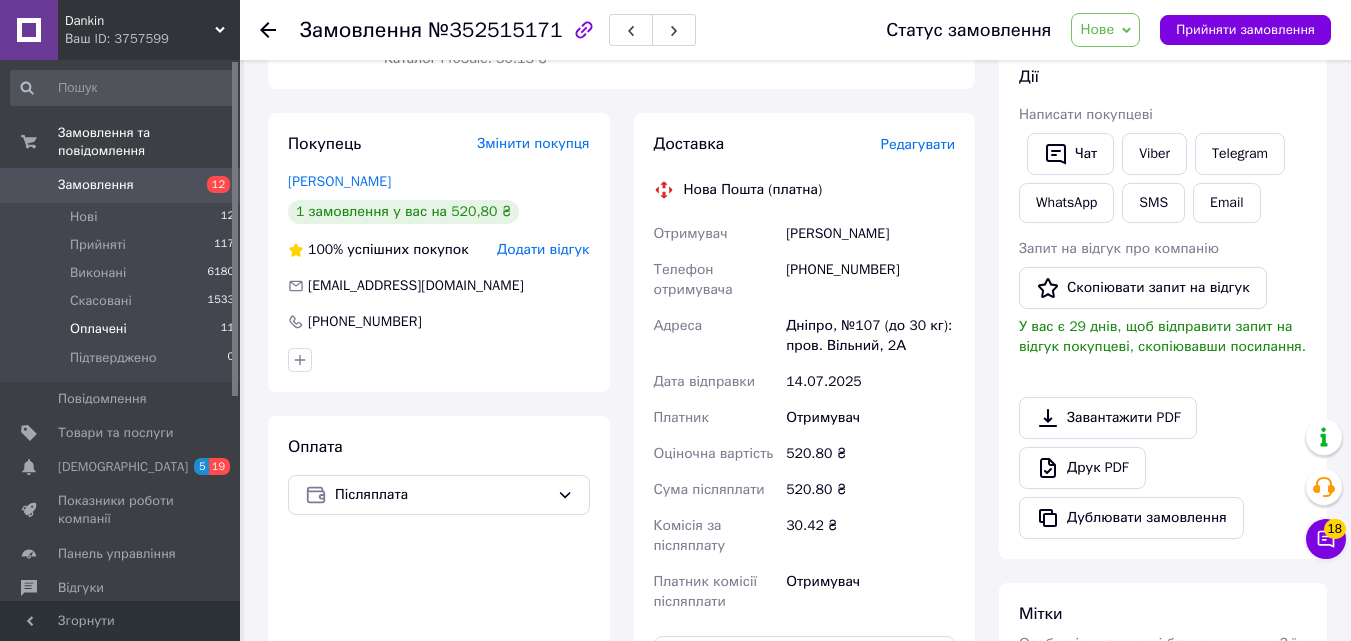 click on "Оплачені" at bounding box center [98, 329] 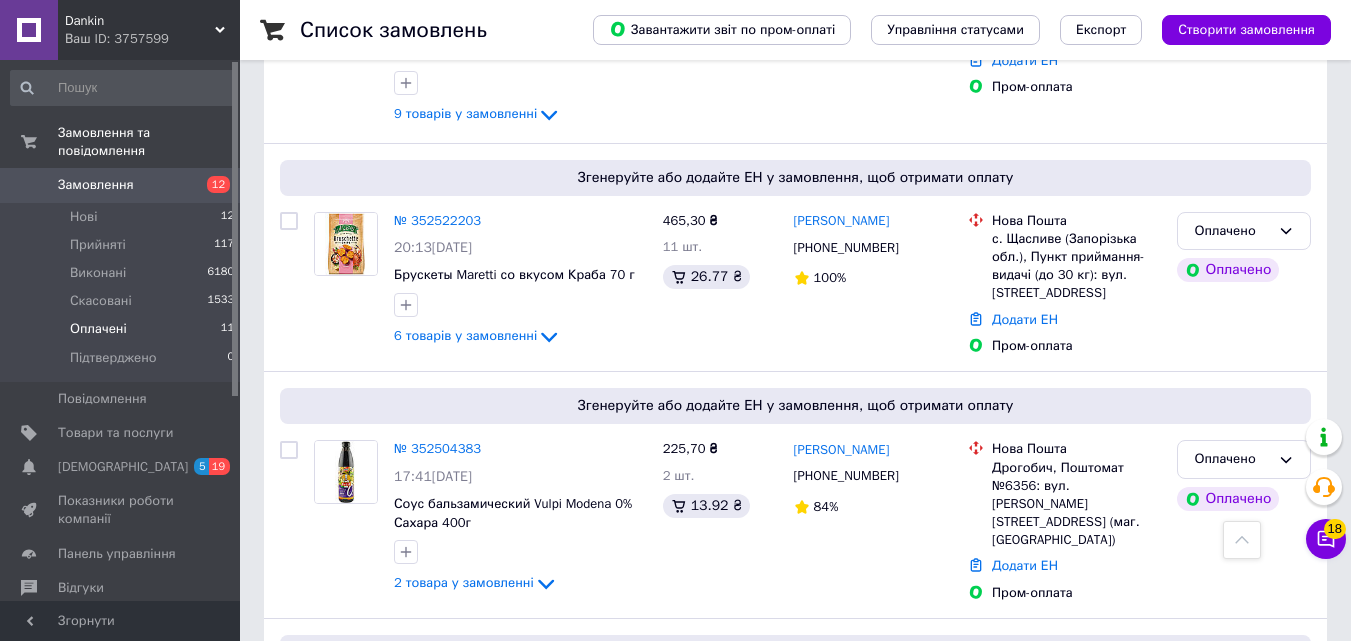 scroll, scrollTop: 885, scrollLeft: 0, axis: vertical 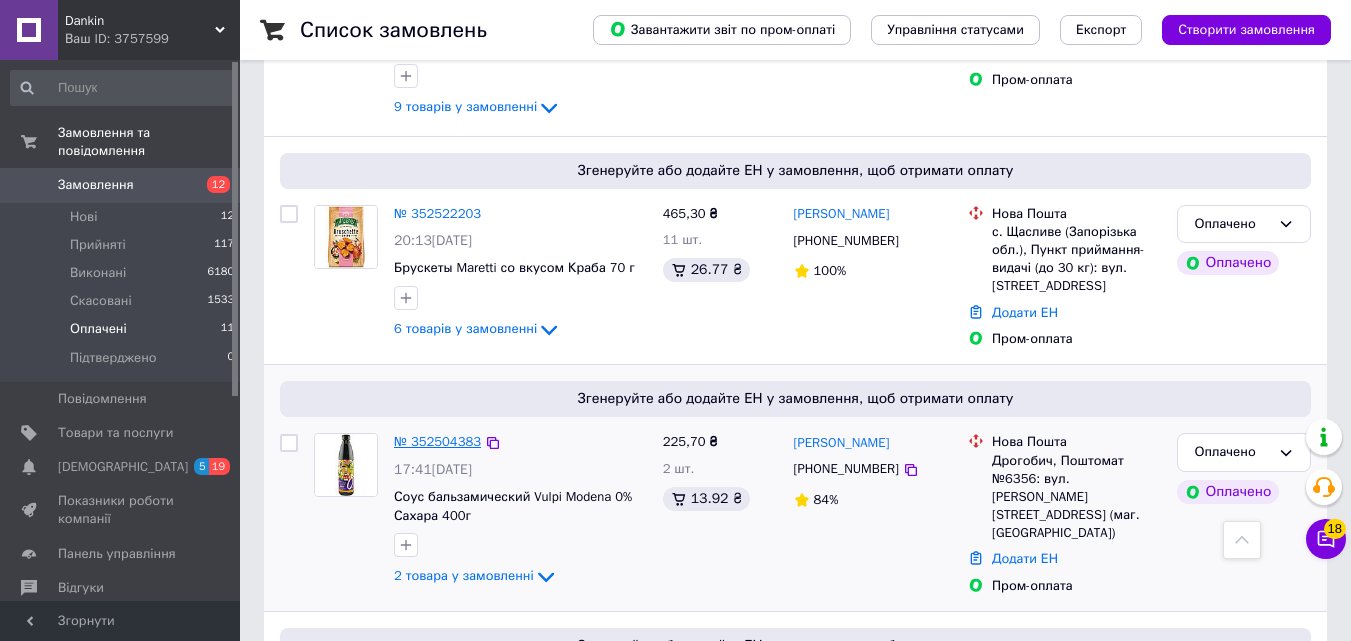 click on "№ 352504383" at bounding box center (437, 441) 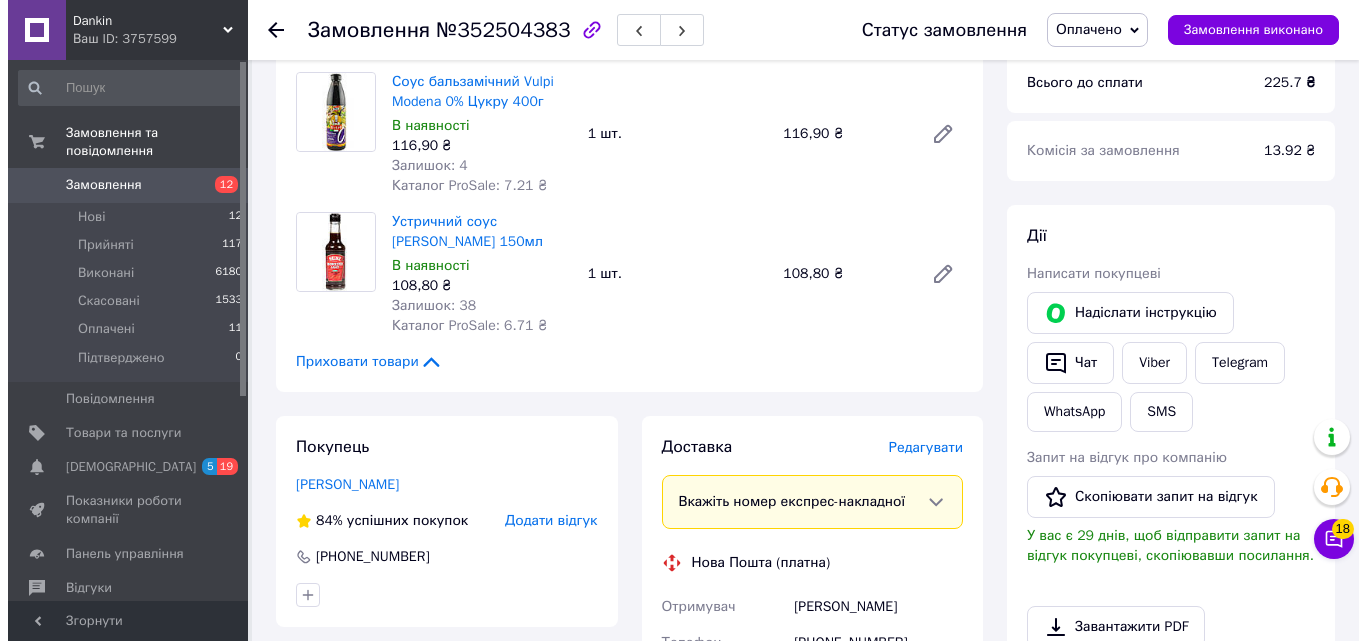 scroll, scrollTop: 223, scrollLeft: 0, axis: vertical 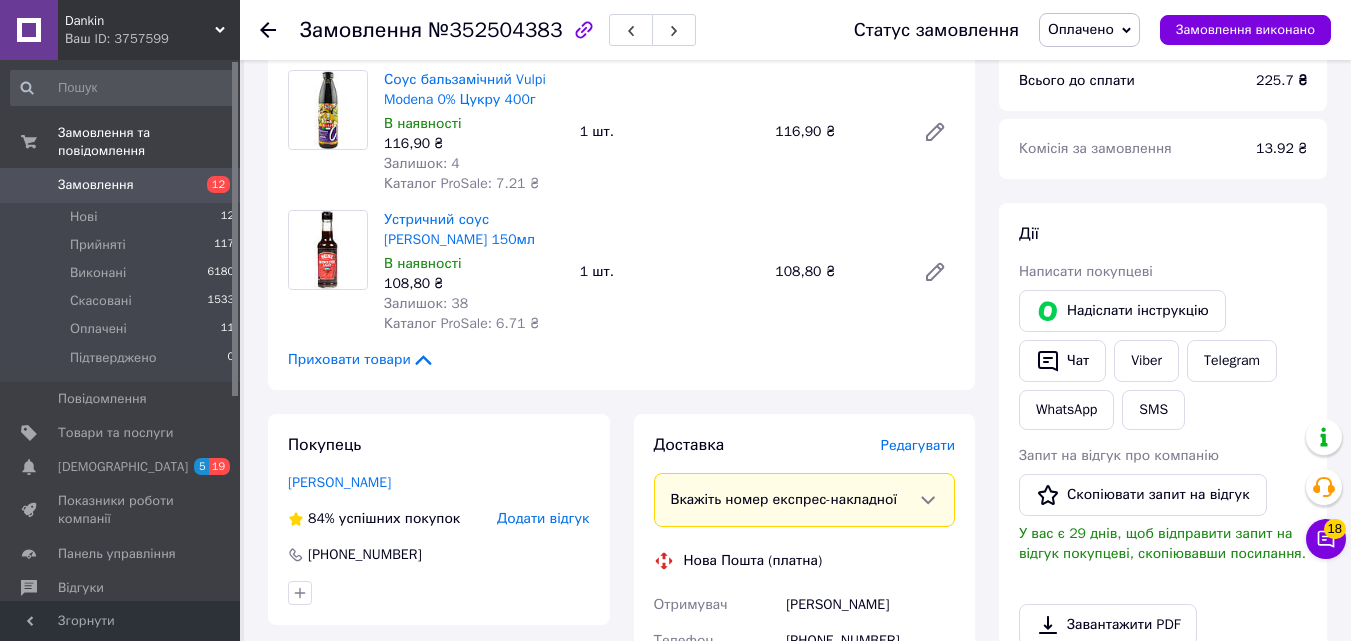 click on "Редагувати" at bounding box center [918, 445] 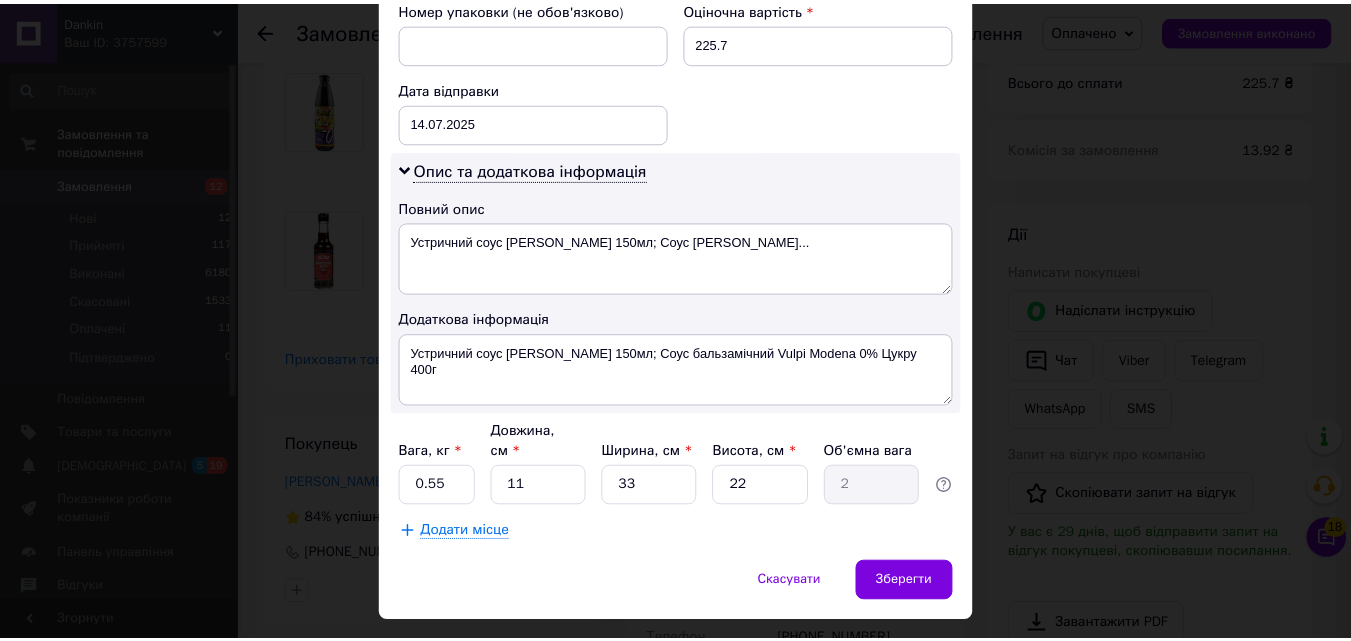 scroll, scrollTop: 931, scrollLeft: 0, axis: vertical 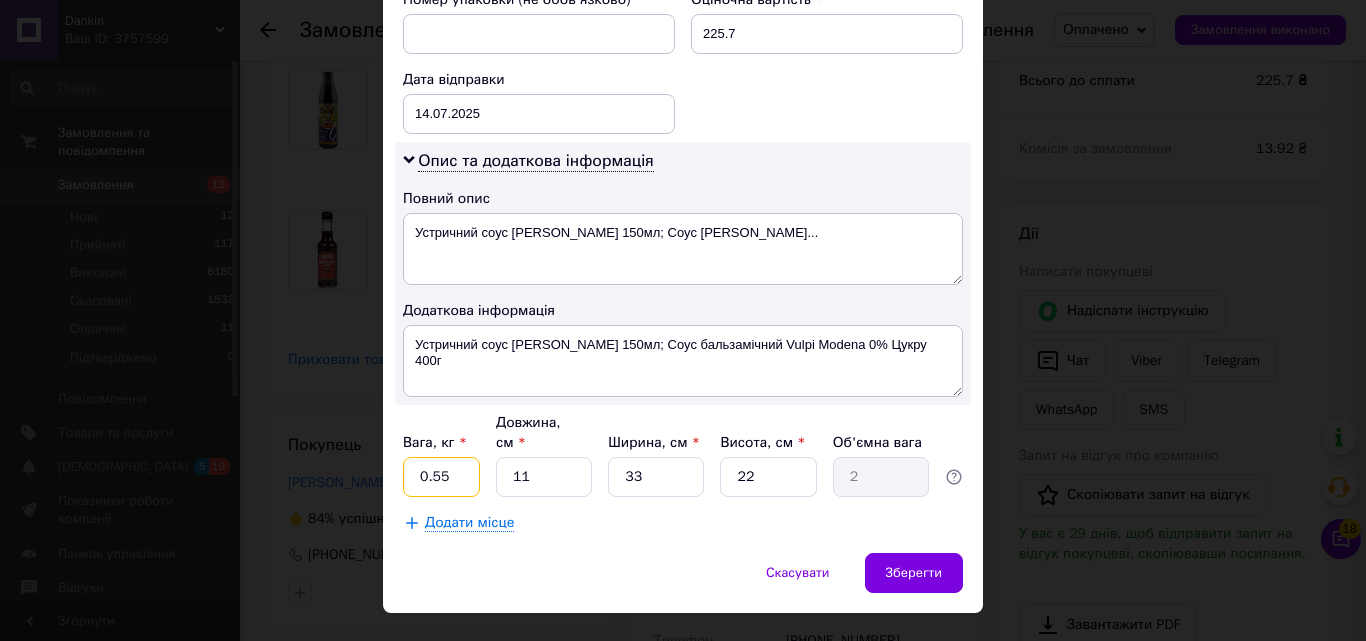 click on "0.55" at bounding box center (441, 477) 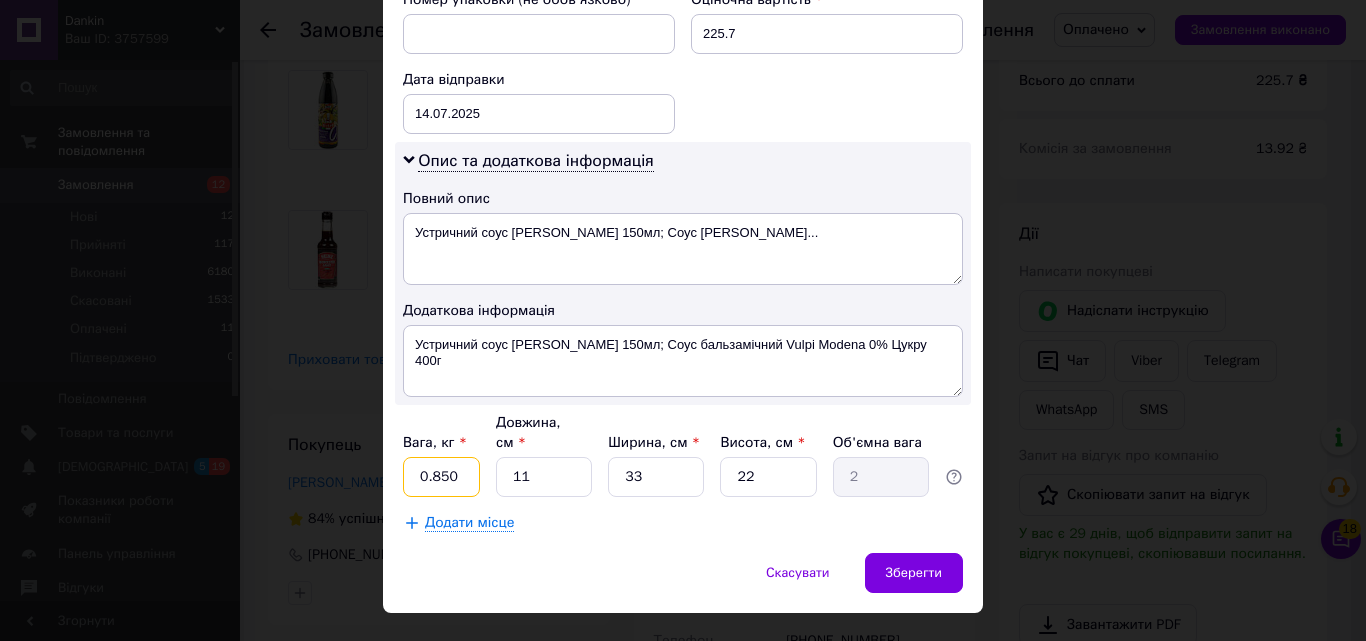 type on "0.850" 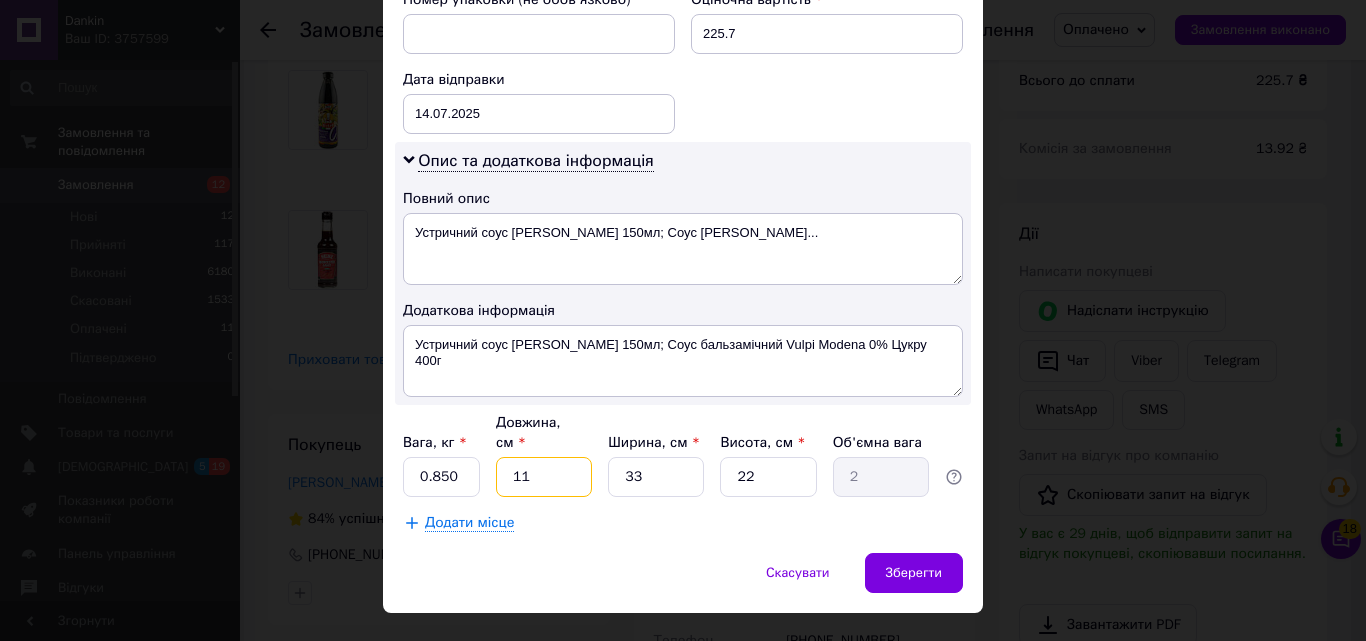 click on "11" at bounding box center (544, 477) 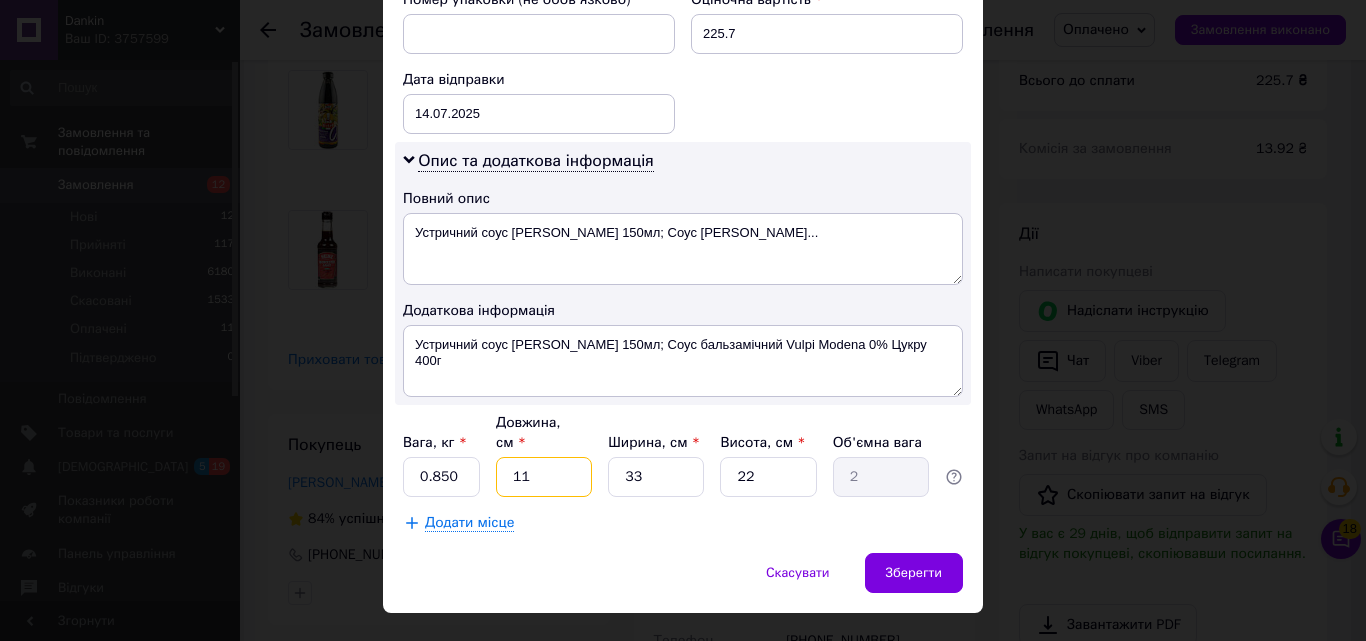 type on "1" 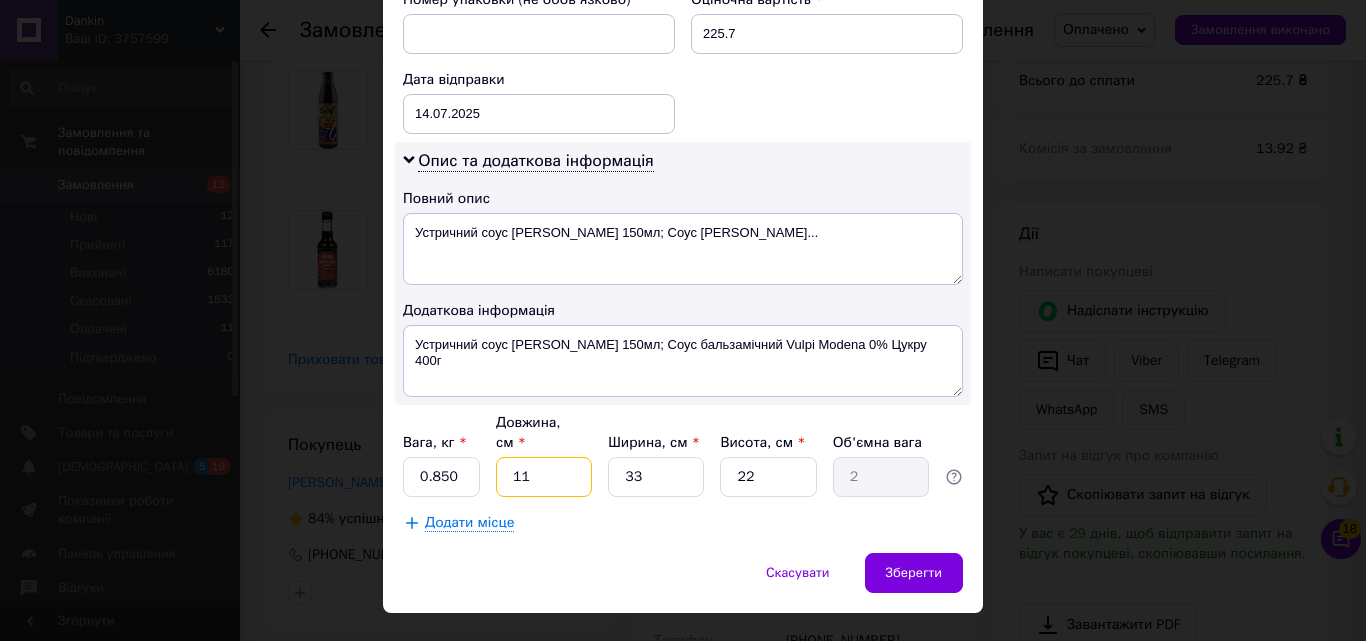 type on "0.18" 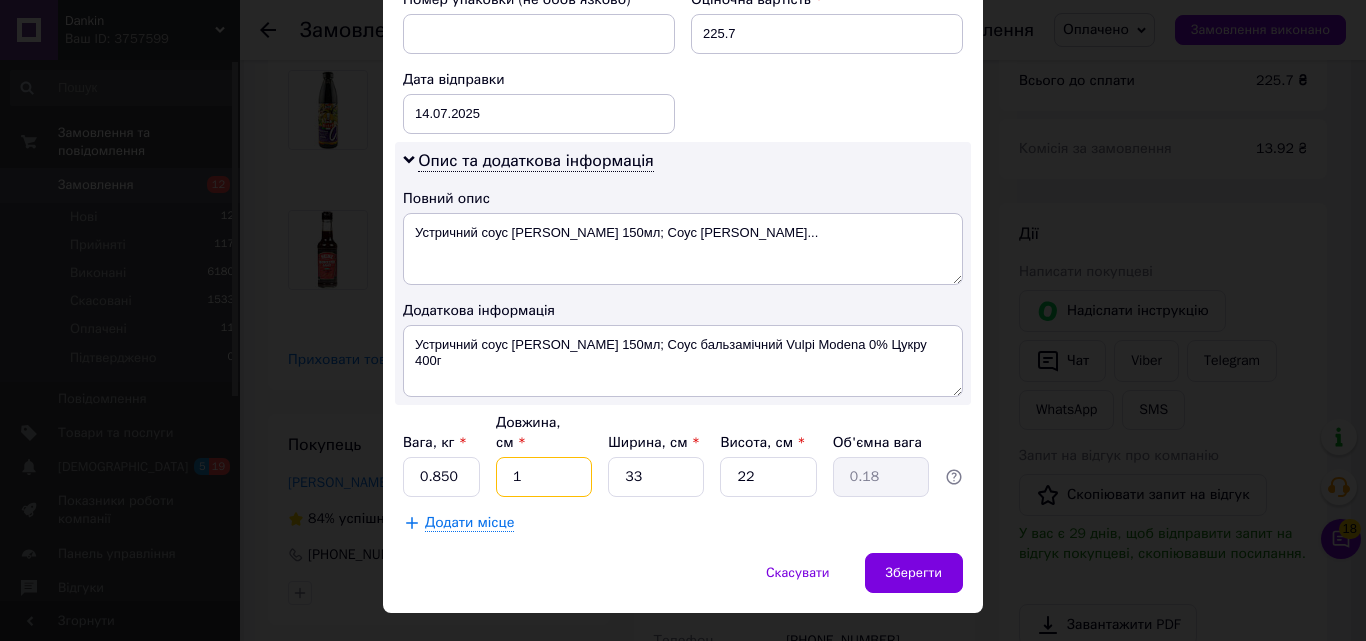 type 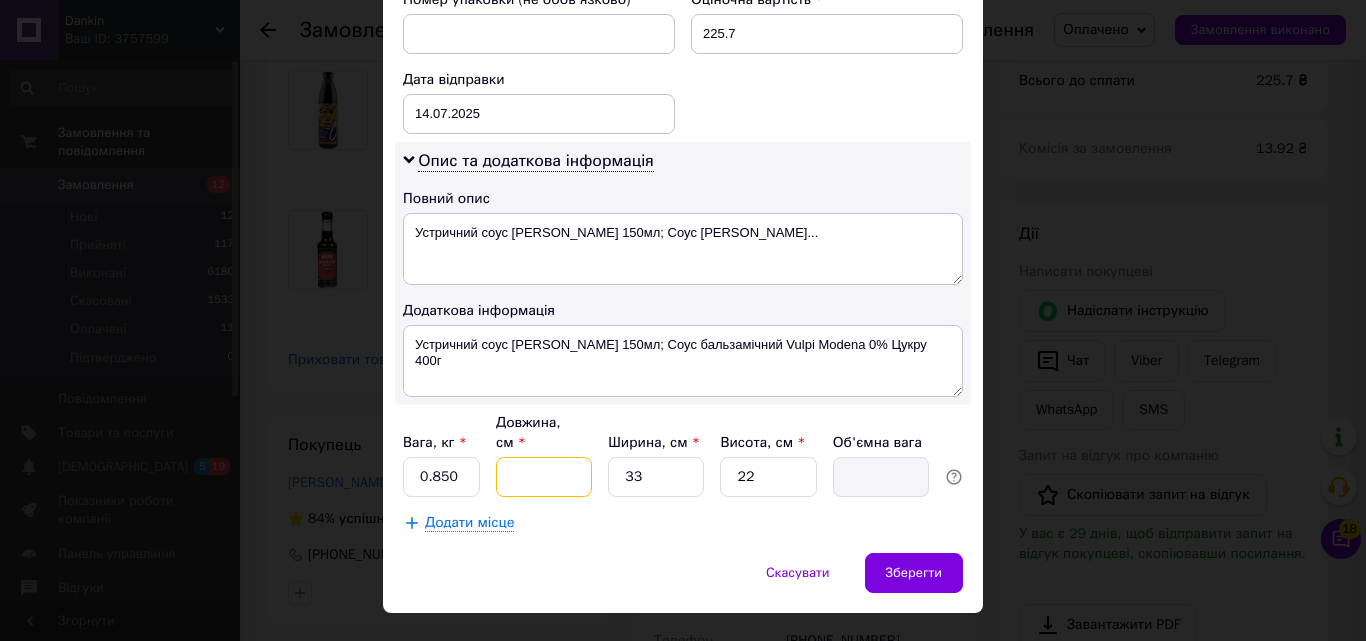 type on "2" 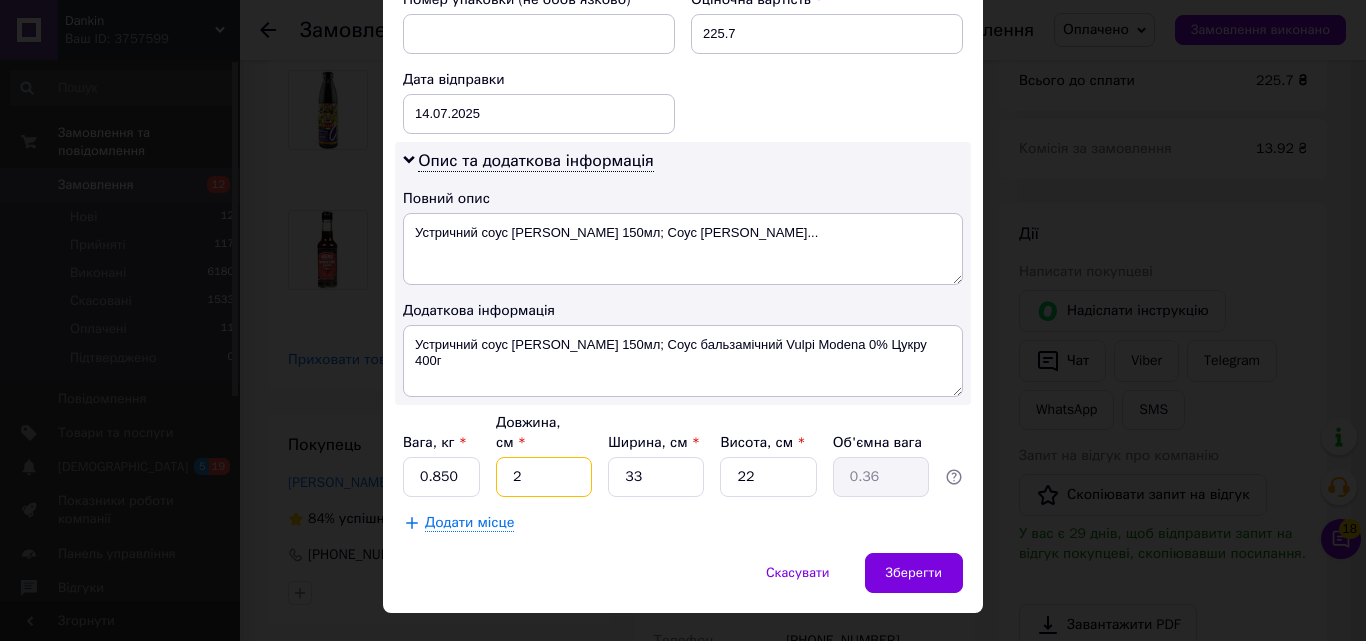 type on "22" 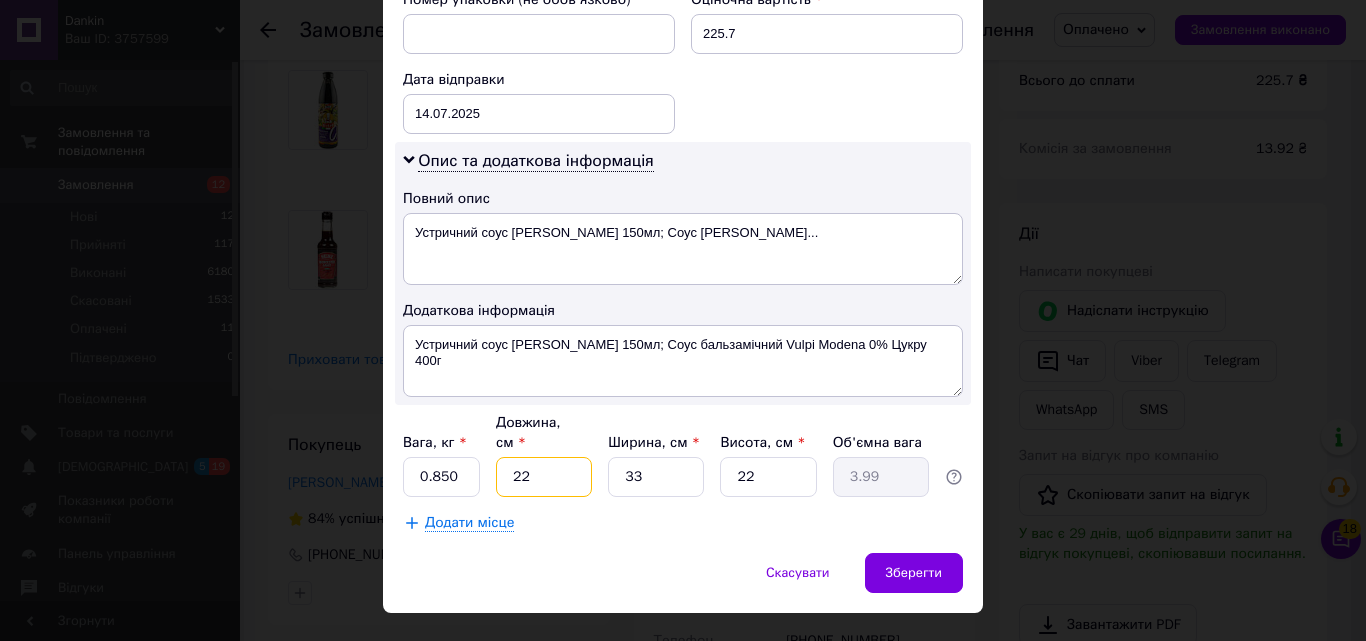type on "22" 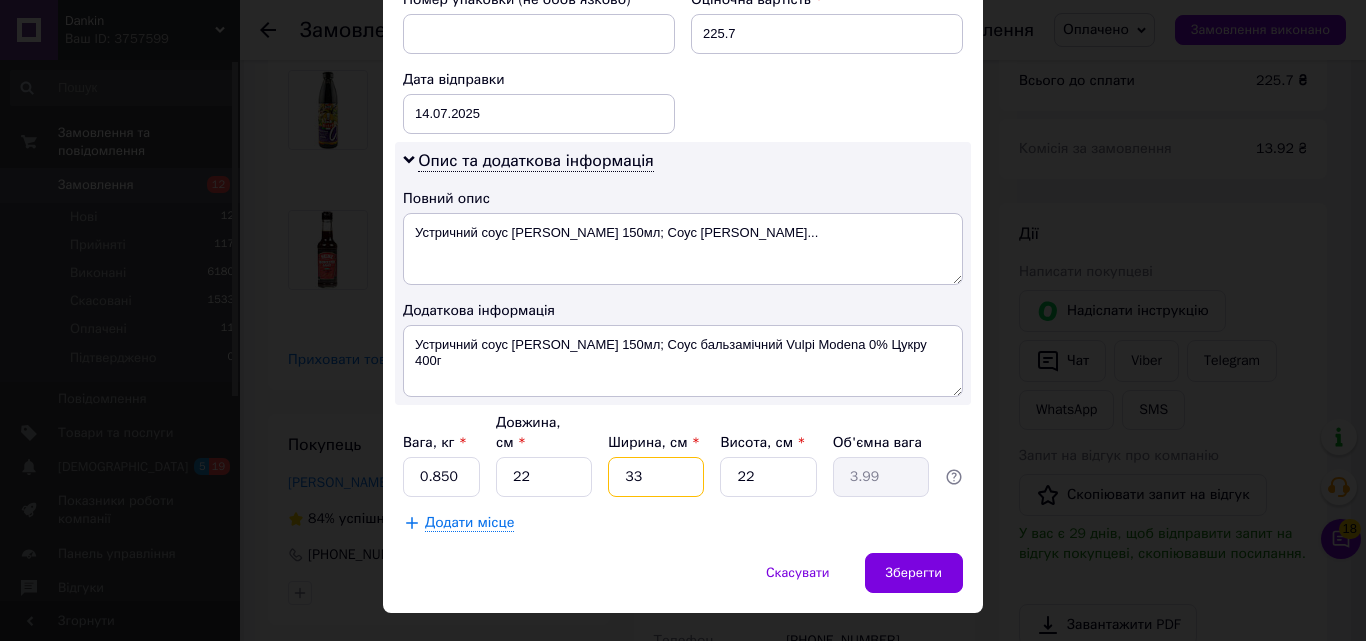 click on "33" at bounding box center (656, 477) 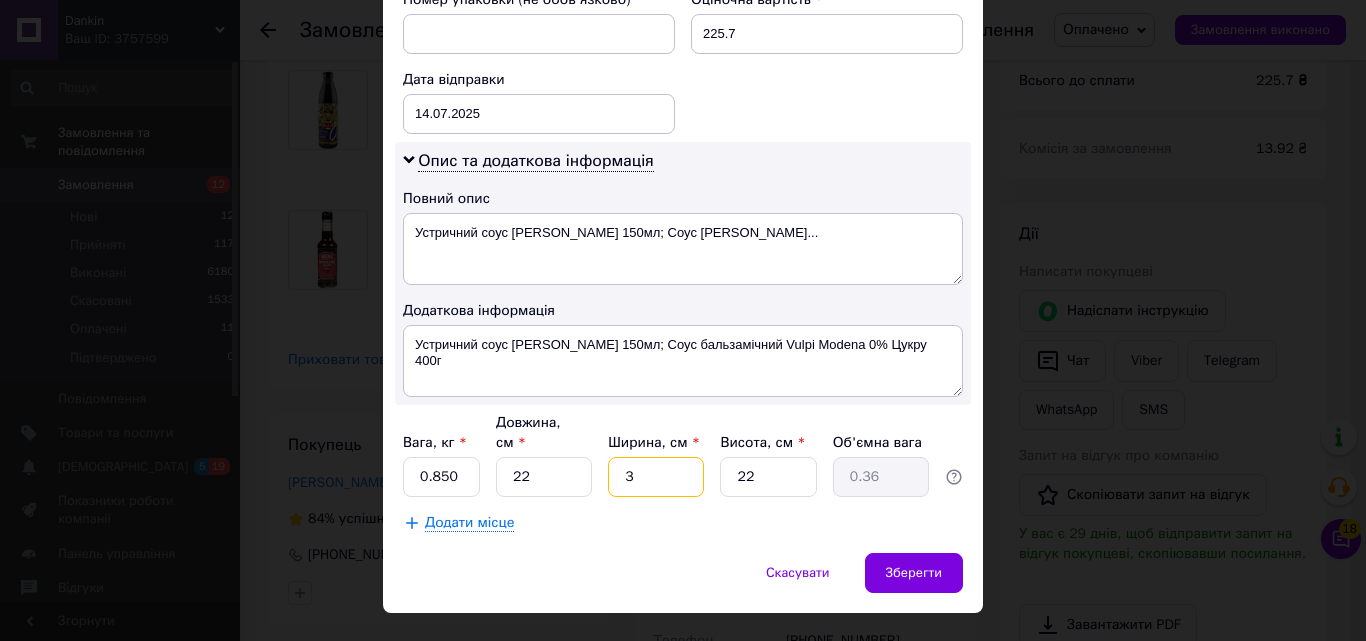 type 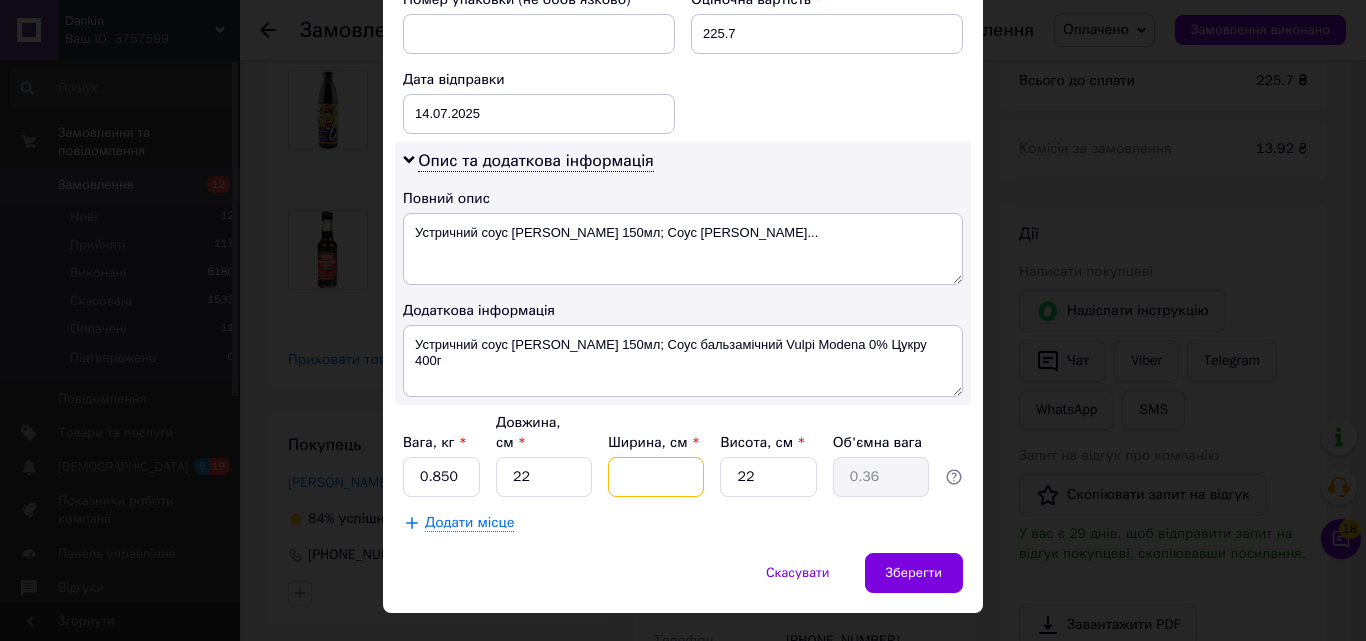 type 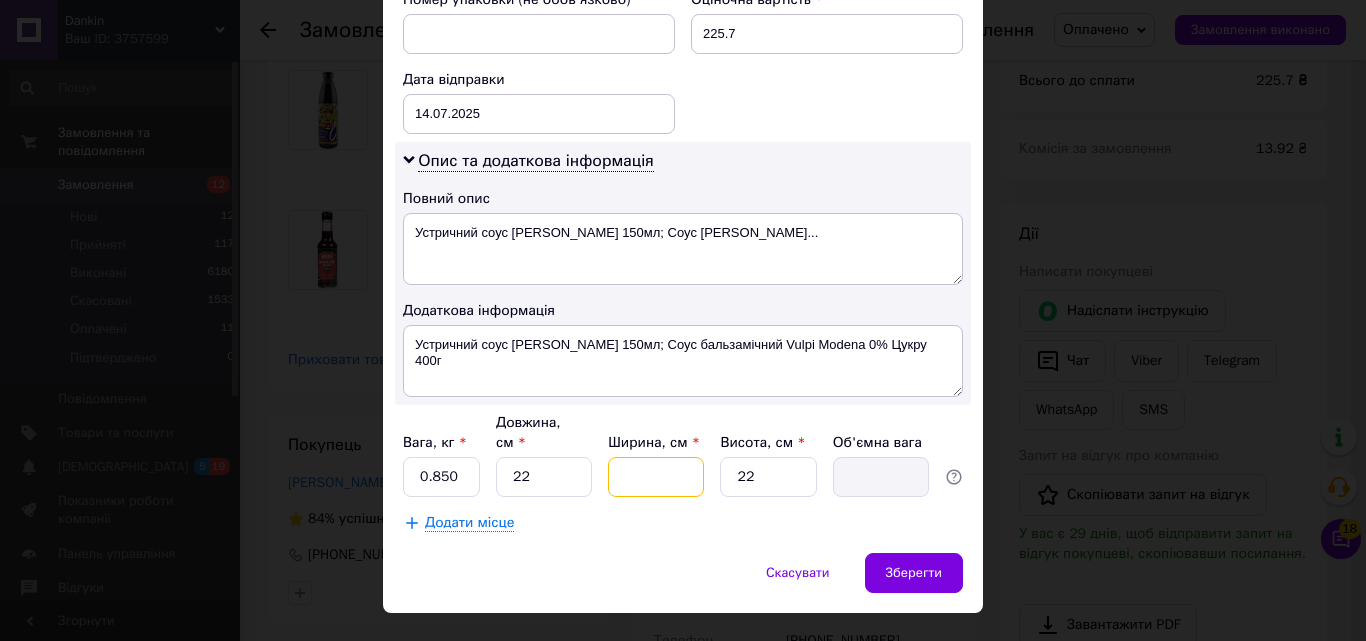 type on "1" 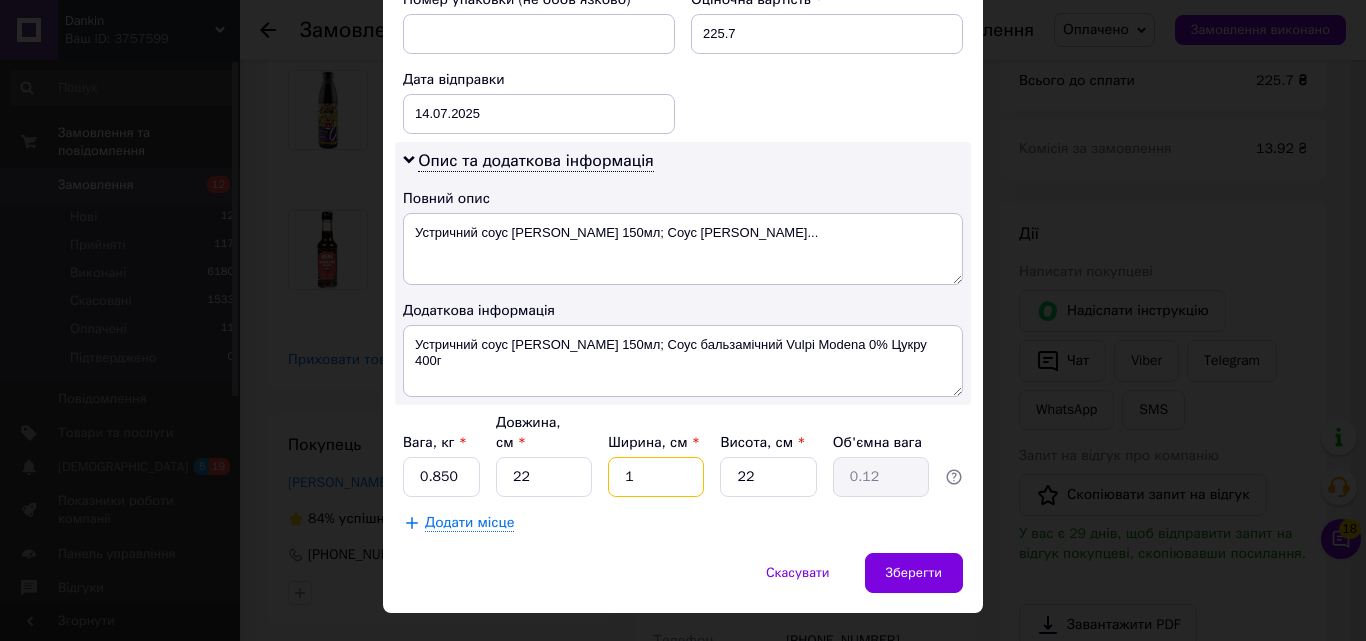 type on "12" 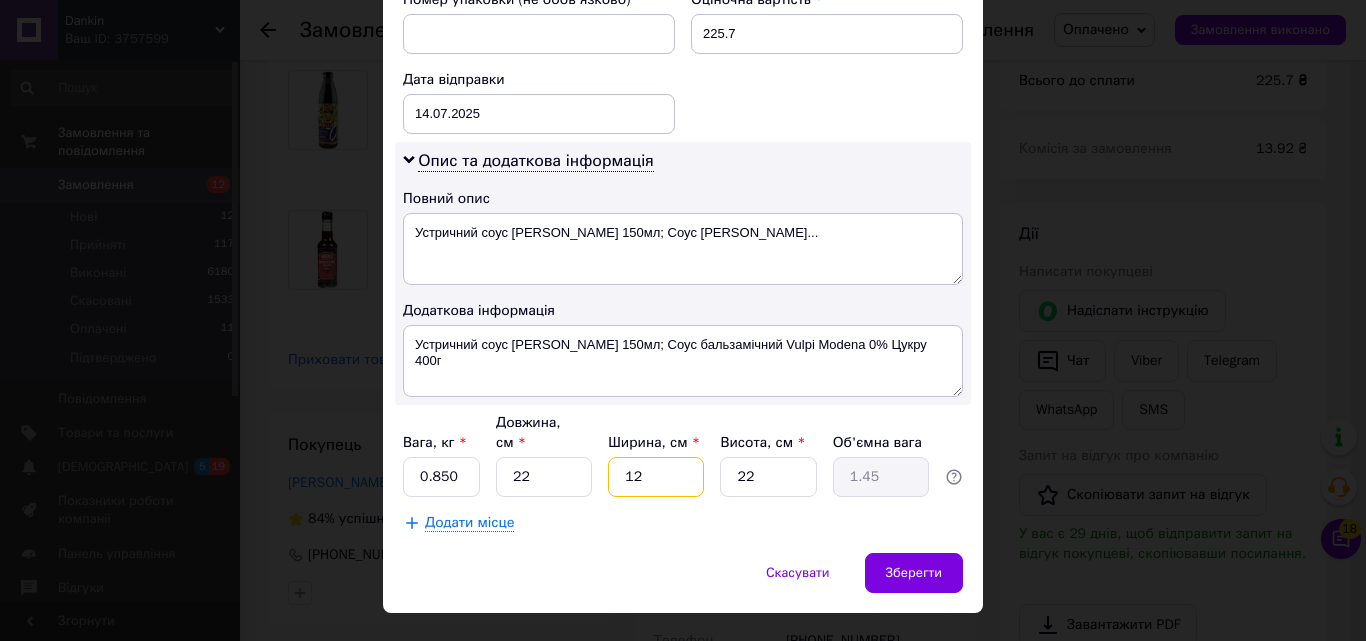 type on "12" 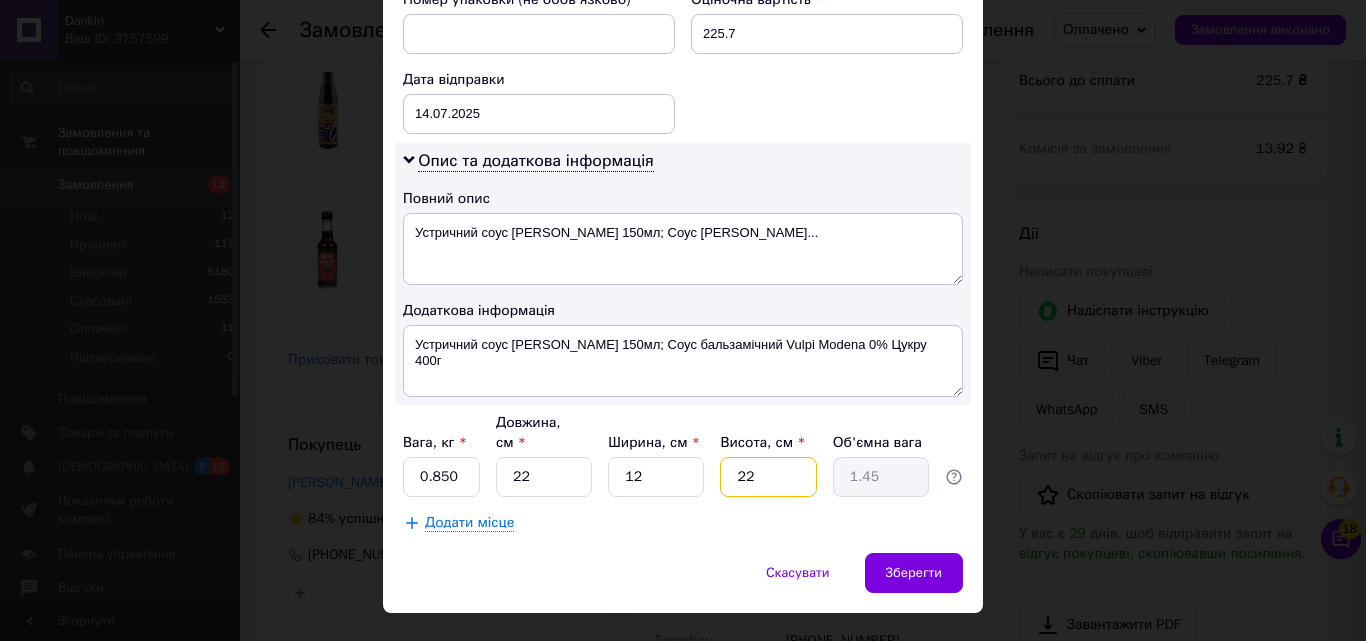 click on "22" at bounding box center [768, 477] 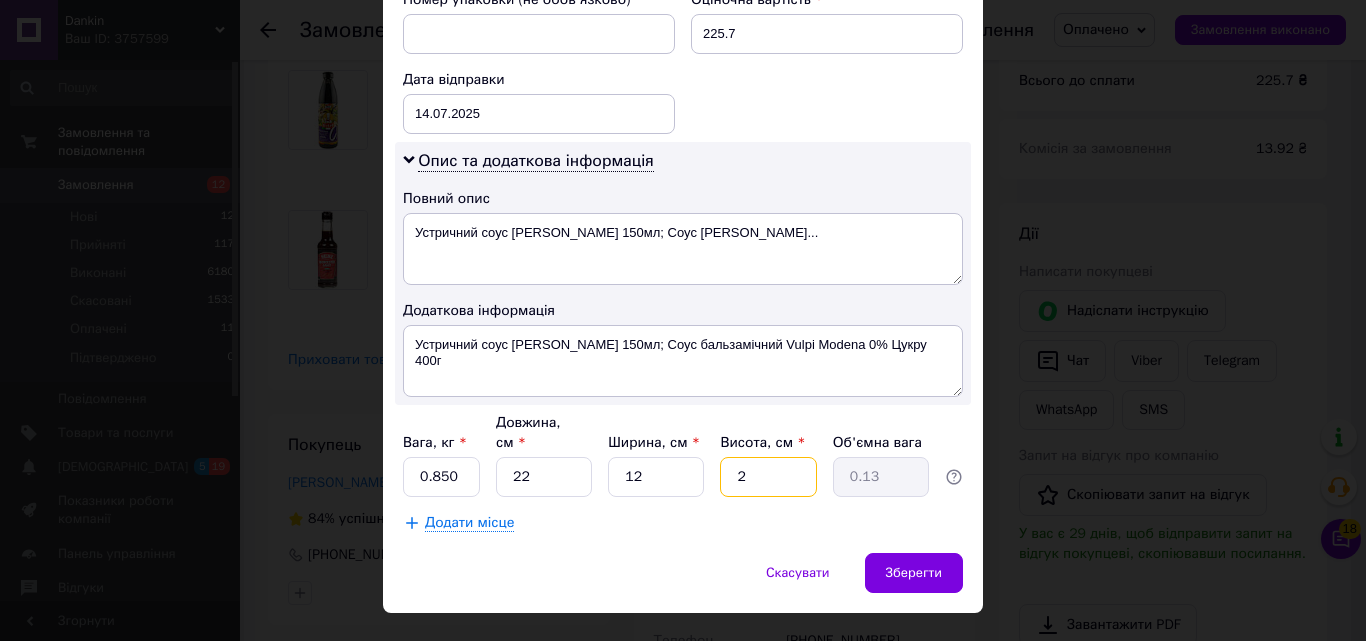 type 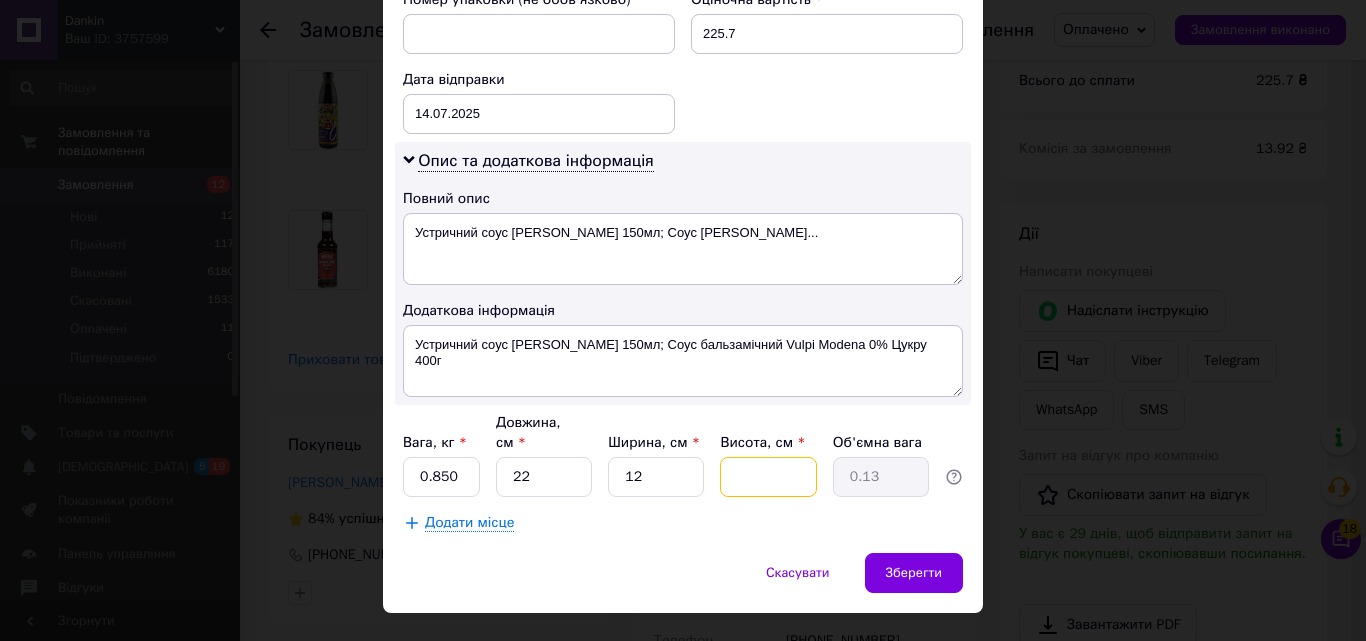 type 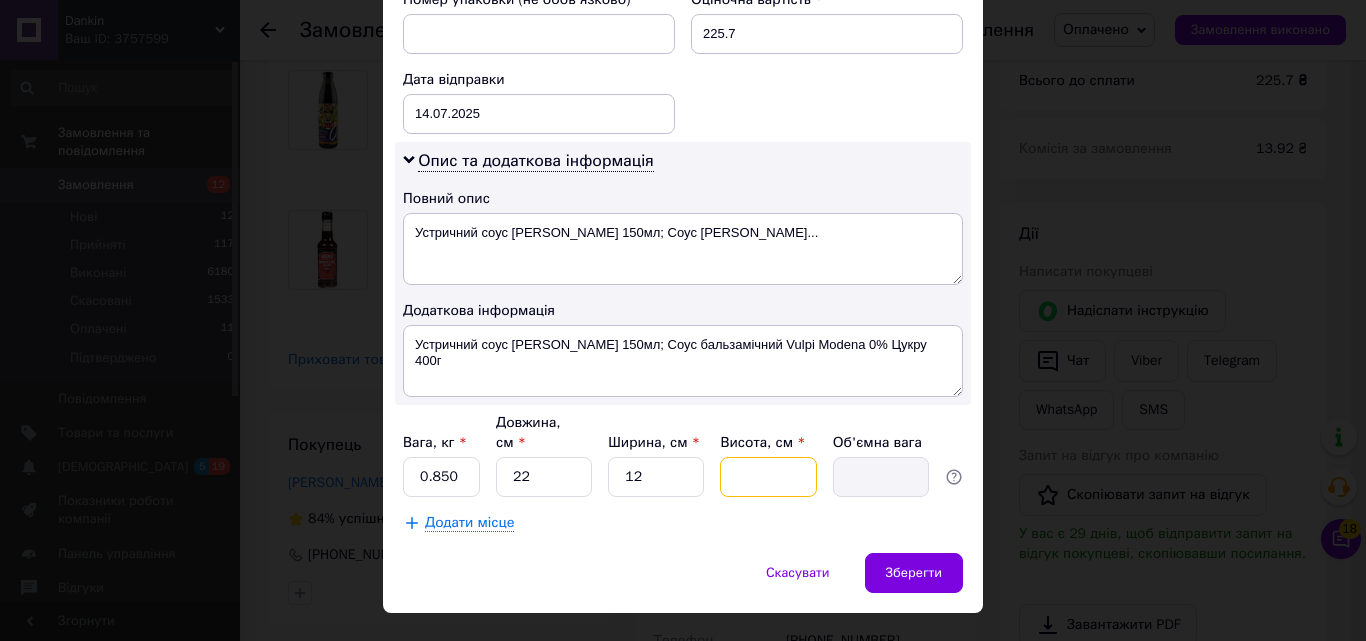 type on "5" 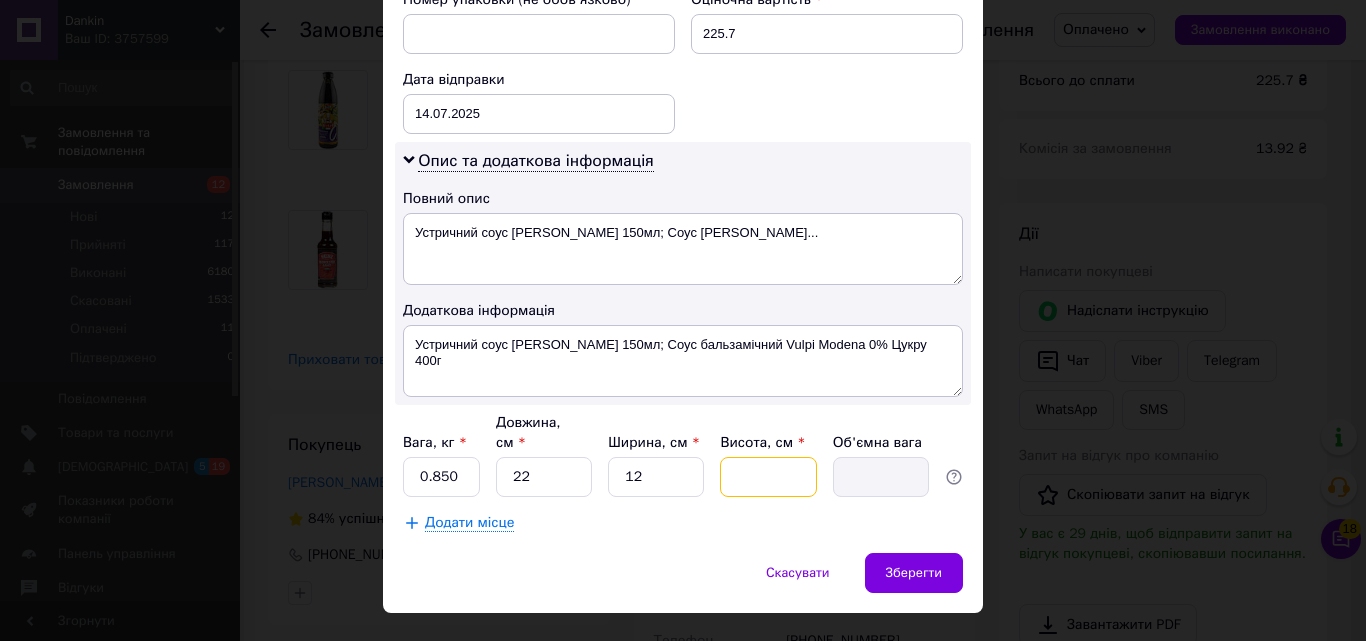 type on "0.33" 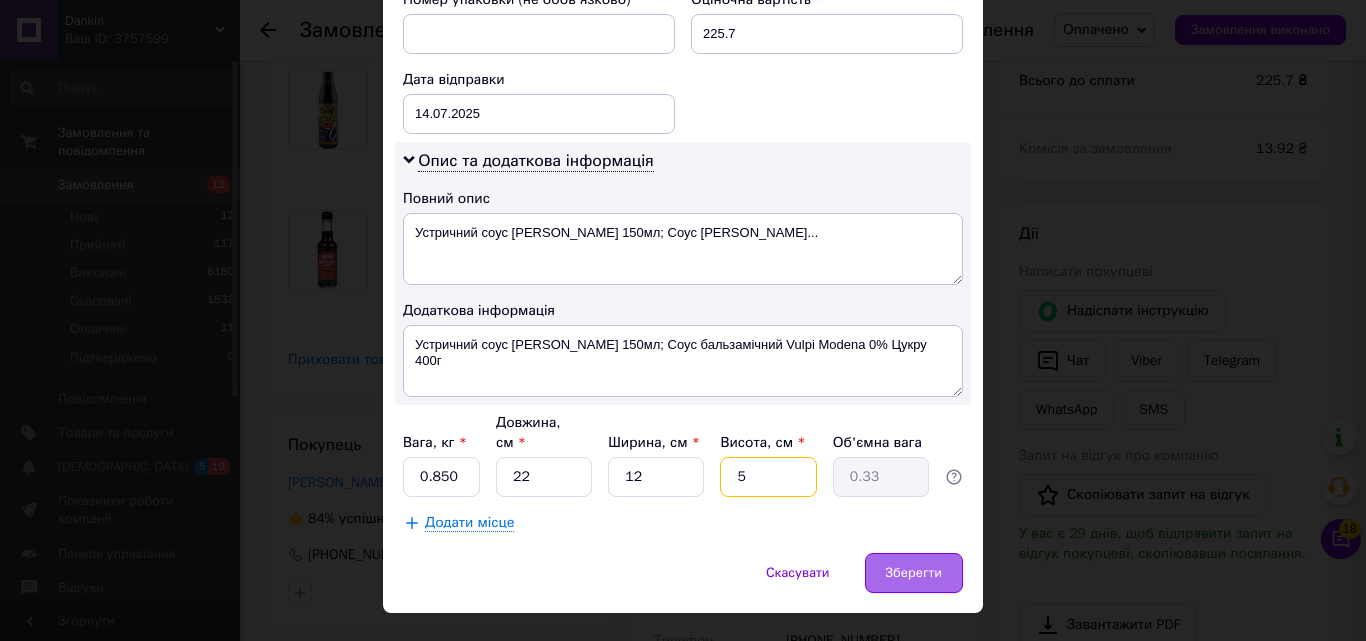 type on "5" 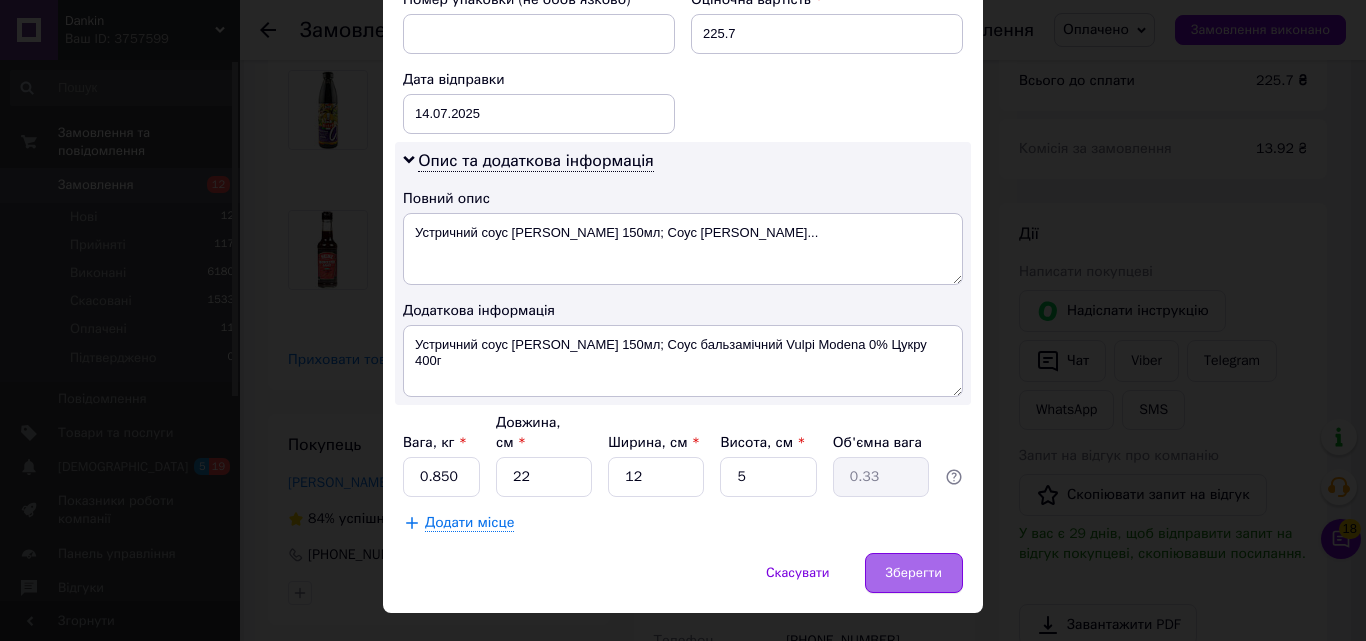click on "Зберегти" at bounding box center (914, 573) 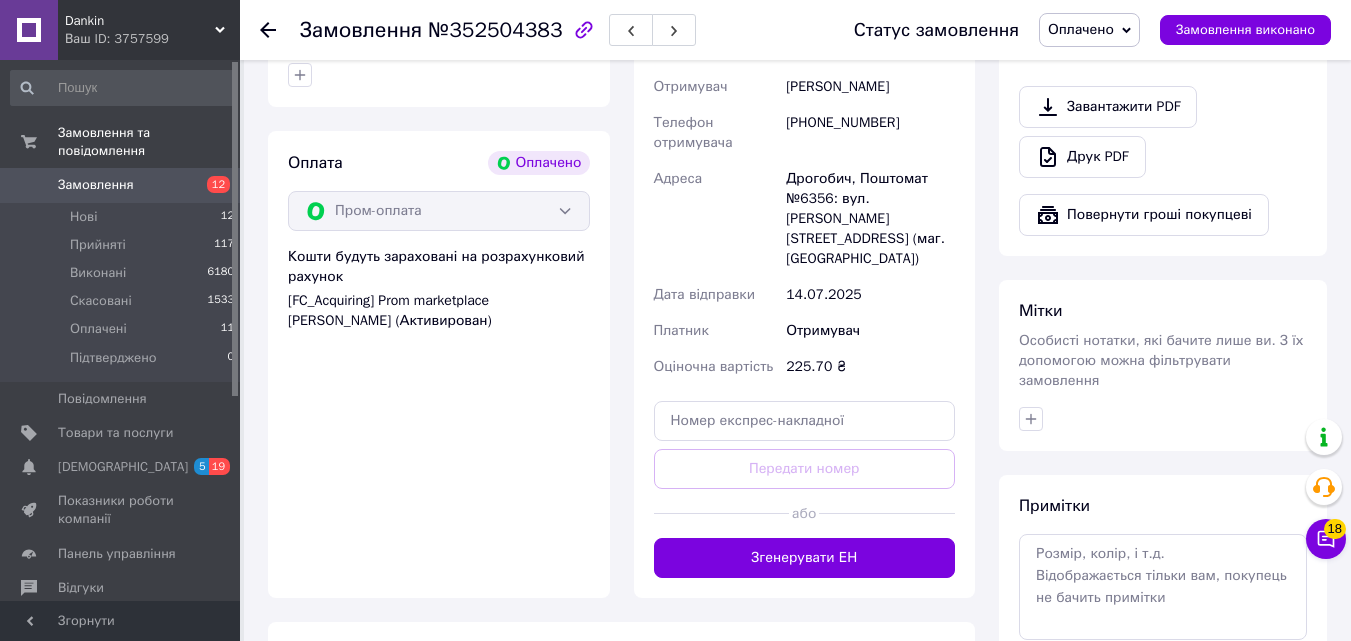 scroll, scrollTop: 824, scrollLeft: 0, axis: vertical 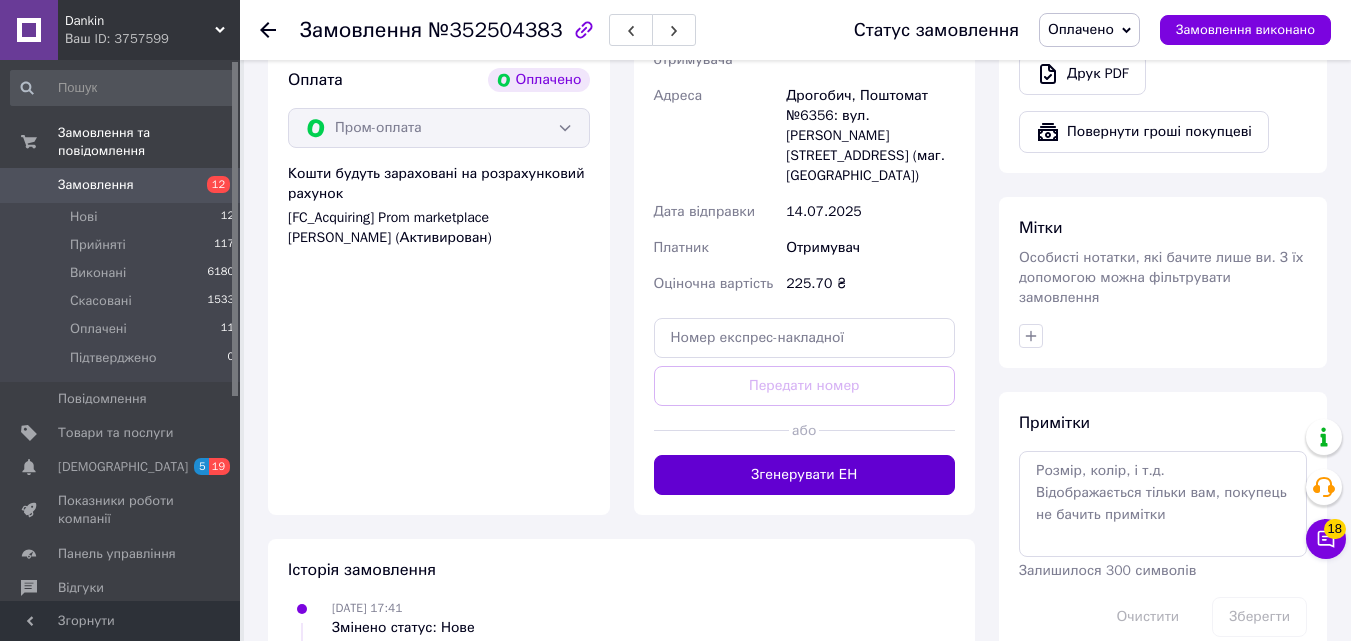 click on "Згенерувати ЕН" at bounding box center [805, 475] 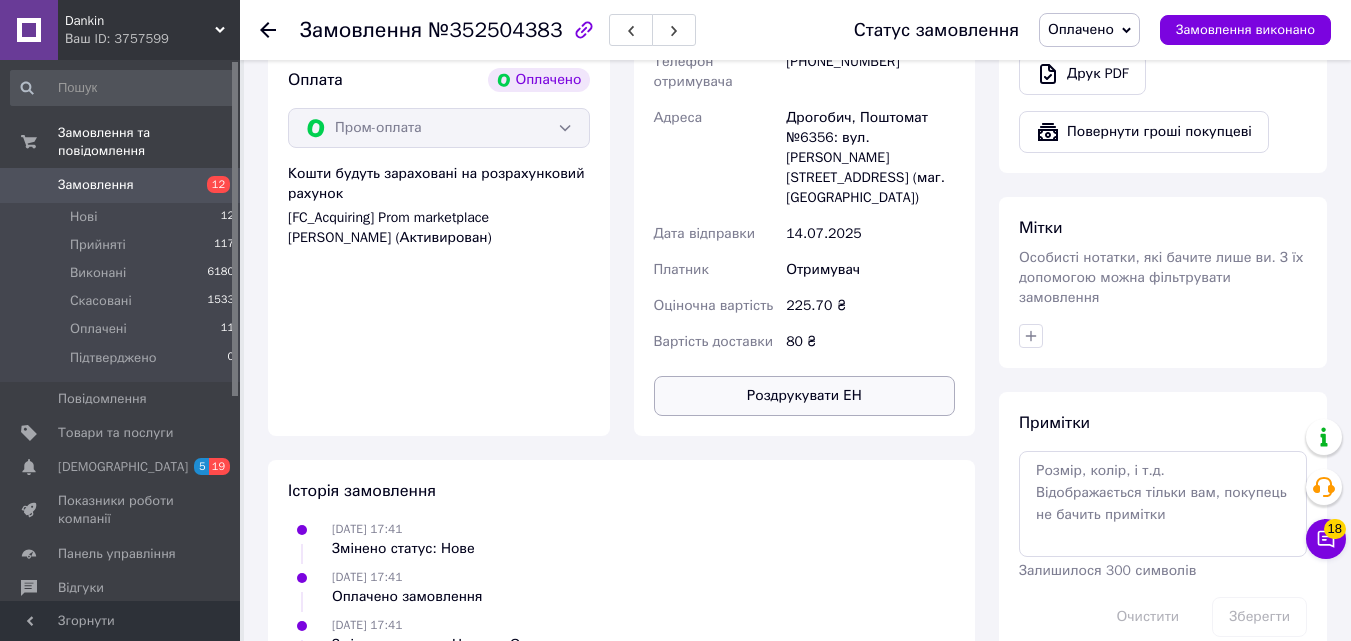 click on "Роздрукувати ЕН" at bounding box center [805, 396] 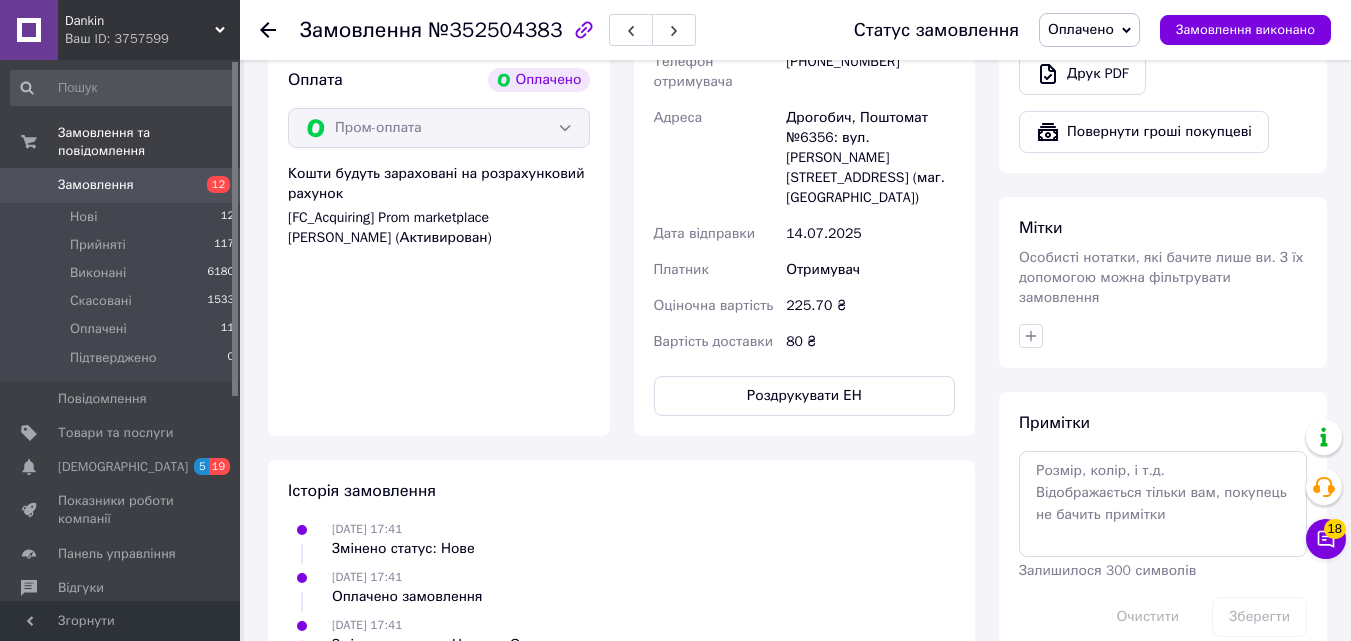 click on "Оплачено" at bounding box center [1089, 30] 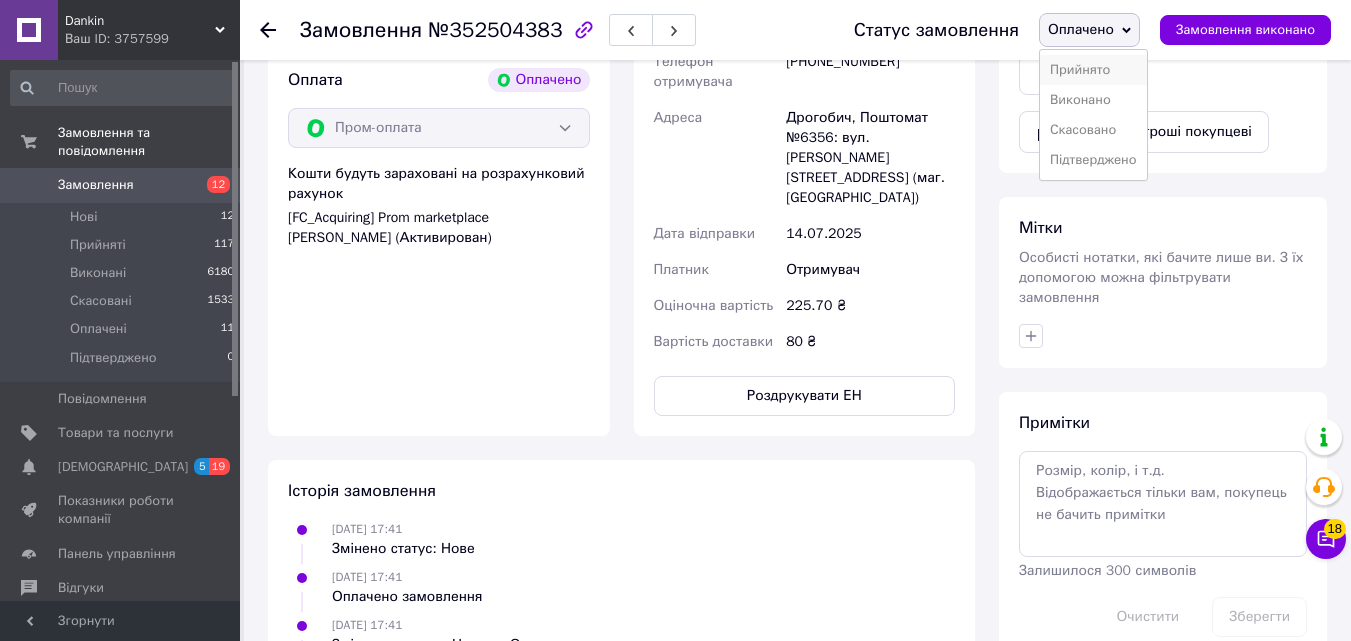 click on "Прийнято" at bounding box center (1093, 70) 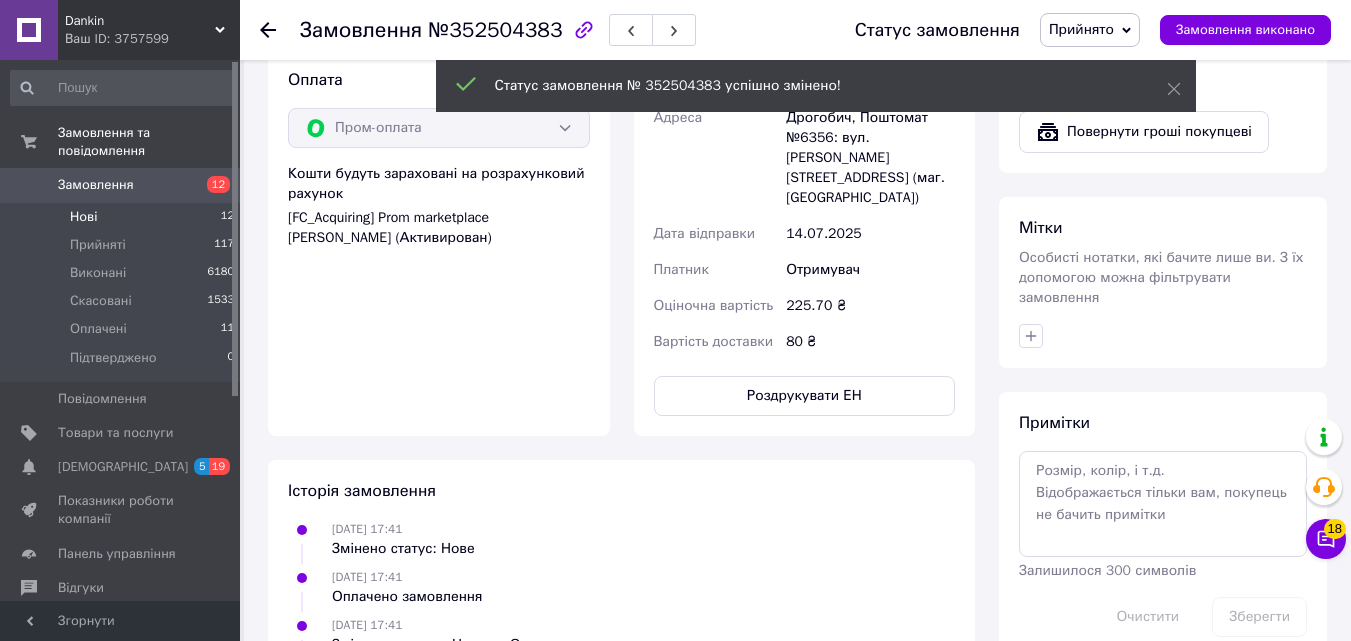 click on "Нові 12" at bounding box center (123, 217) 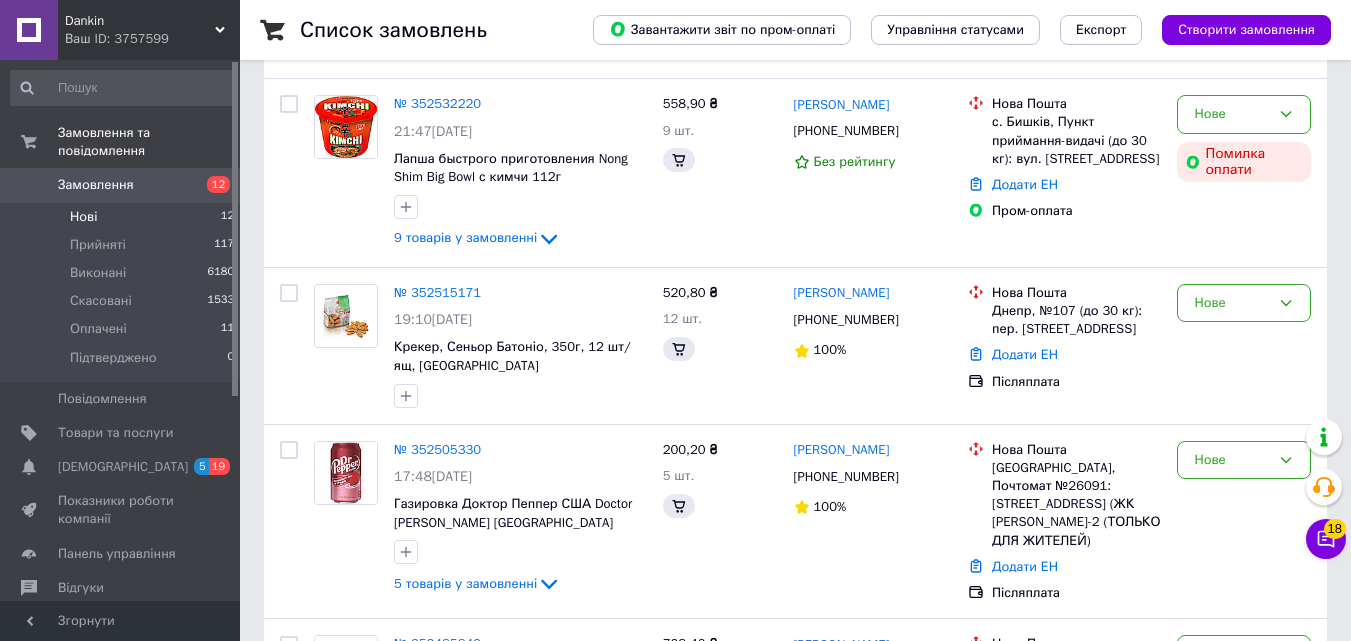 scroll, scrollTop: 76, scrollLeft: 0, axis: vertical 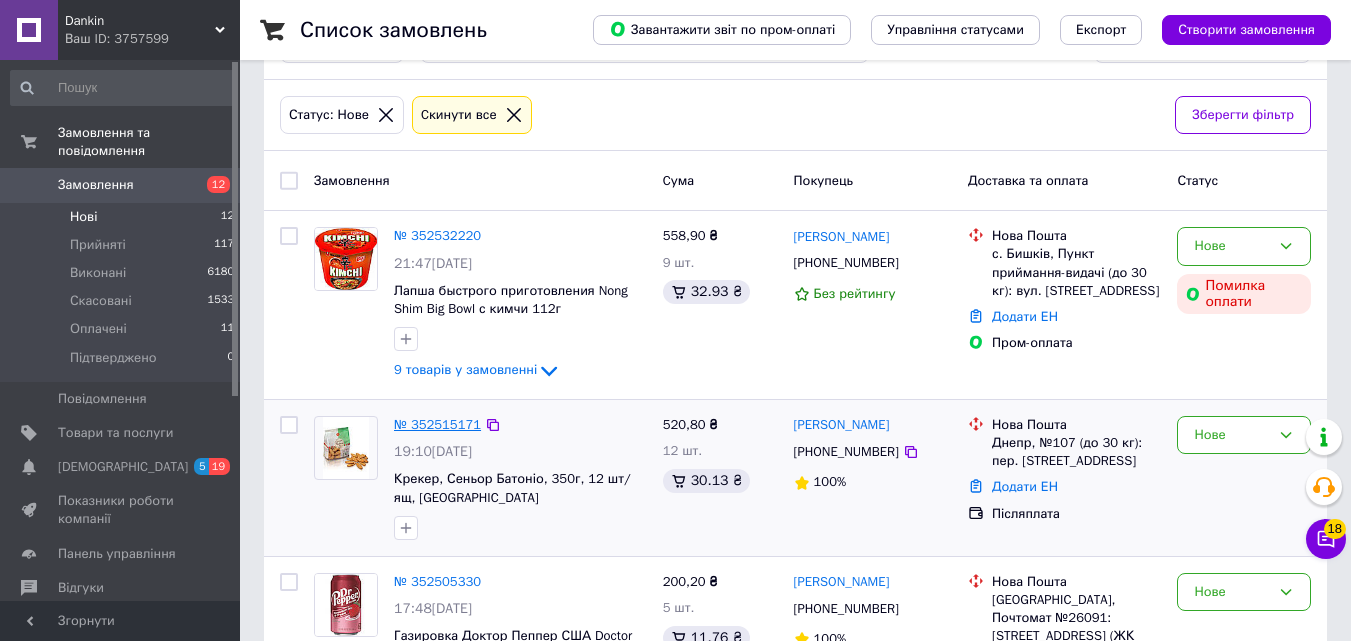 click on "№ 352515171" at bounding box center [437, 424] 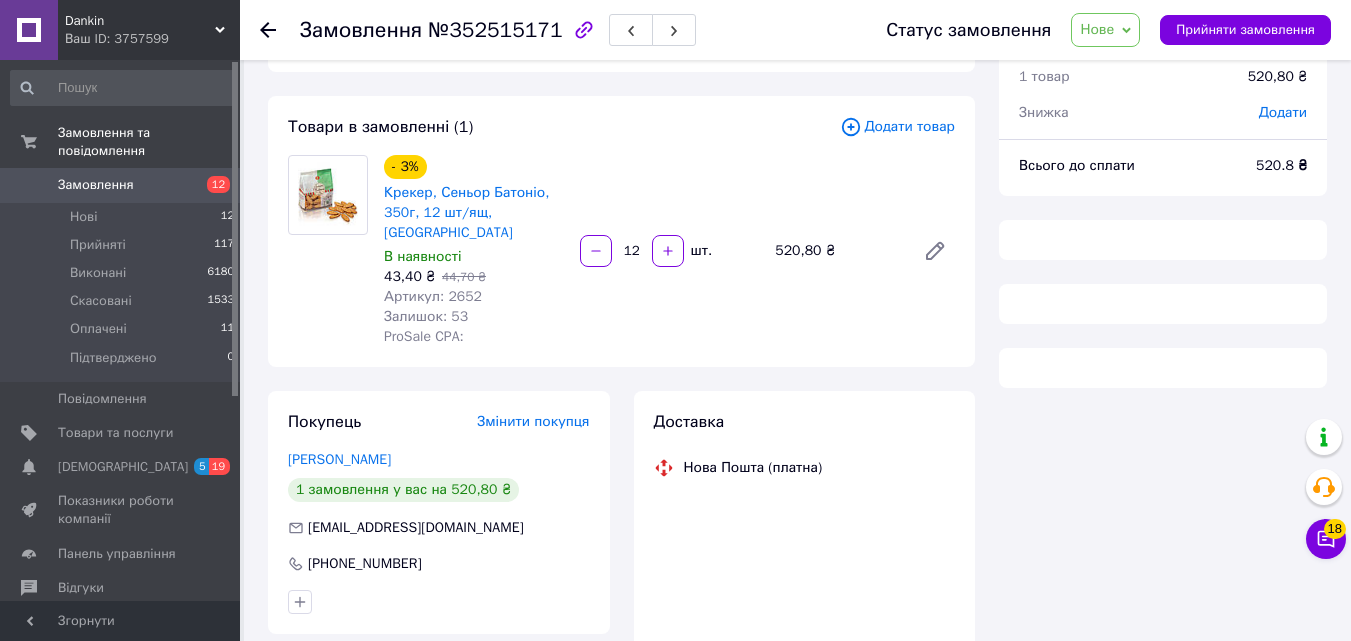 click 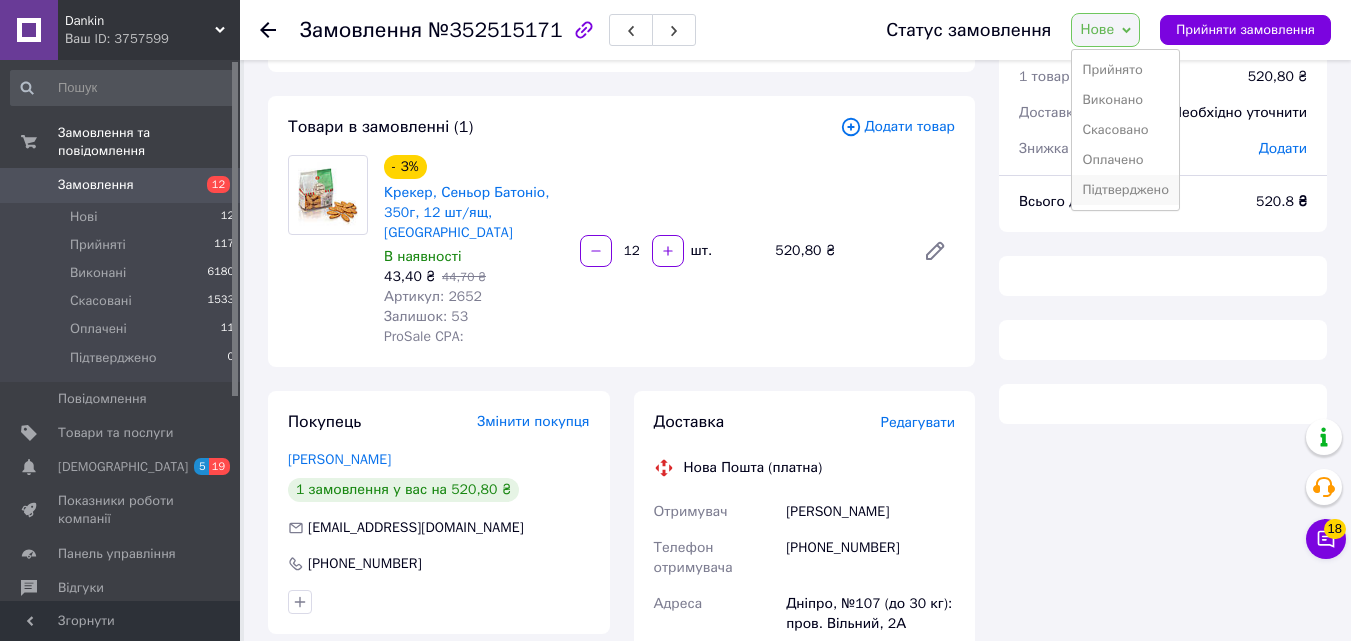 click on "Підтверджено" at bounding box center (1125, 190) 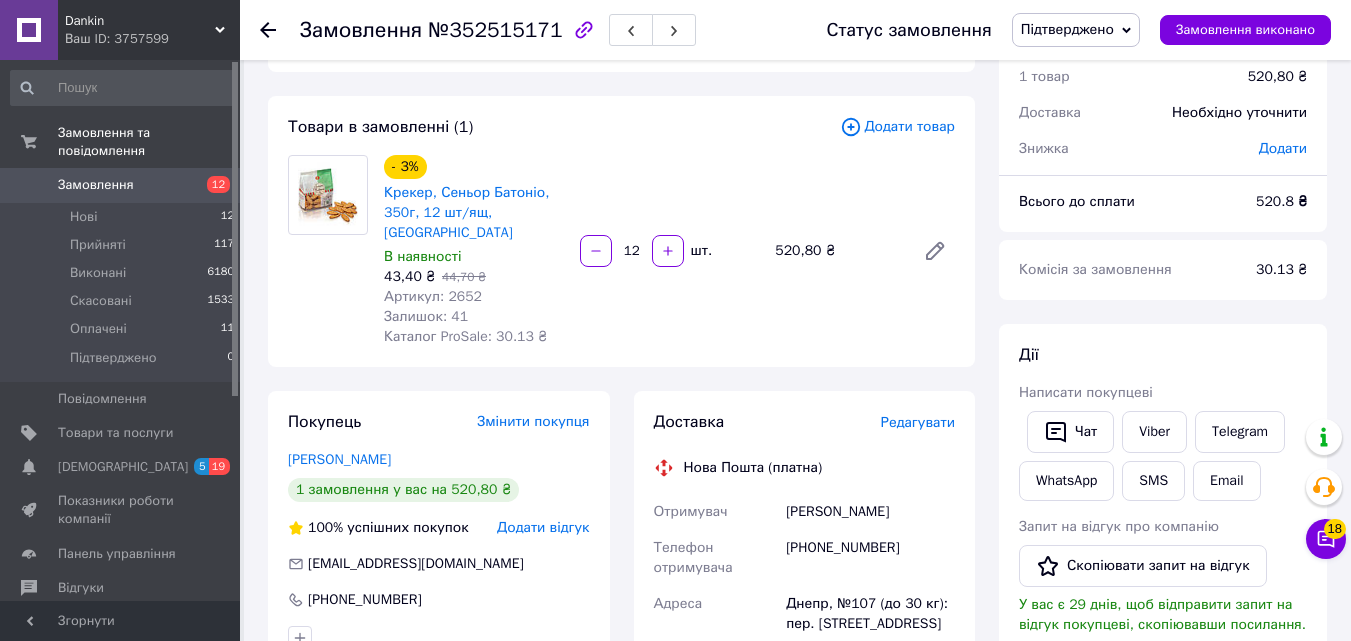 click 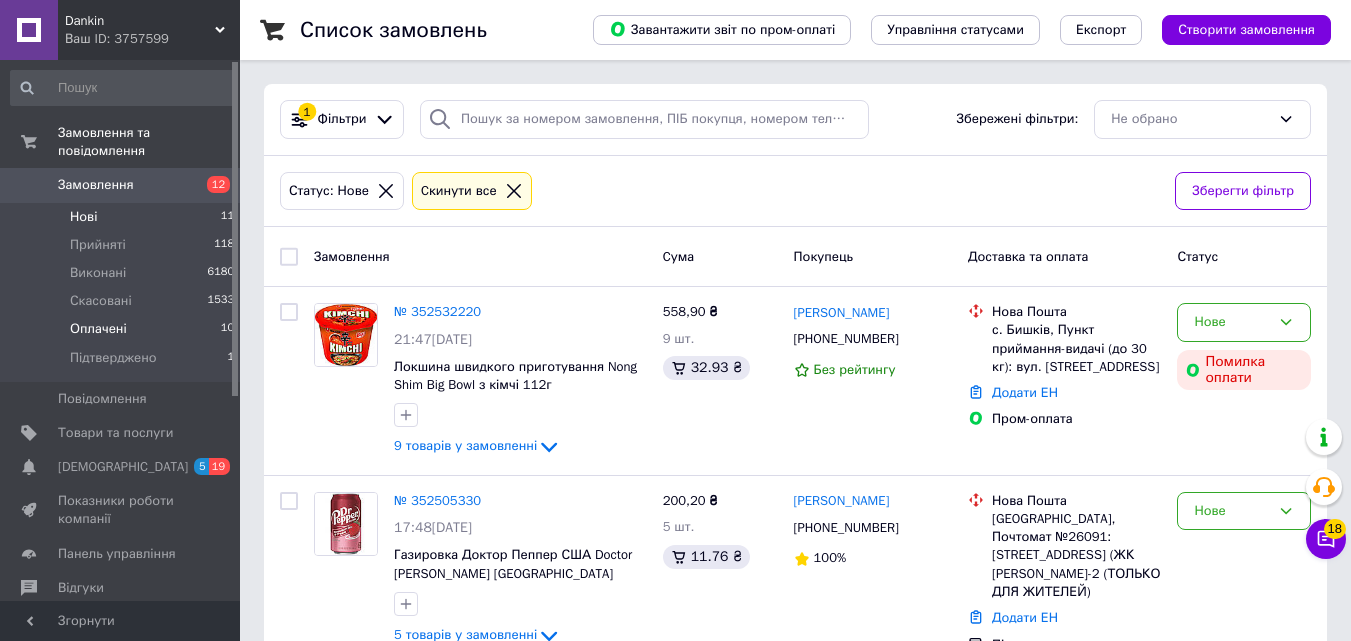 click on "Оплачені" at bounding box center (98, 329) 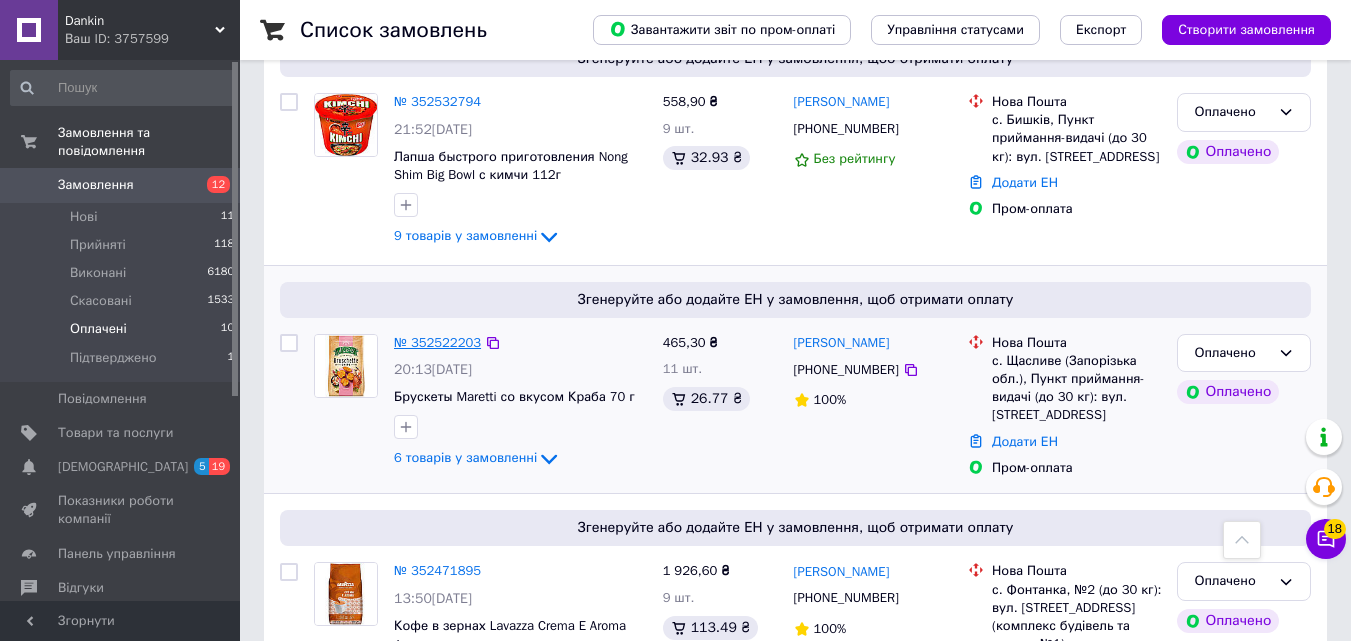 click on "№ 352522203" at bounding box center [437, 342] 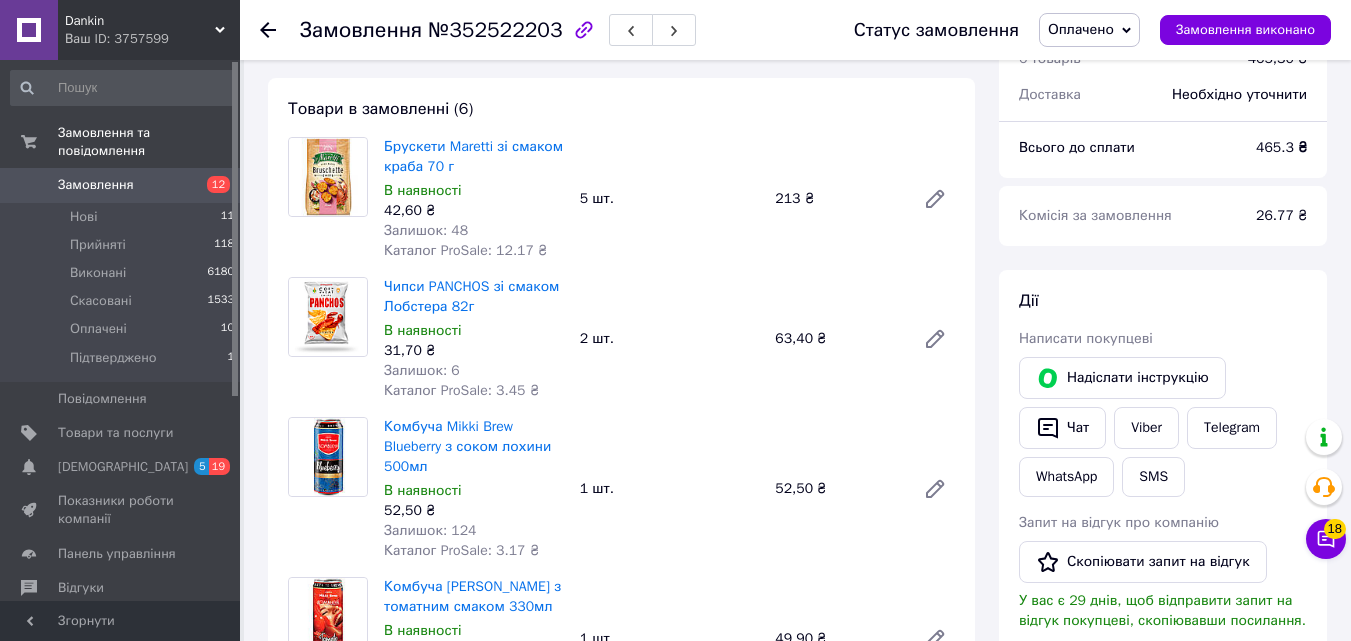 scroll, scrollTop: 0, scrollLeft: 0, axis: both 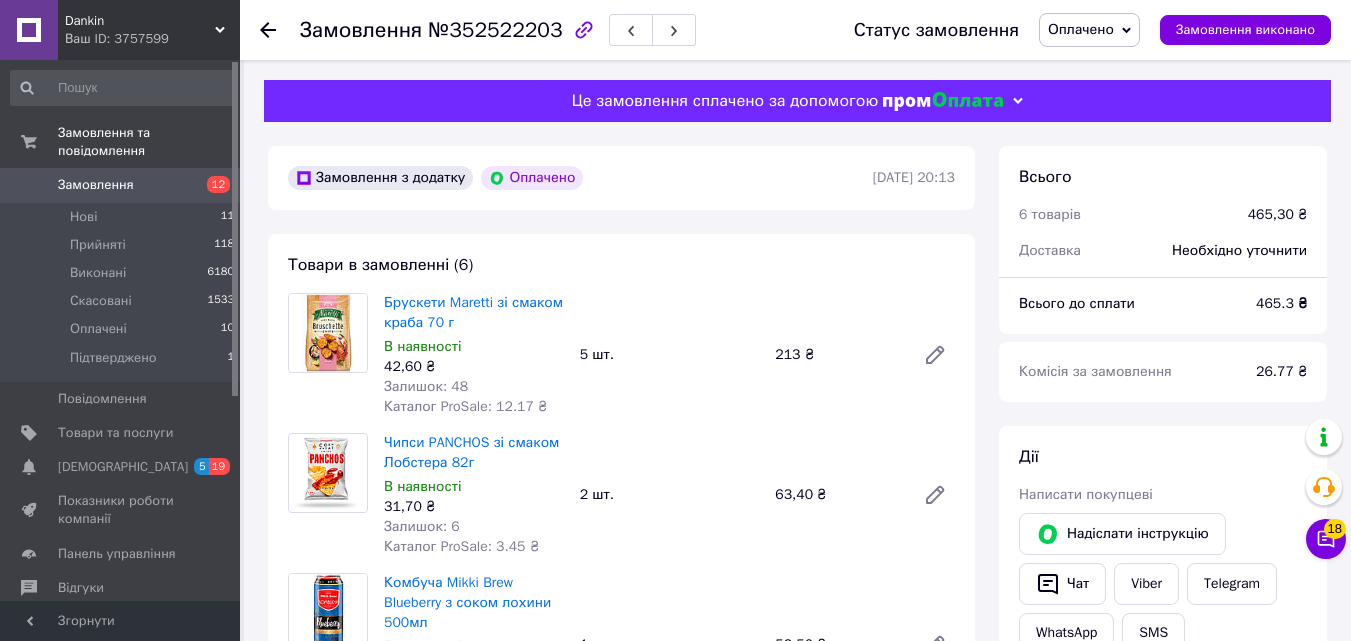 click on "Оплачено" at bounding box center [1081, 29] 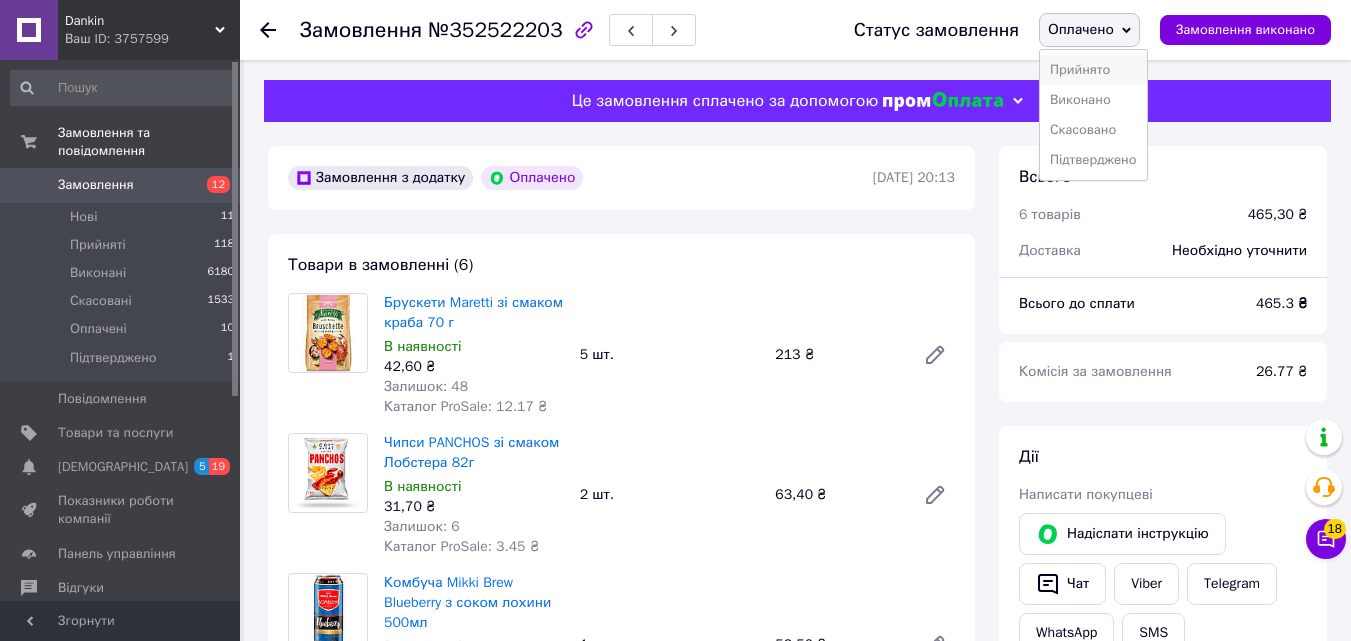 click on "Прийнято" at bounding box center [1093, 70] 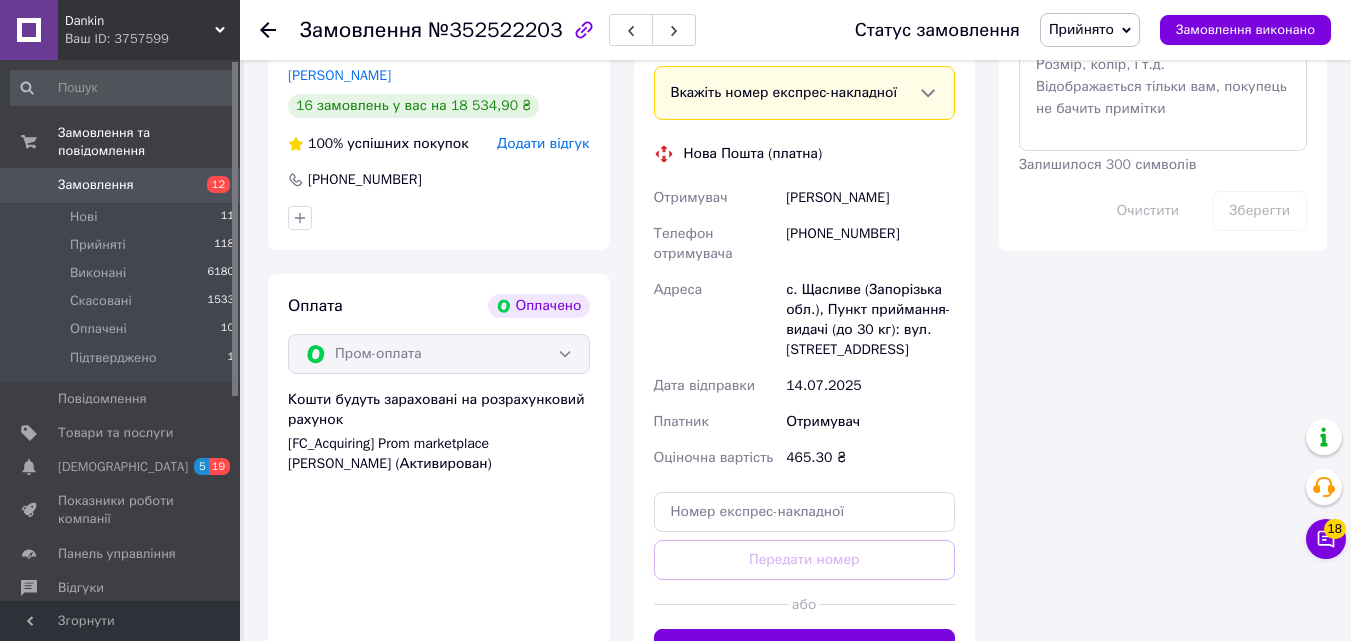 scroll, scrollTop: 1179, scrollLeft: 0, axis: vertical 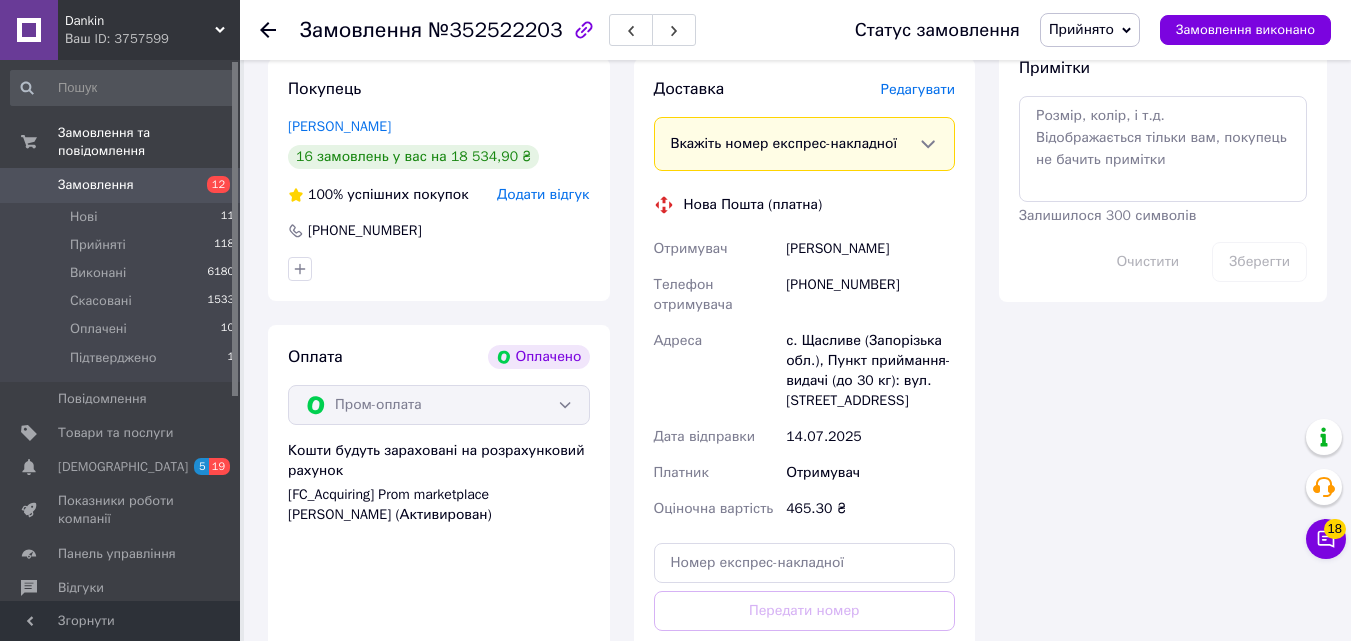 click on "Редагувати" at bounding box center (918, 89) 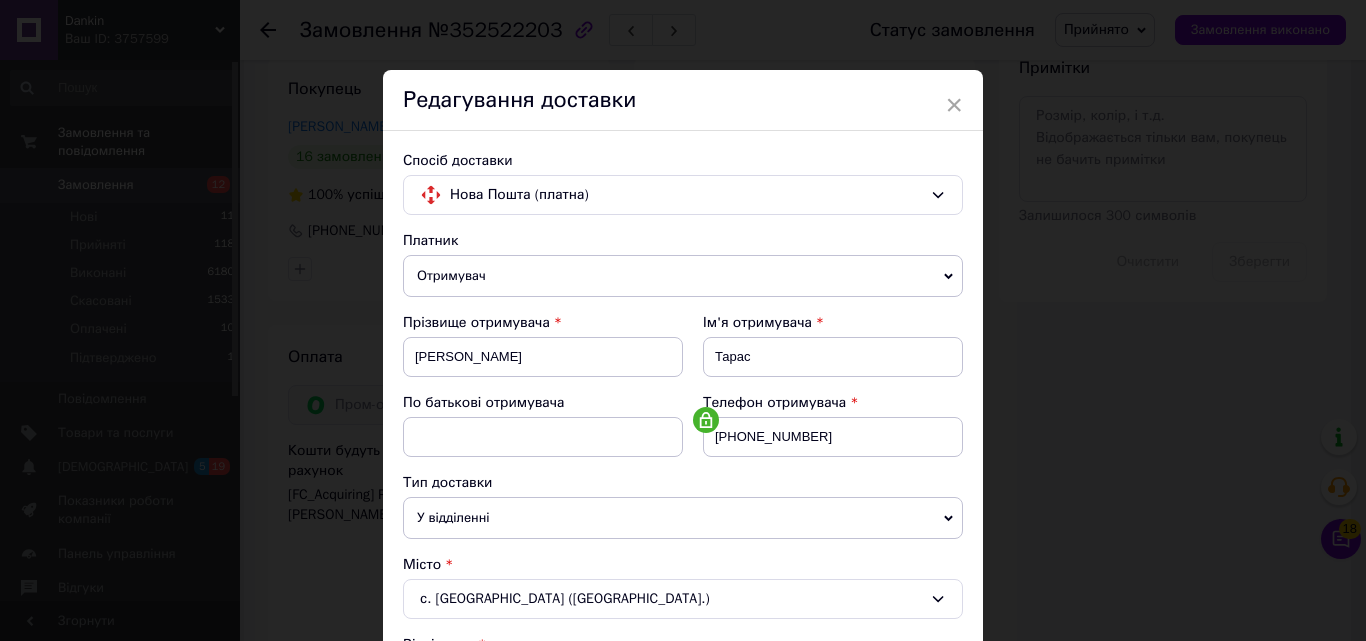click on "Редагування доставки" at bounding box center [683, 100] 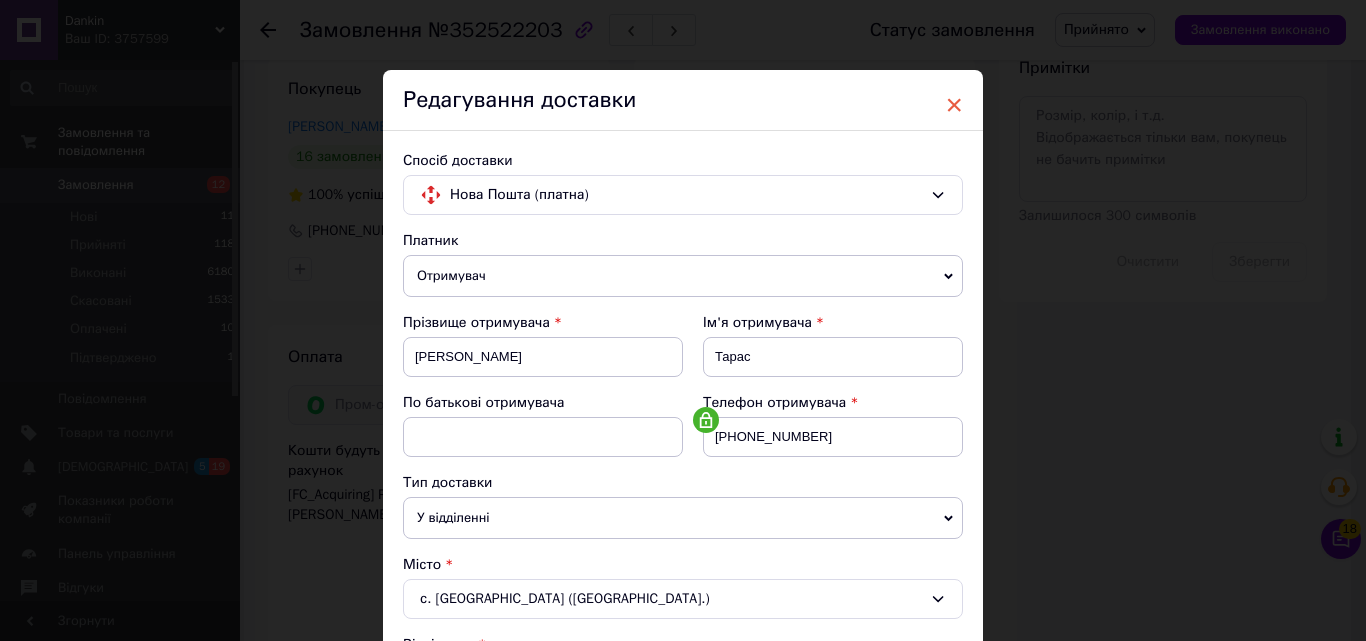 click on "×" at bounding box center (954, 105) 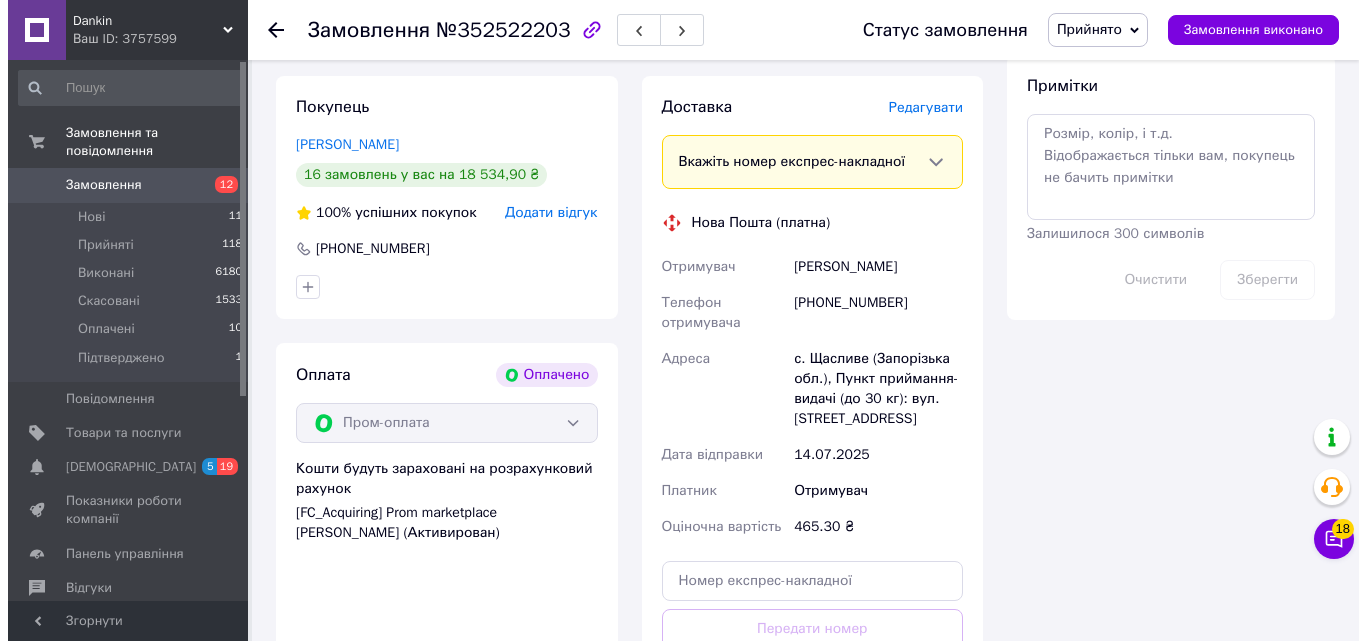 scroll, scrollTop: 1148, scrollLeft: 0, axis: vertical 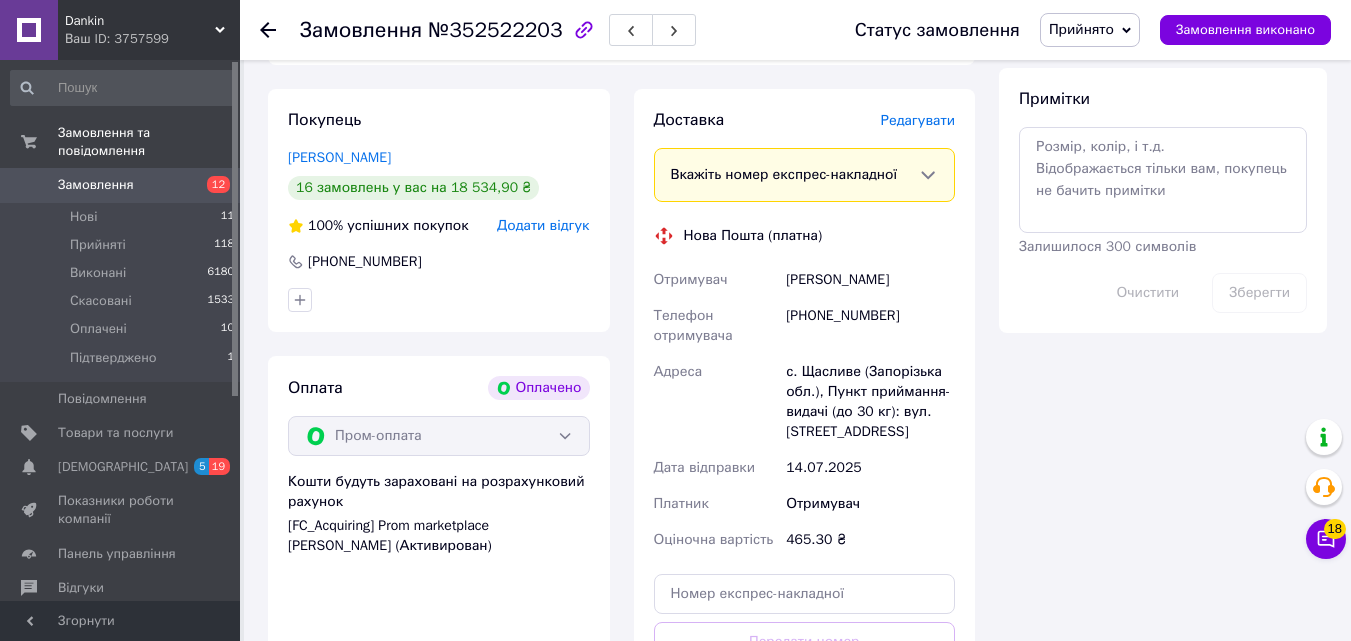click on "Редагувати" at bounding box center [918, 120] 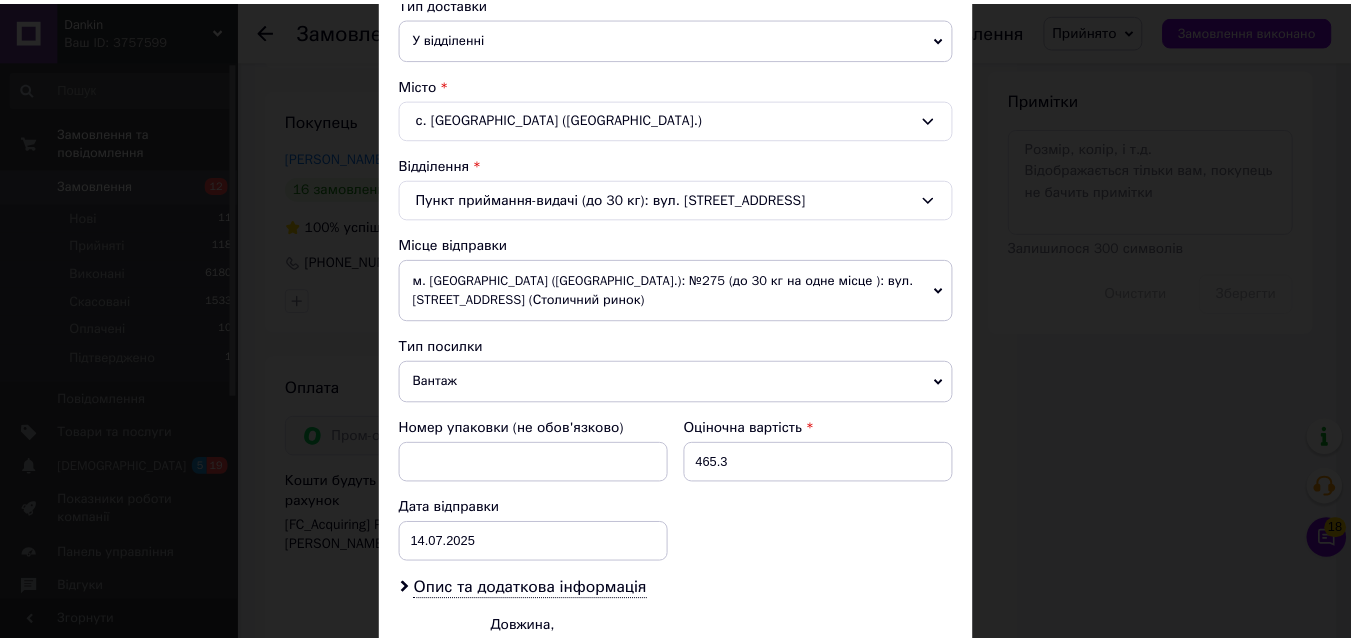 scroll, scrollTop: 707, scrollLeft: 0, axis: vertical 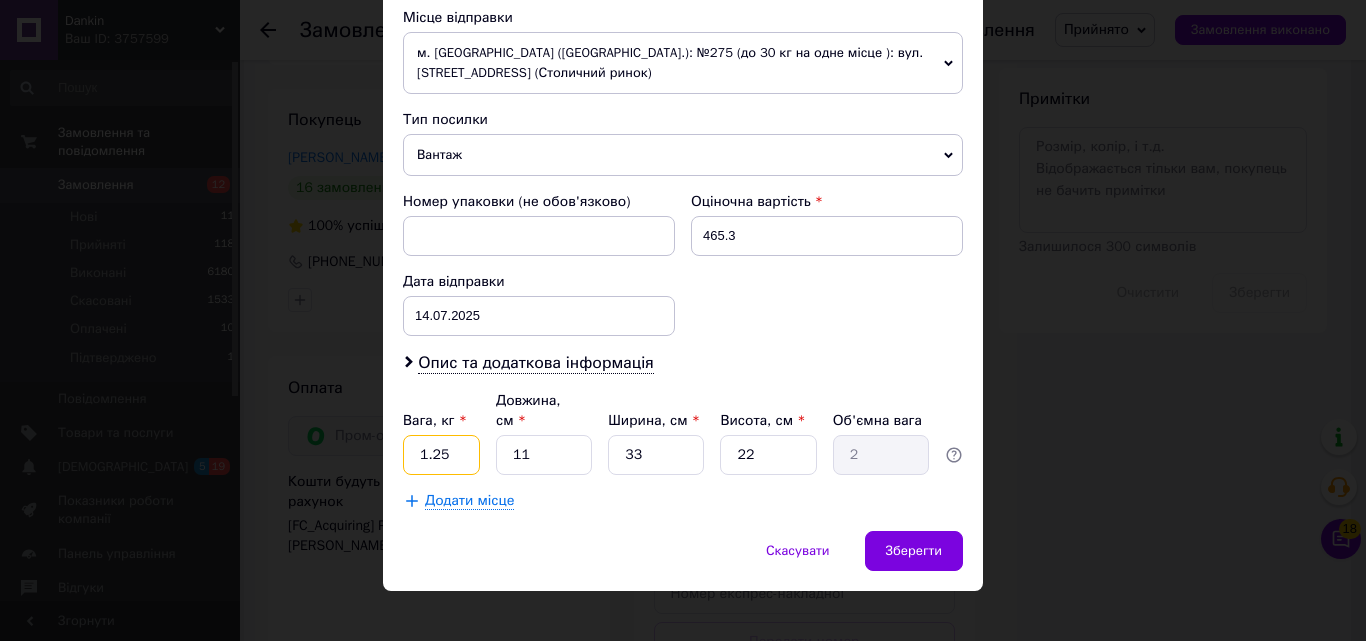 click on "1.25" at bounding box center (441, 455) 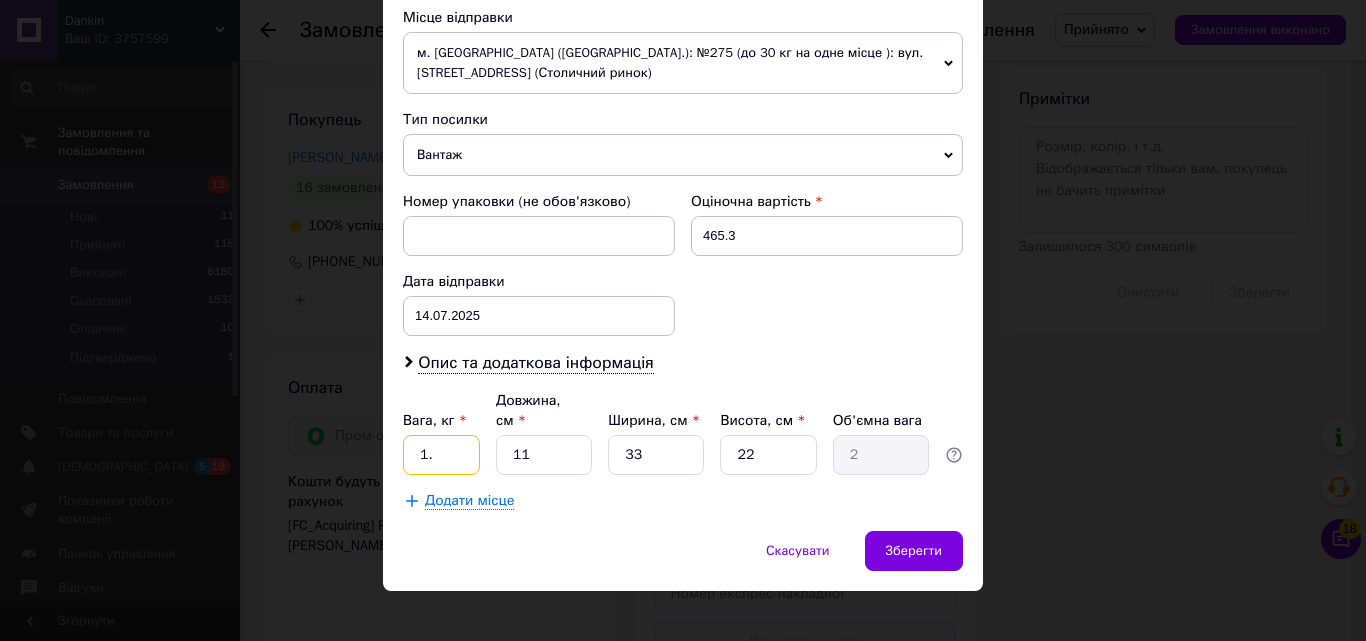 type on "1" 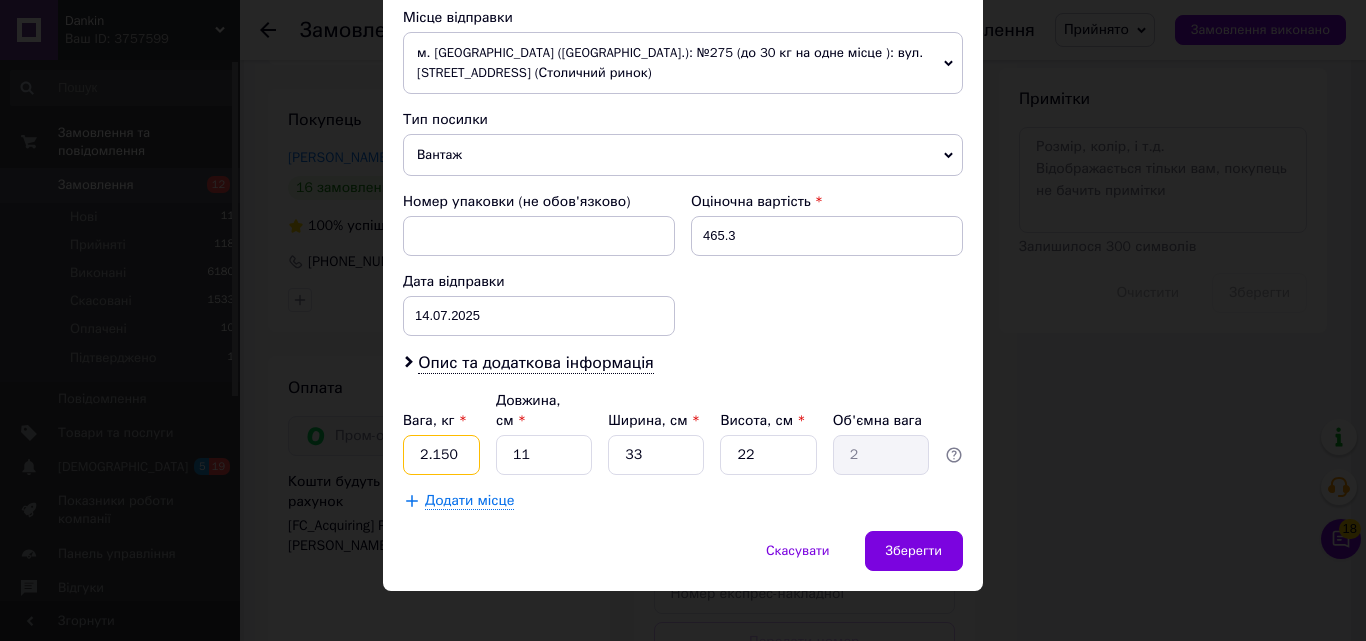 type on "2.150" 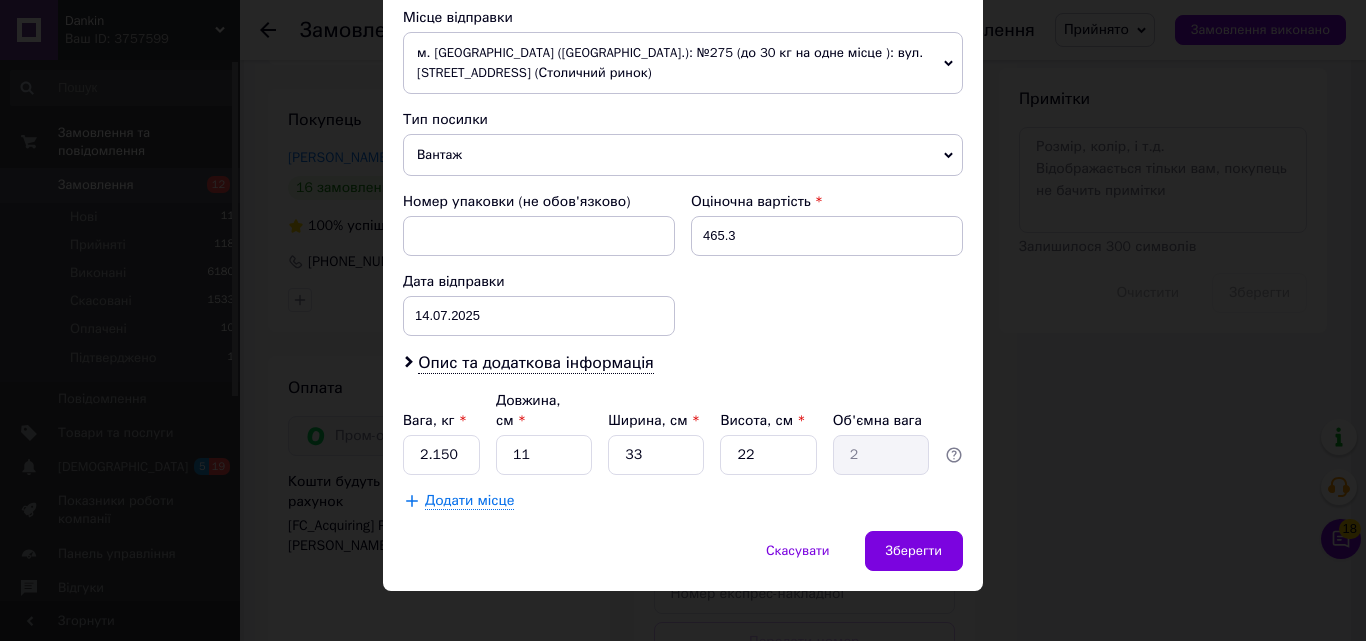 click on "Довжина, см   *" at bounding box center (528, 410) 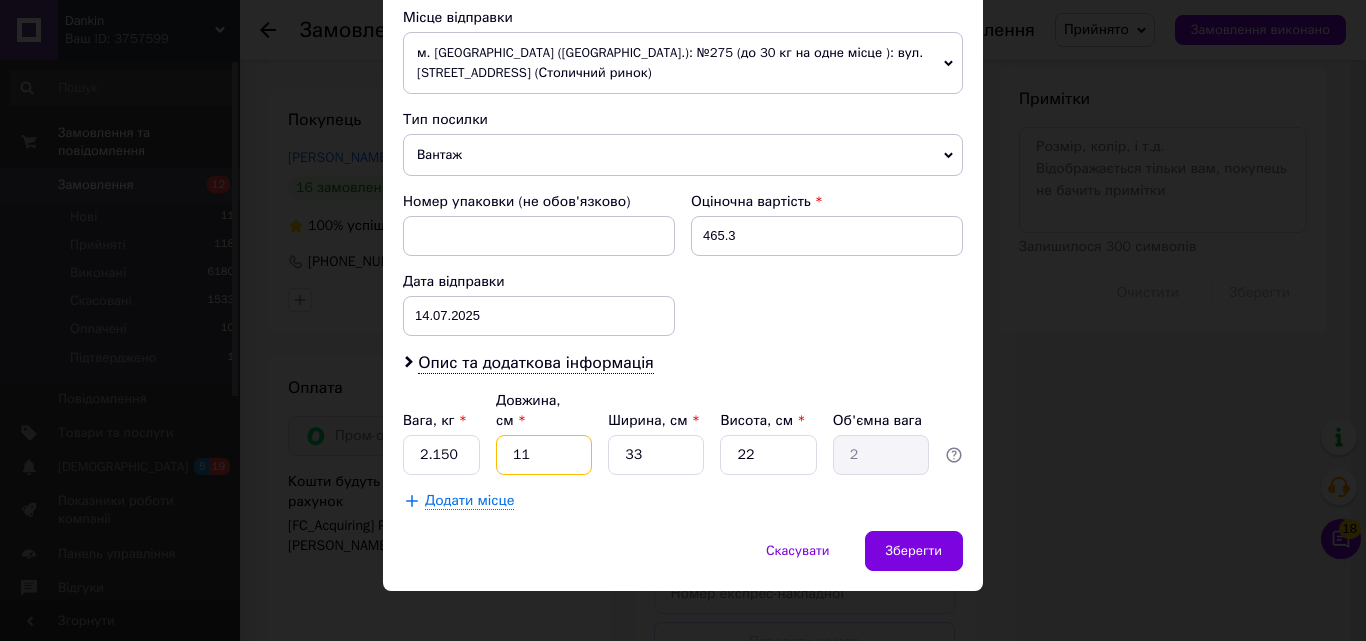 click on "11" at bounding box center [544, 455] 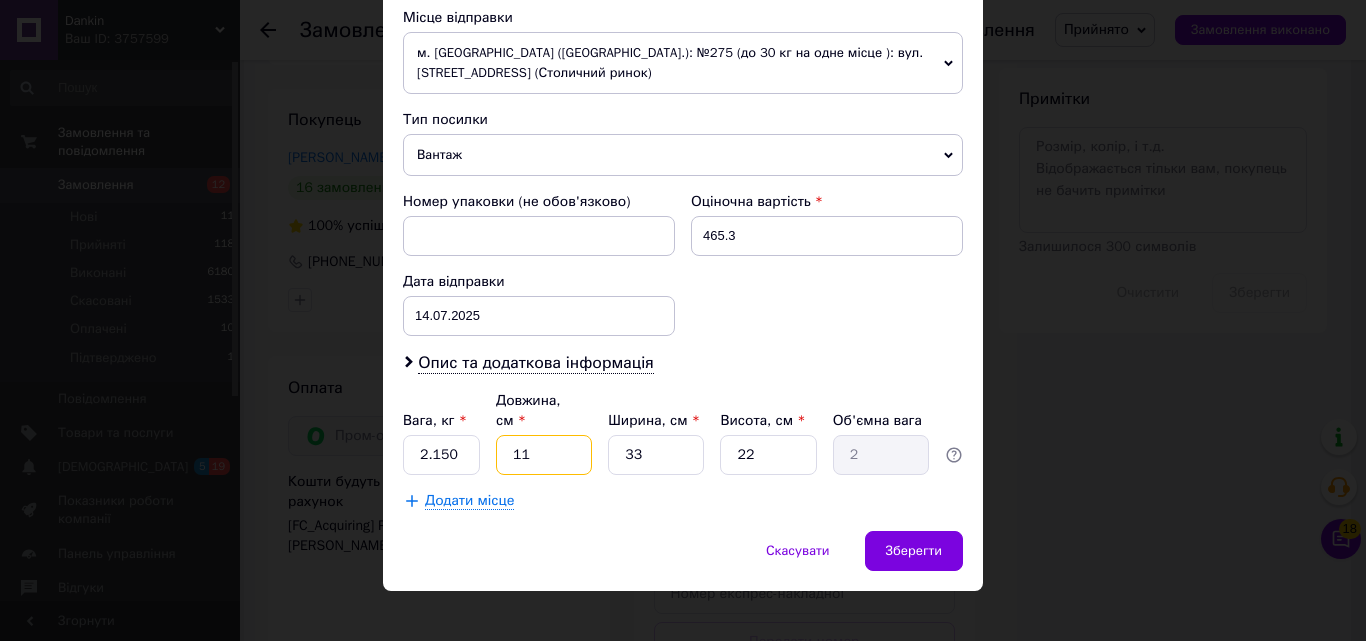 type on "1" 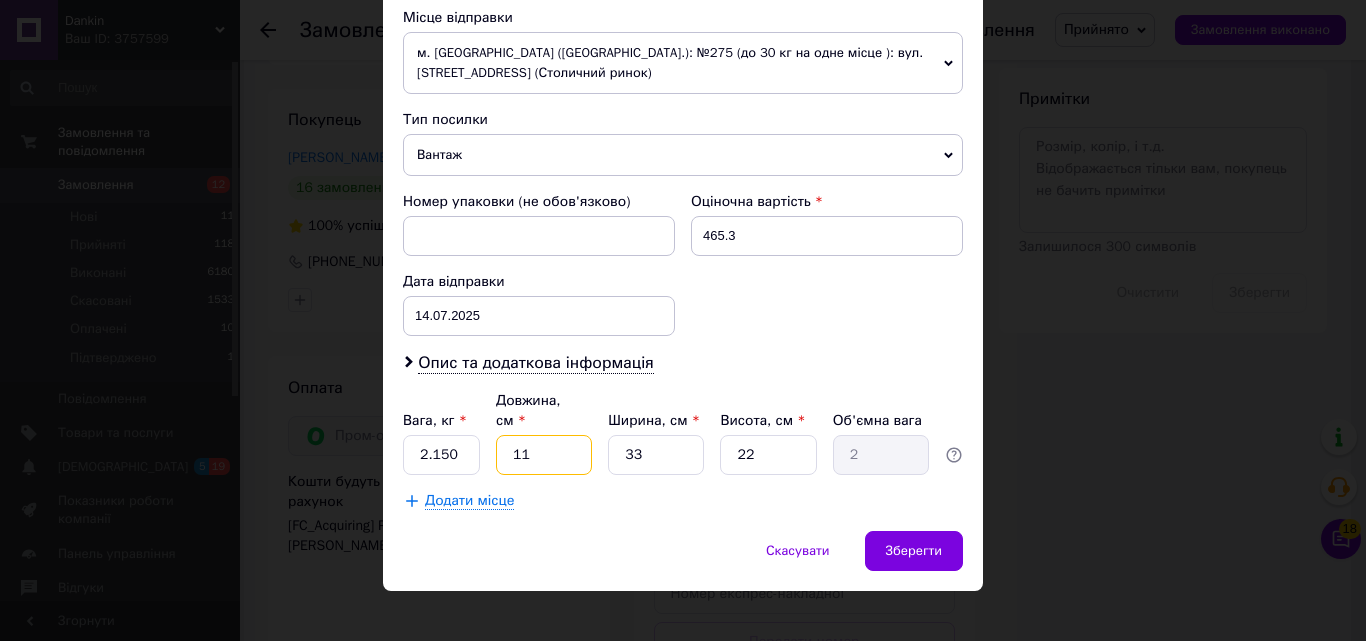 type on "0.18" 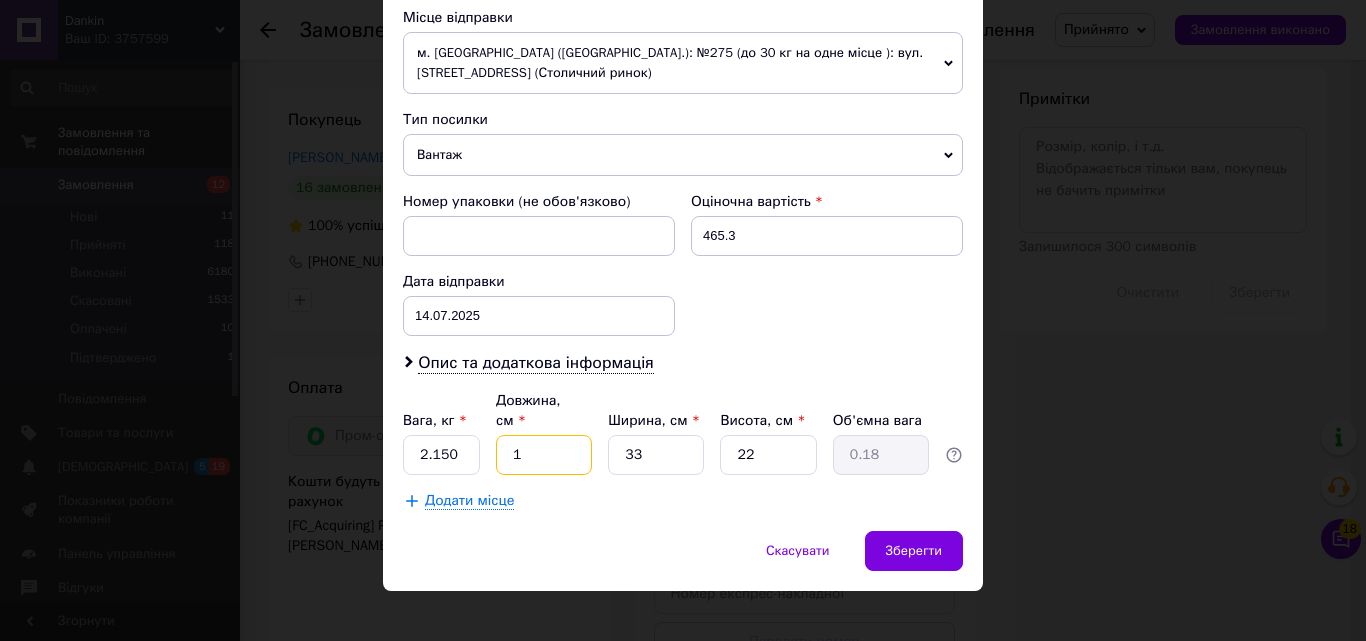type 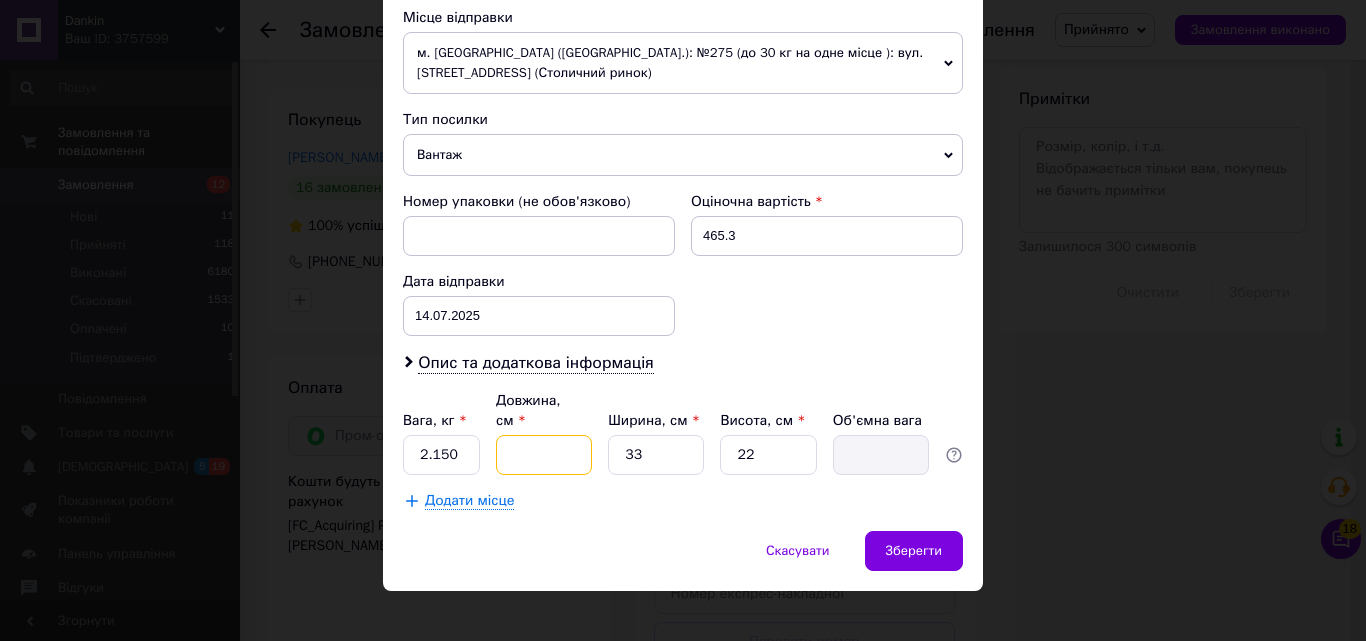 type on "3" 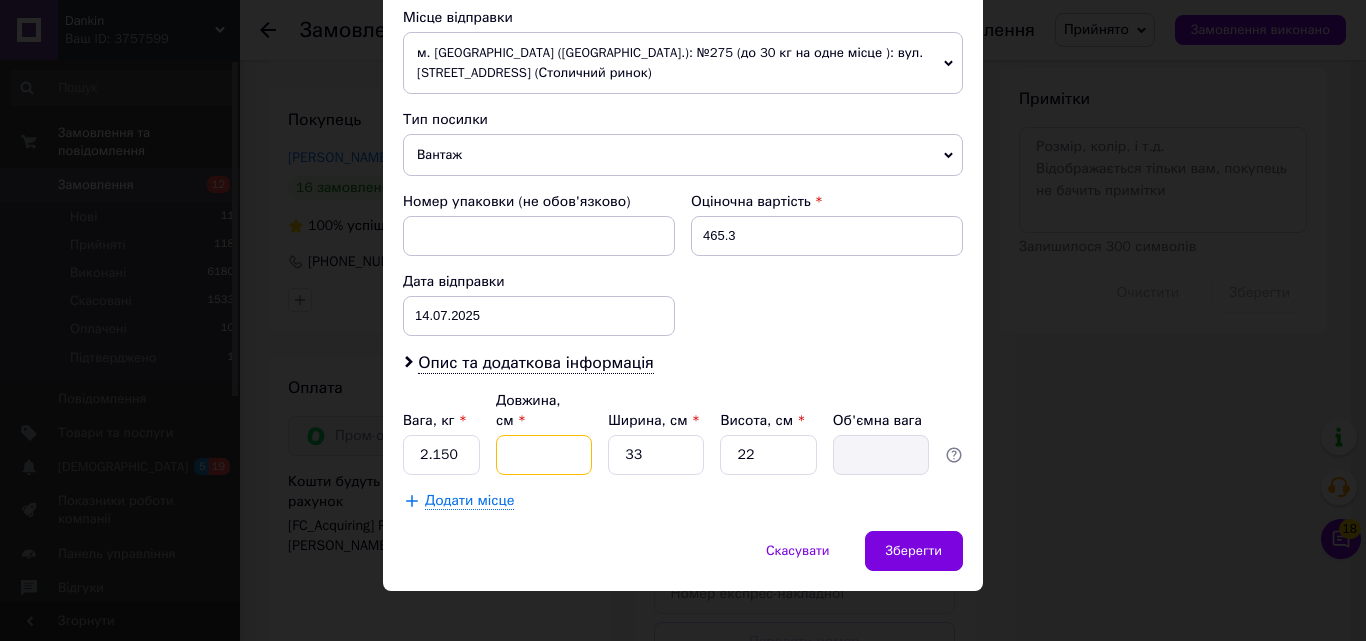 type on "0.54" 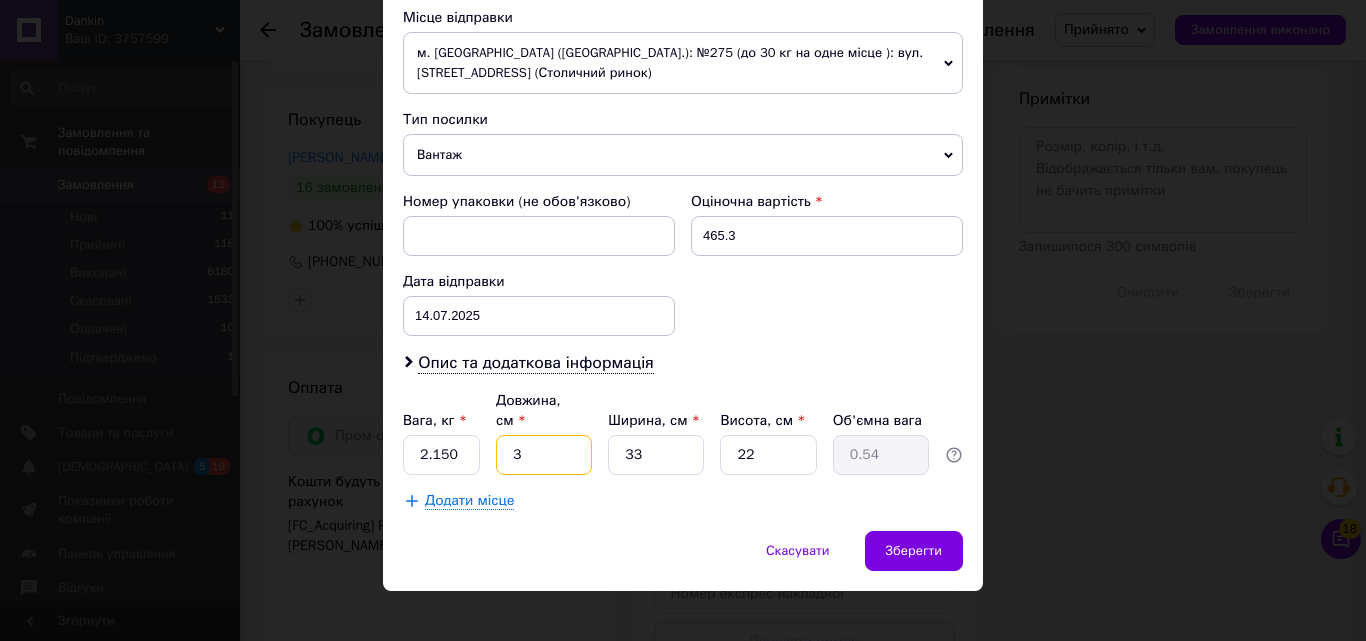 type on "36" 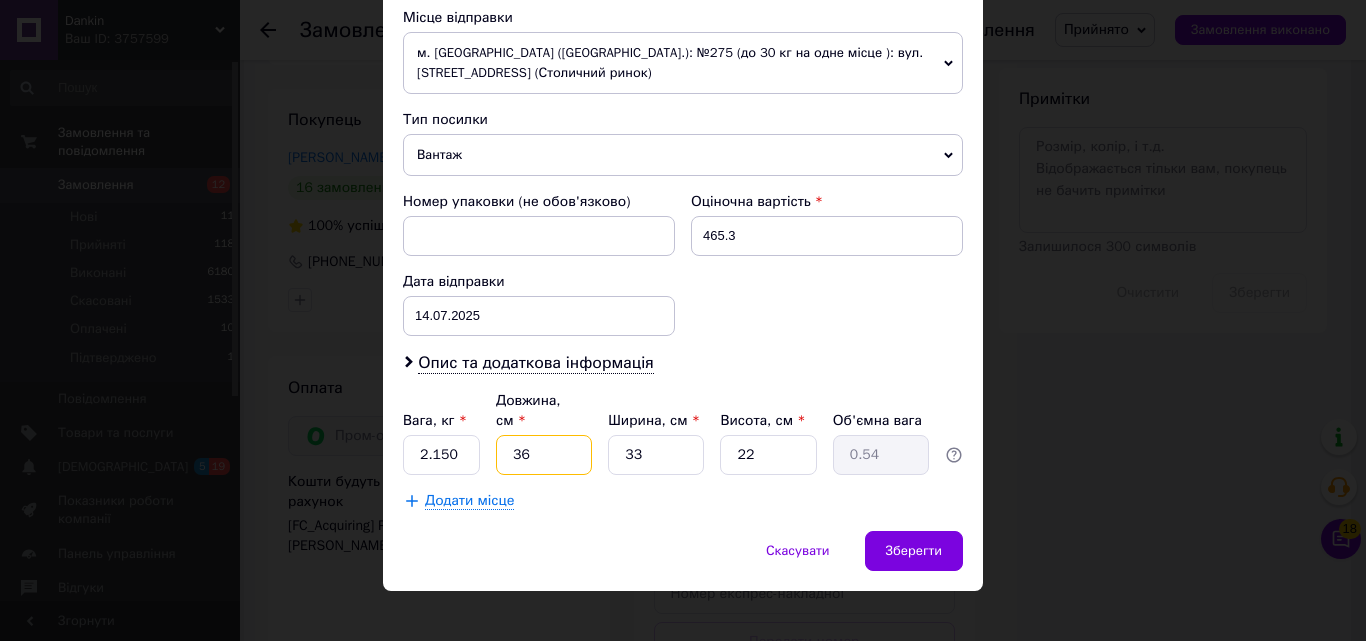 type on "6.53" 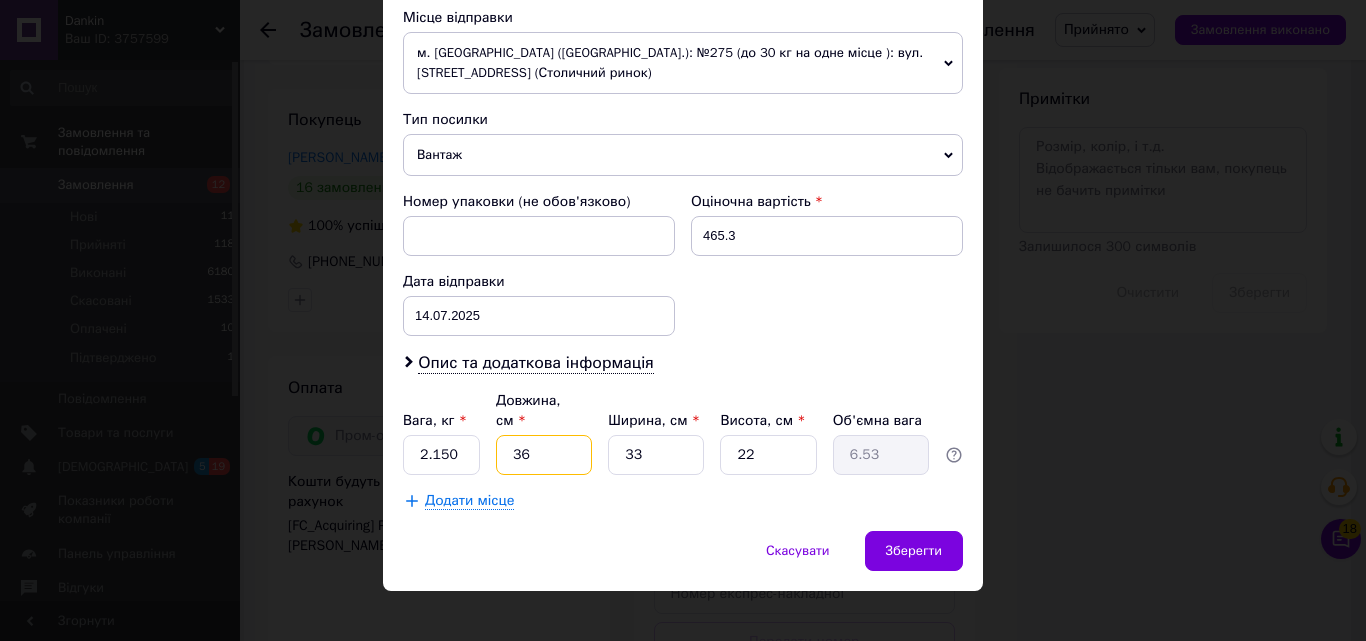 type on "36" 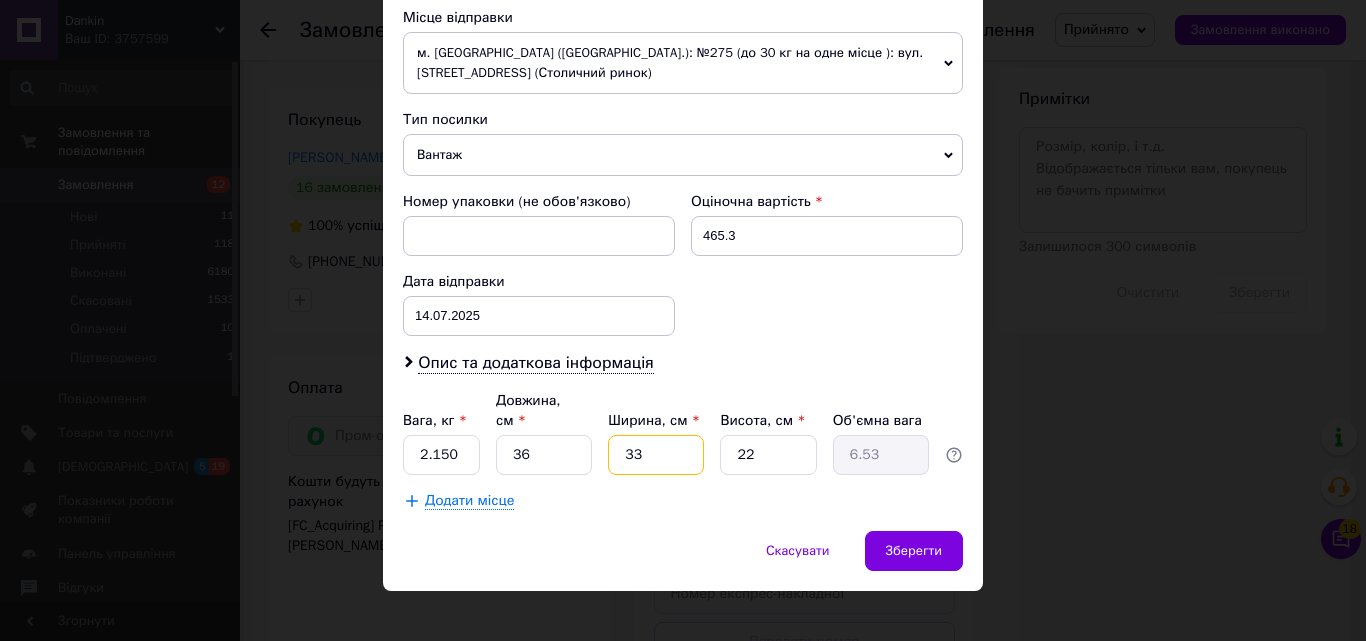 click on "33" at bounding box center (656, 455) 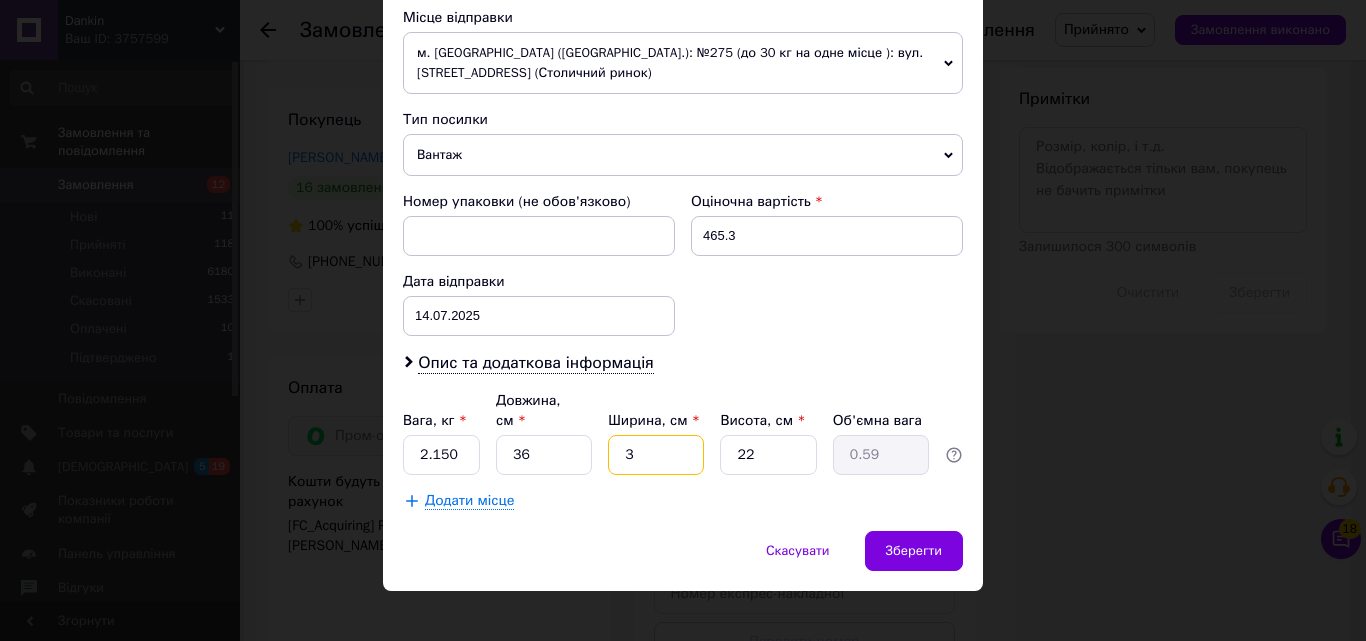 type 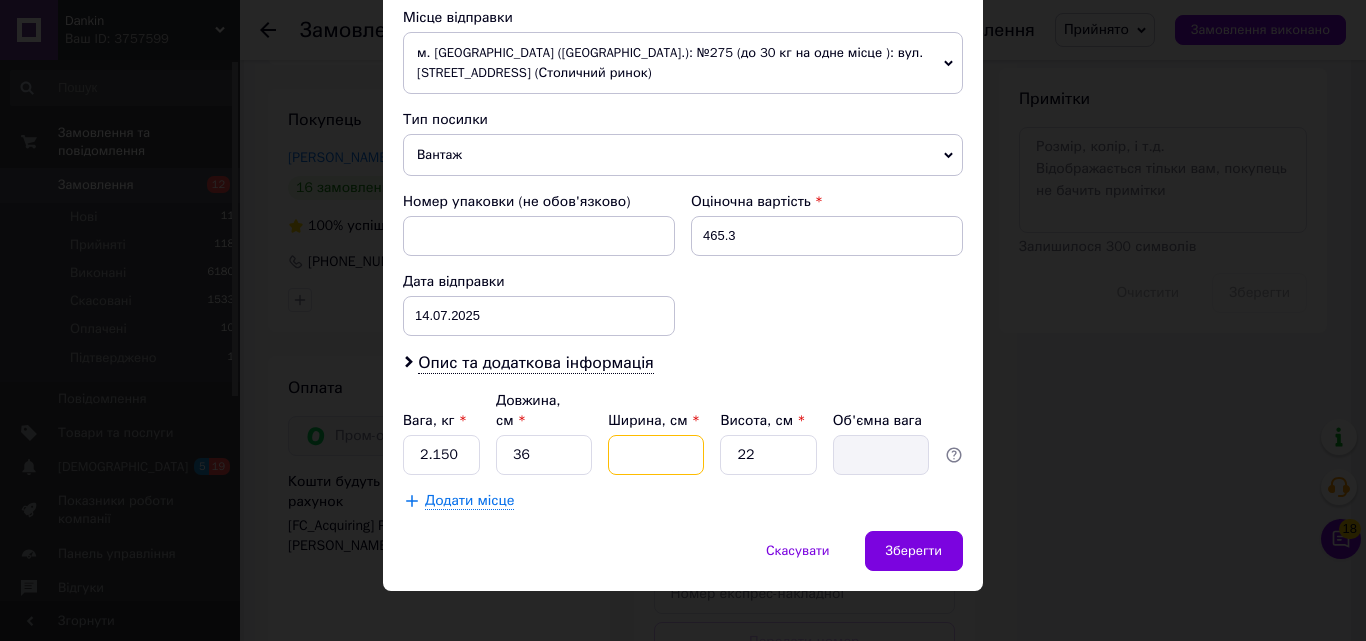 type on "1" 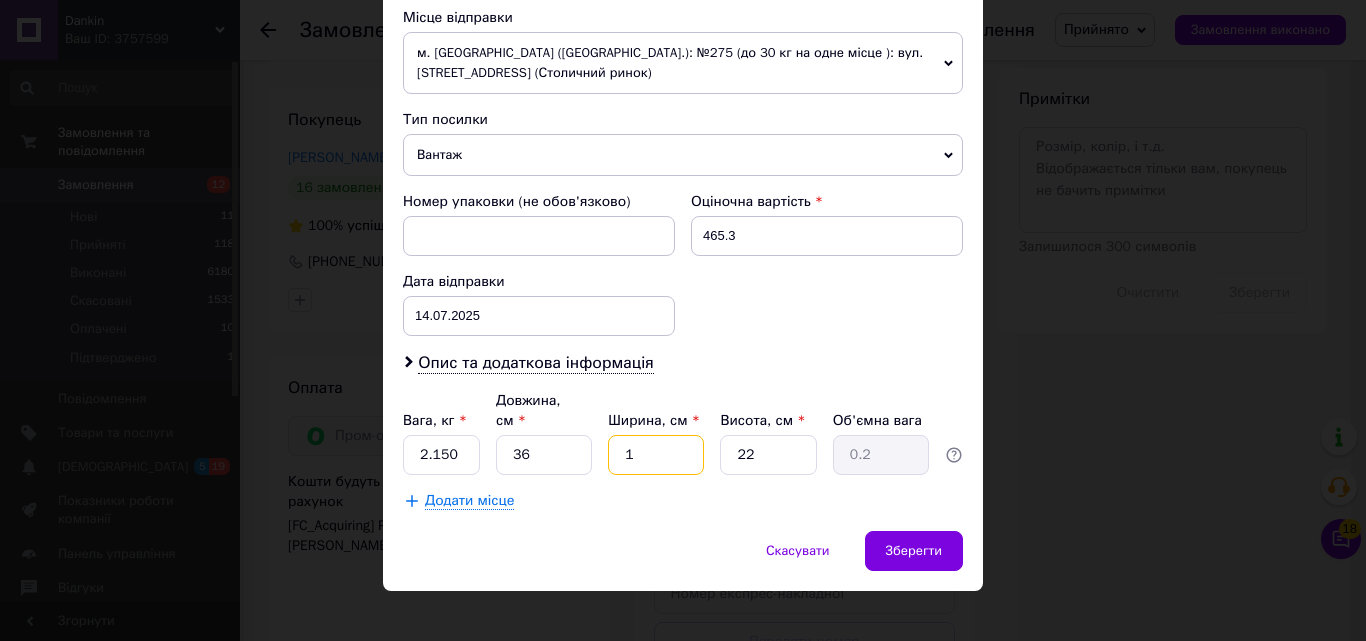 type on "19" 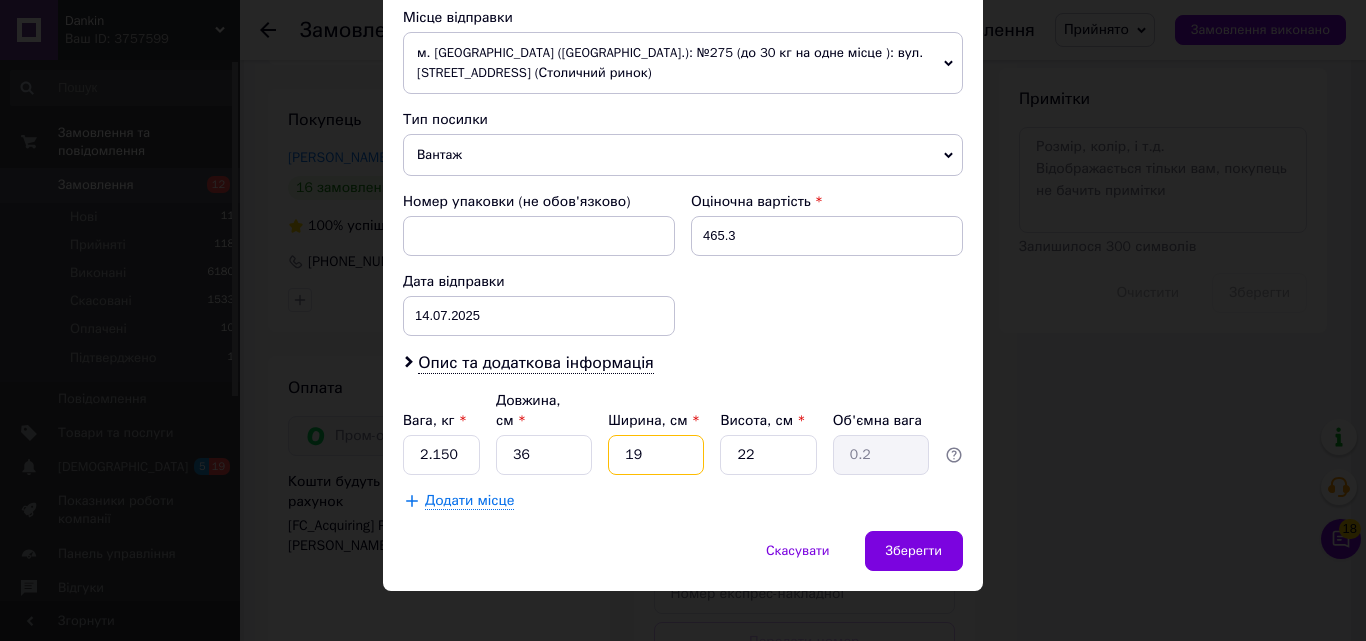 type on "3.76" 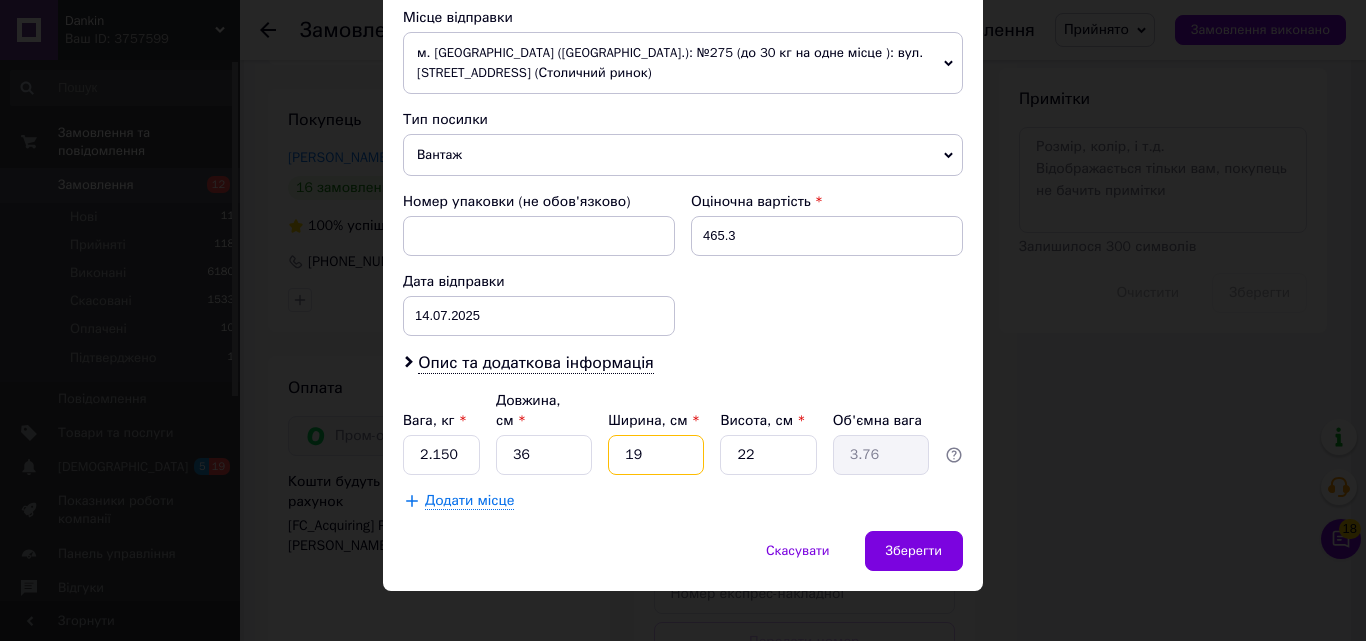 type on "19" 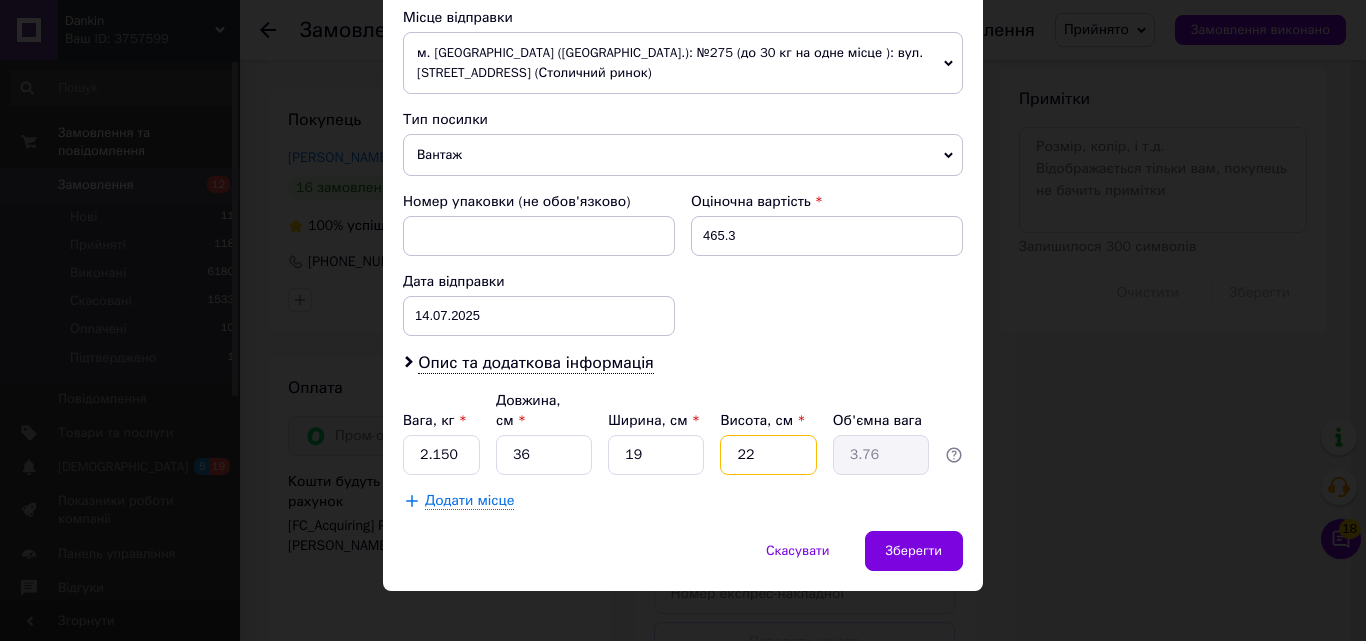 click on "22" at bounding box center [768, 455] 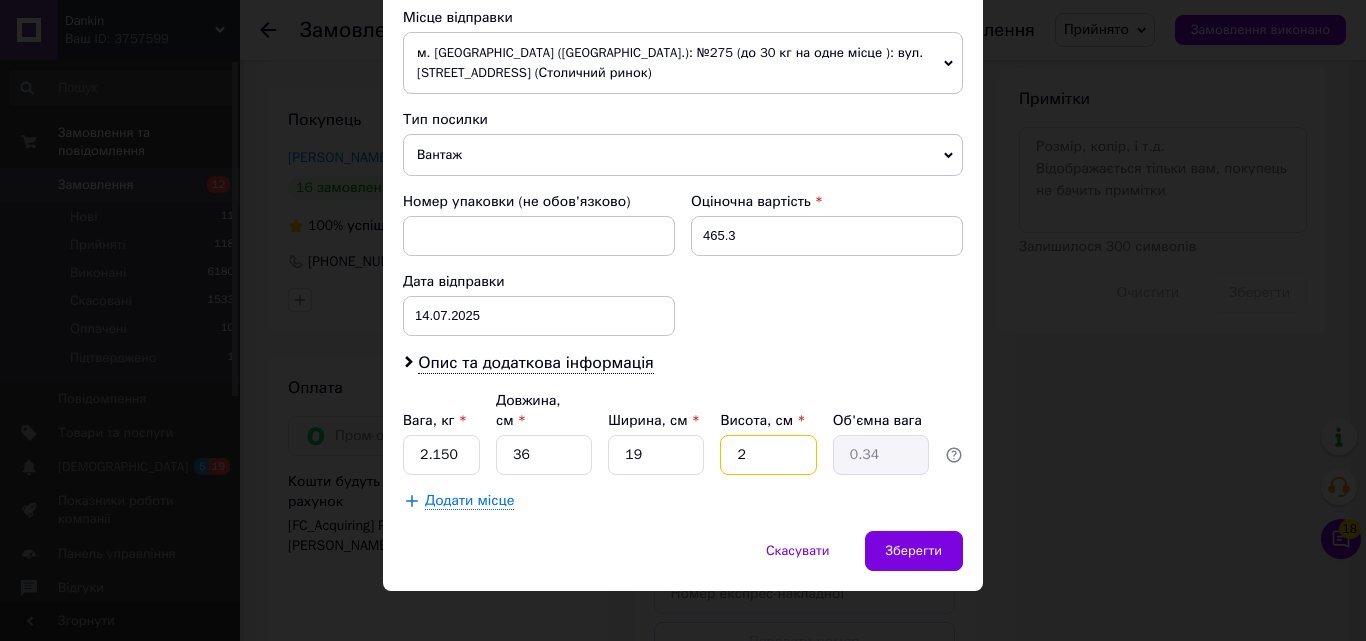 type 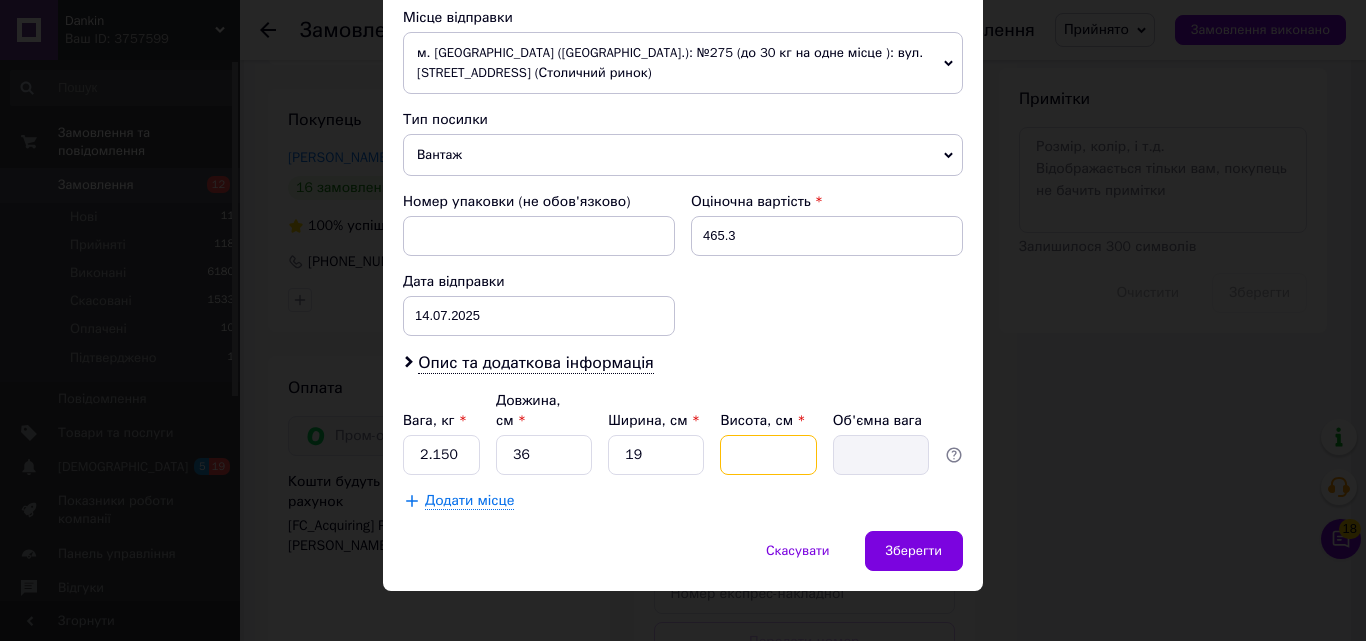 type on "1" 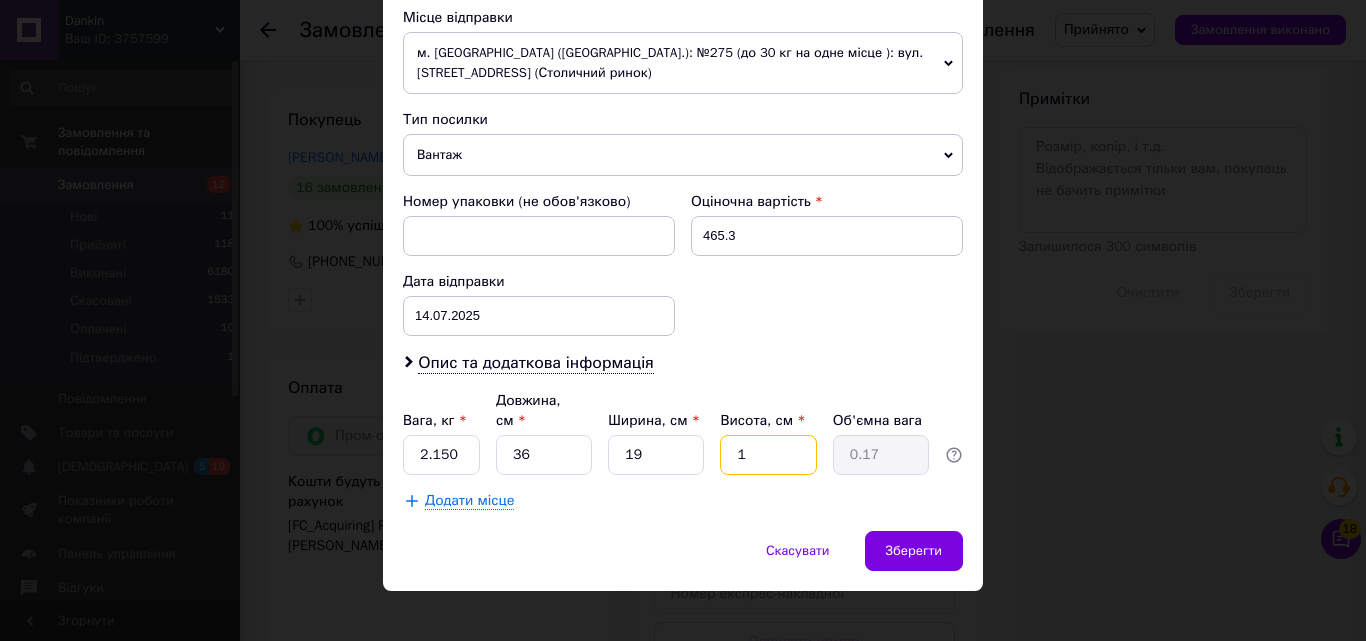 type on "15" 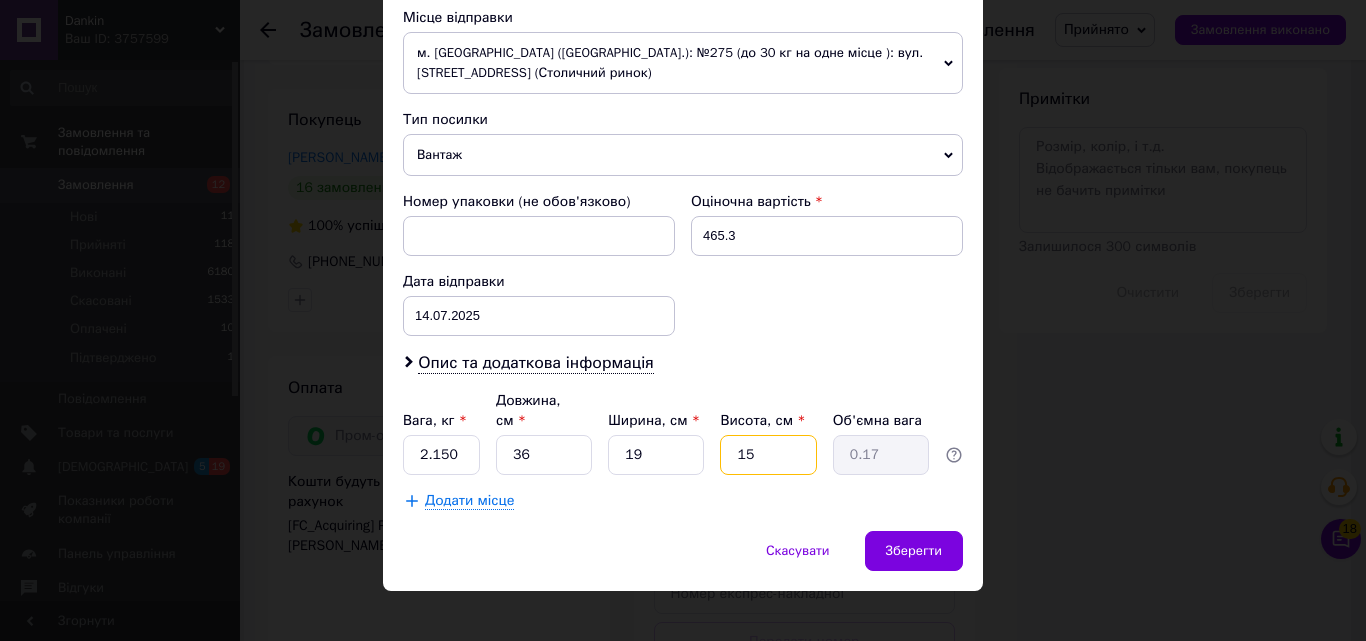 type on "2.57" 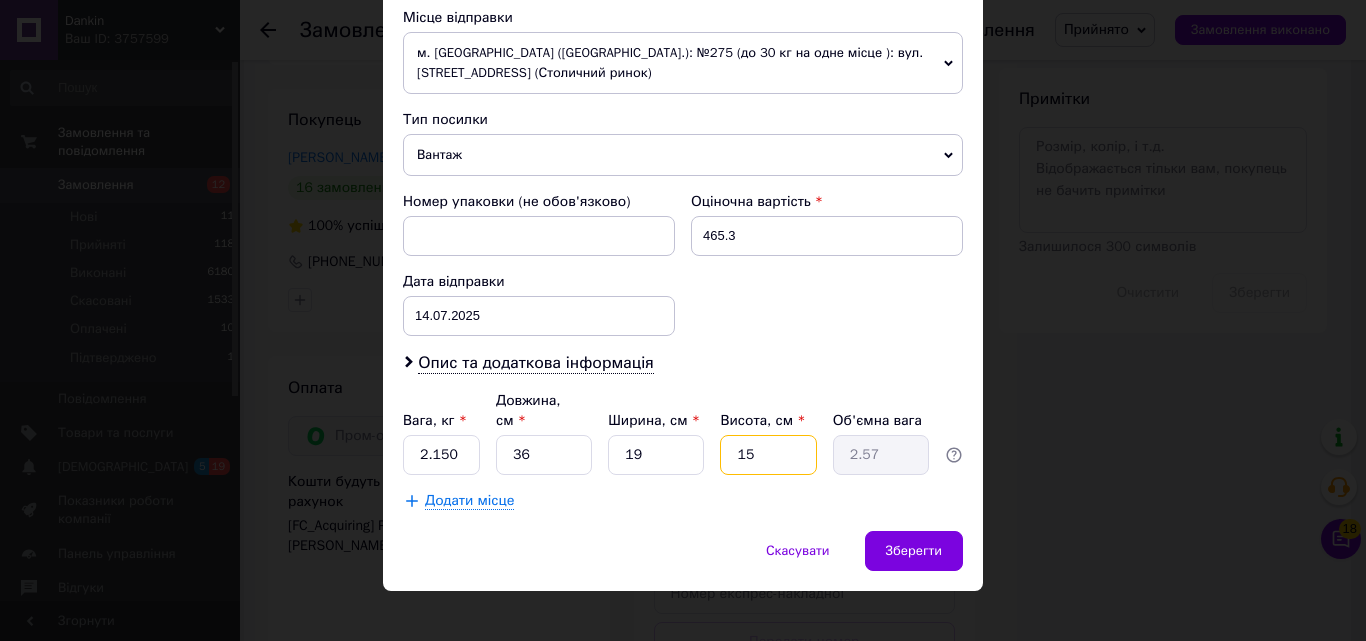 type on "15" 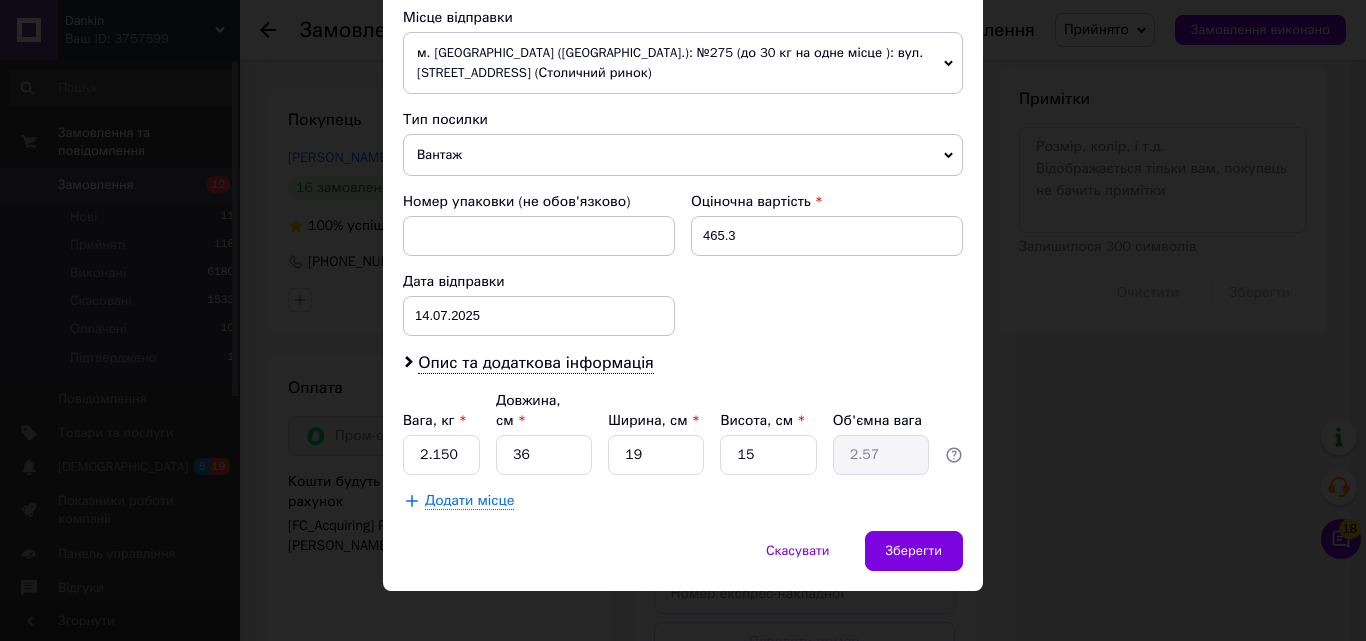 click on "Скасувати   Зберегти" at bounding box center [683, 561] 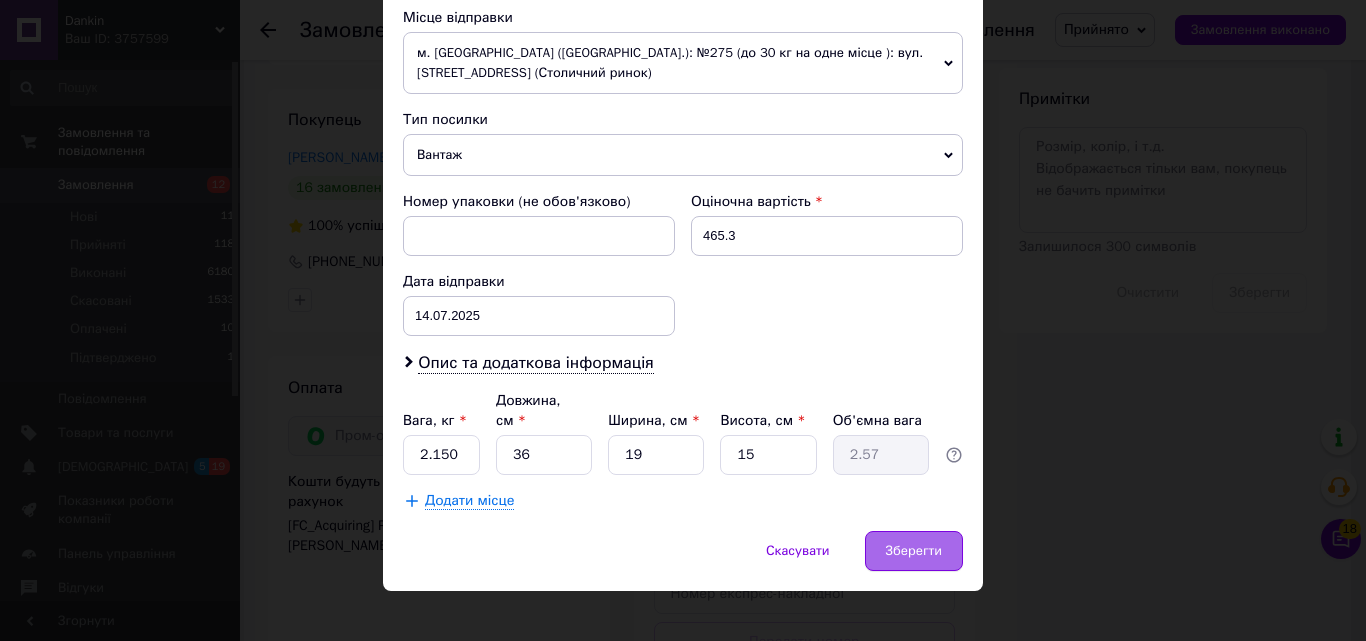 click on "Зберегти" at bounding box center (914, 551) 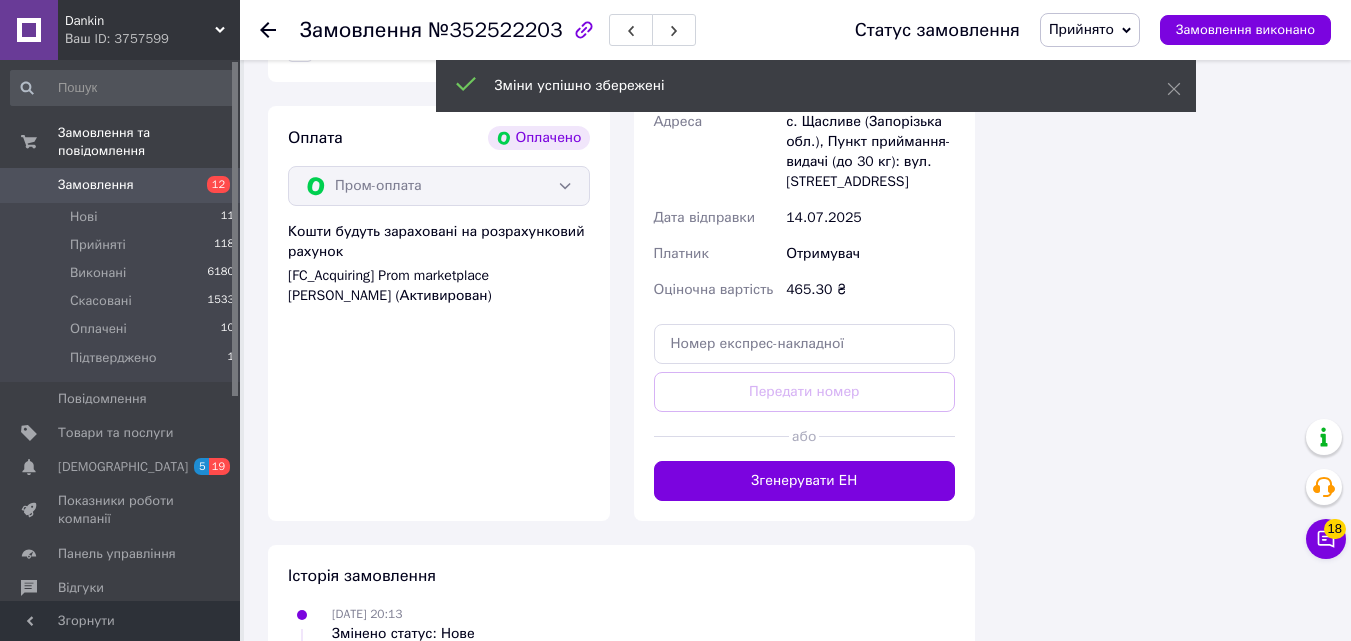 scroll, scrollTop: 1401, scrollLeft: 0, axis: vertical 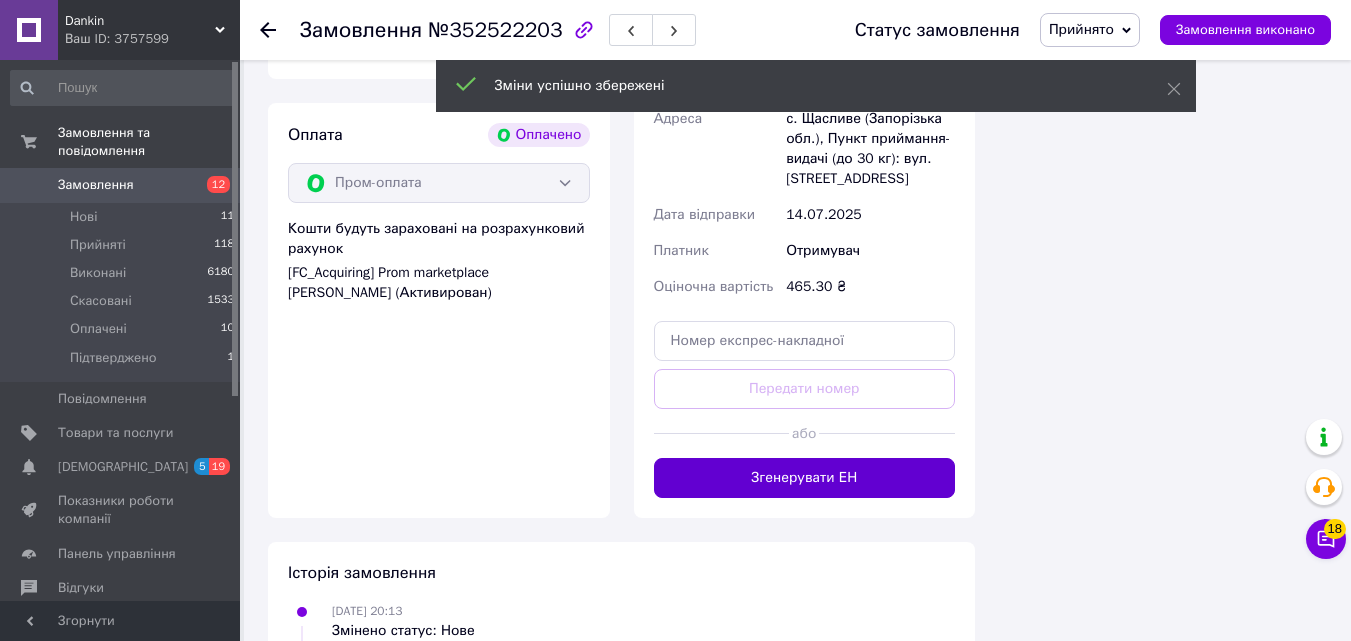 click on "Згенерувати ЕН" at bounding box center [805, 478] 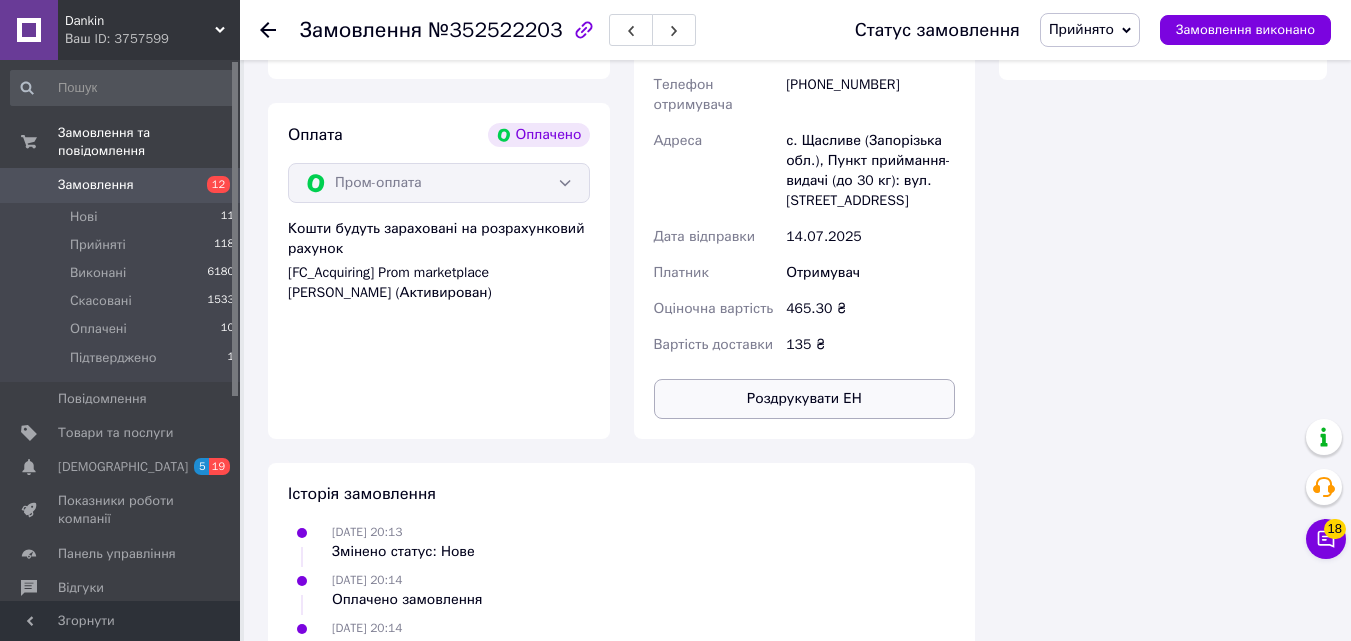 click on "Роздрукувати ЕН" at bounding box center [805, 399] 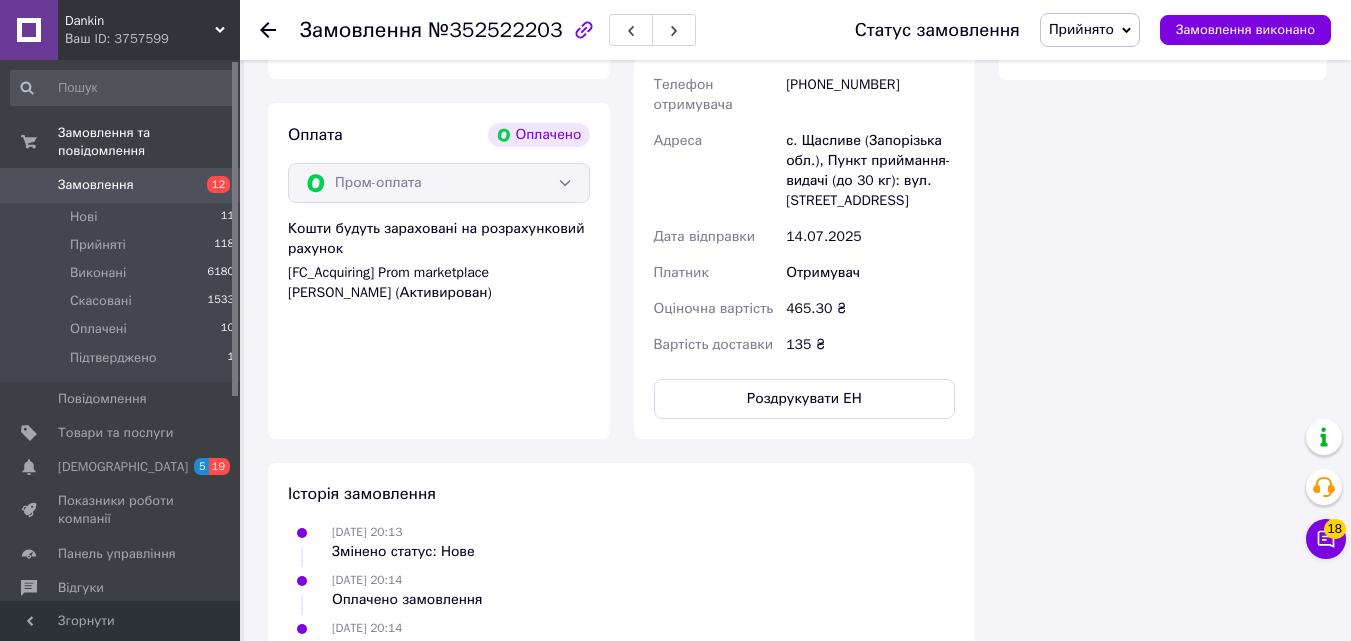 click on "Прийнято" at bounding box center (1081, 29) 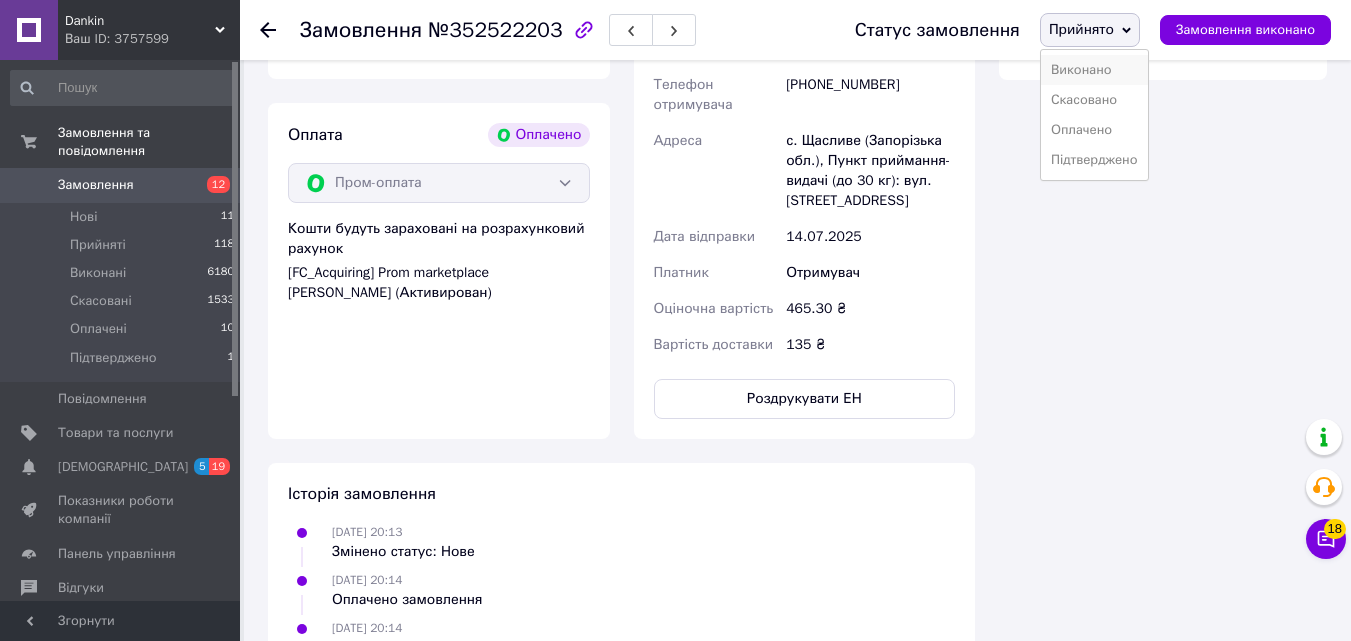 click on "Виконано" at bounding box center (1094, 70) 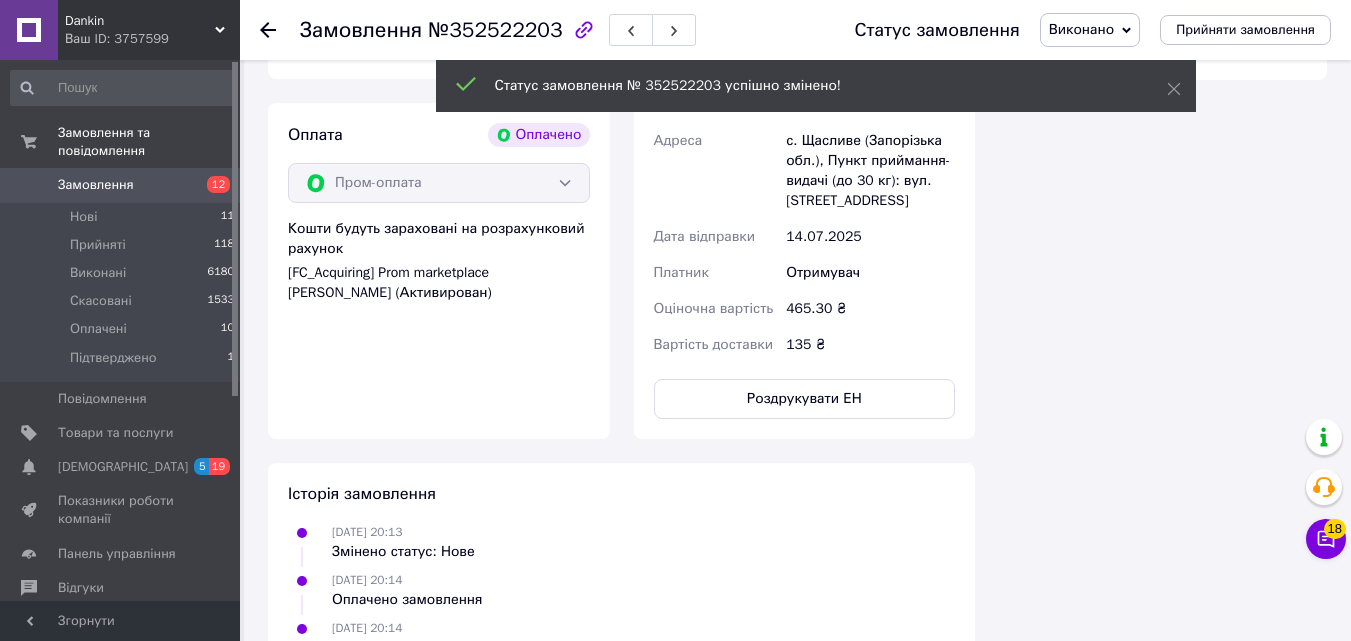 click on "Виконано" at bounding box center (1081, 29) 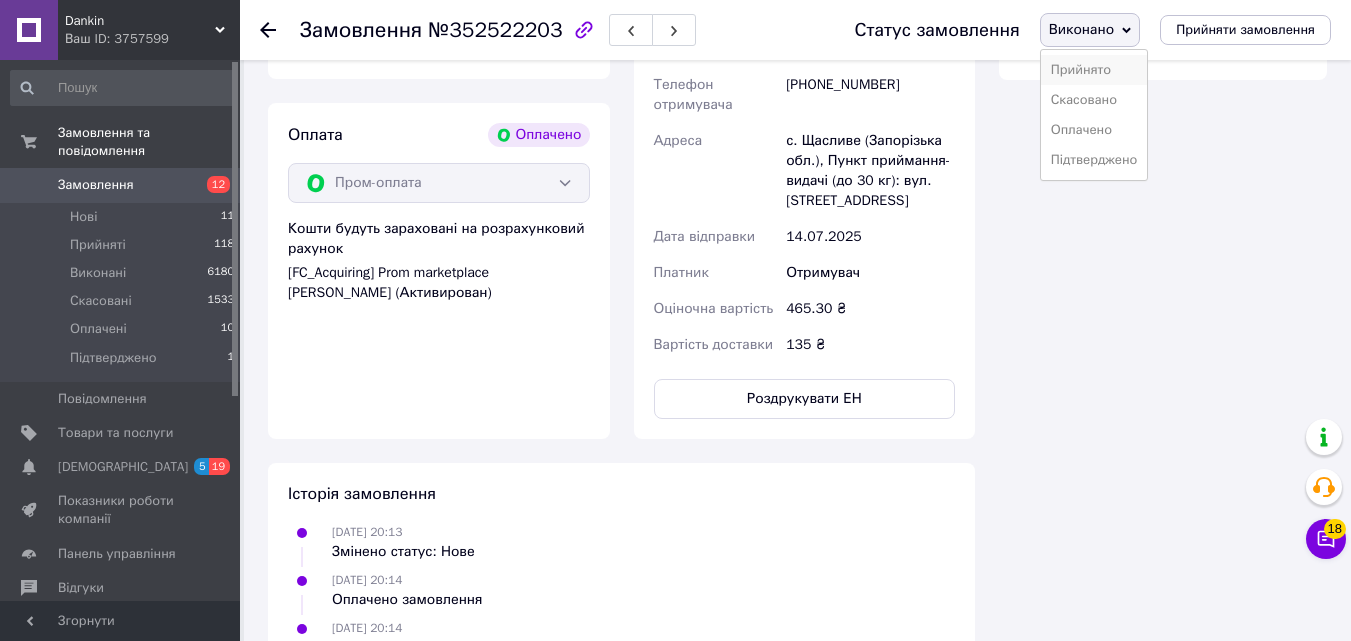 click on "Прийнято" at bounding box center [1094, 70] 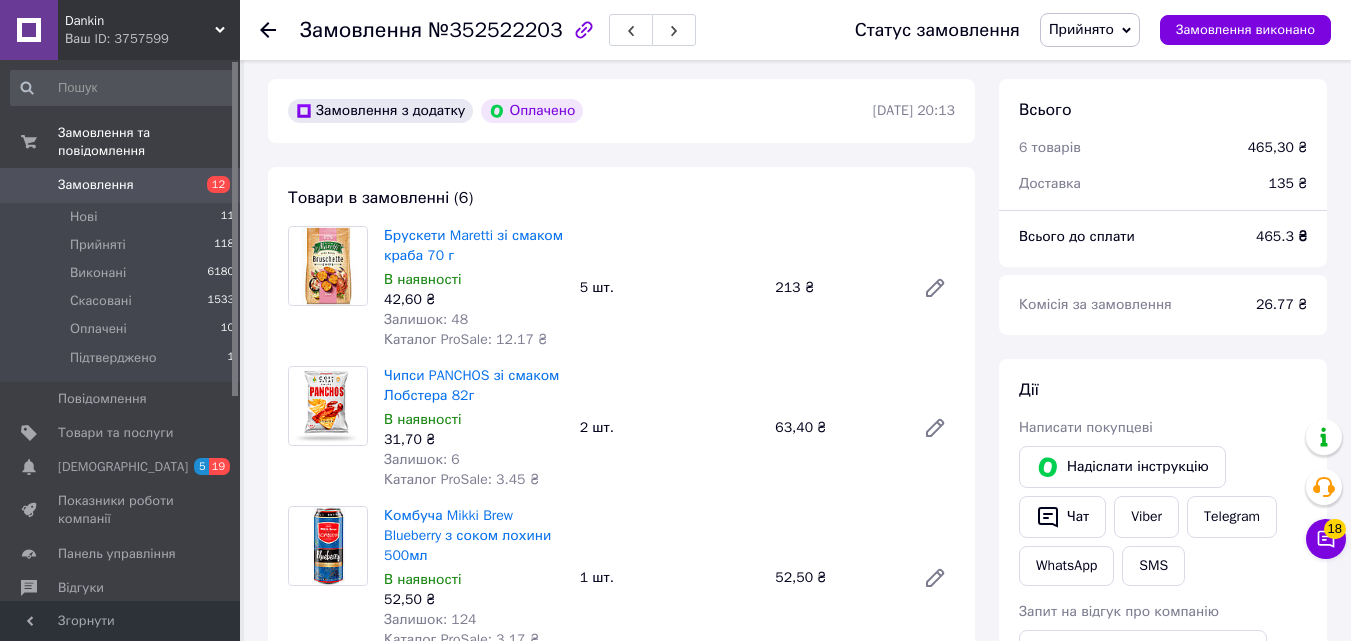 click on "Брускети Maretti зі смаком краба 70 г В наявності 42,60 ₴ Залишок: 48 Каталог ProSale: 12.17 ₴  5 шт. 213 ₴" at bounding box center (669, 288) 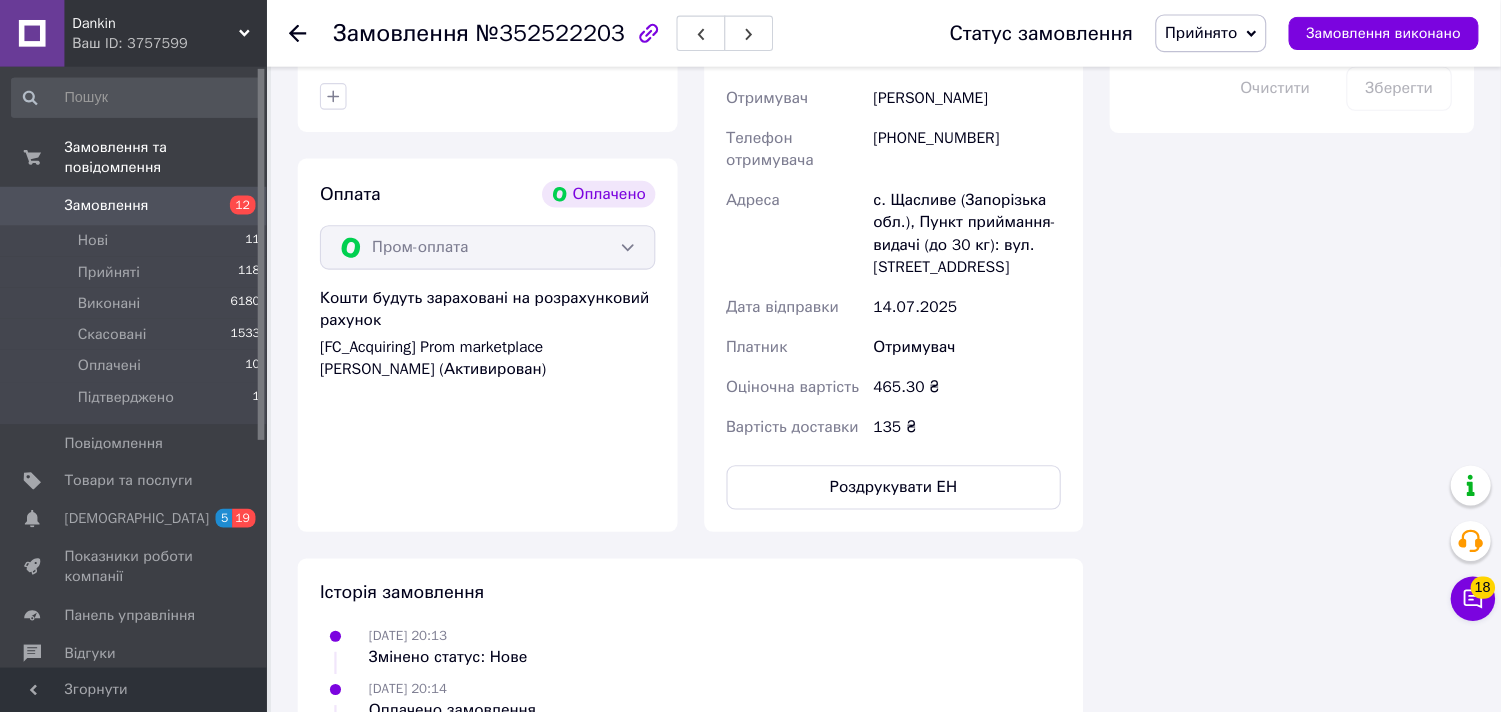 scroll, scrollTop: 1400, scrollLeft: 0, axis: vertical 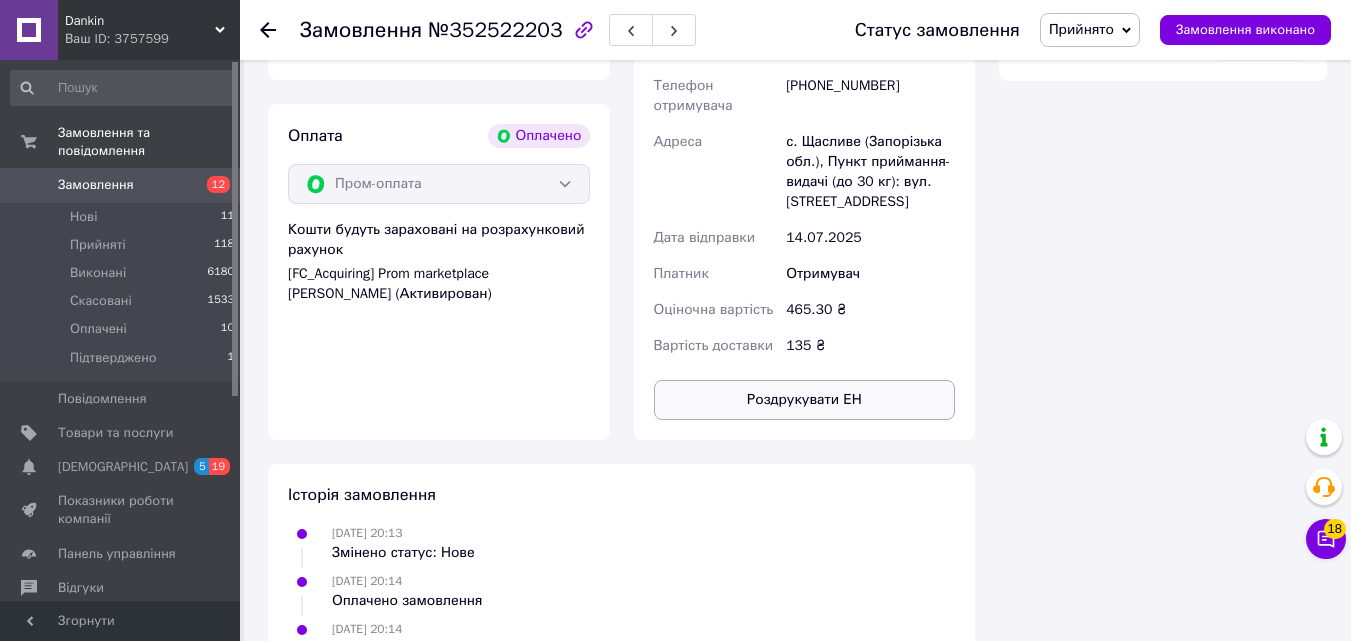 click on "Роздрукувати ЕН" at bounding box center (805, 400) 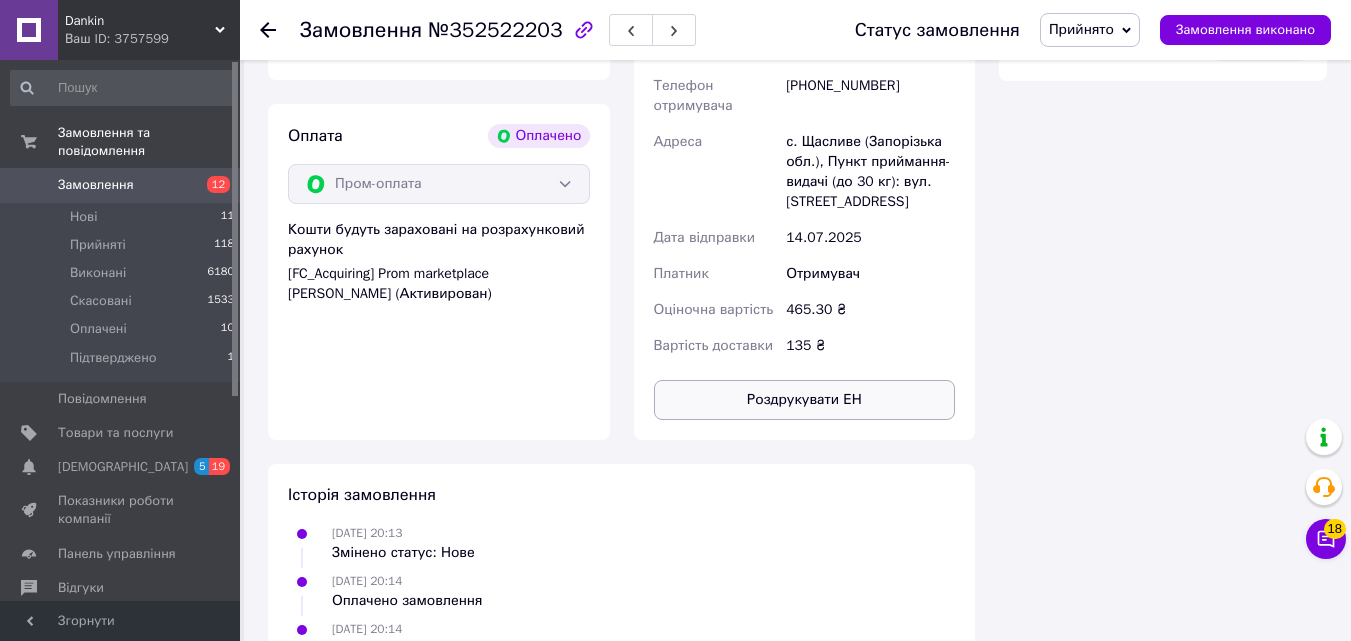 type 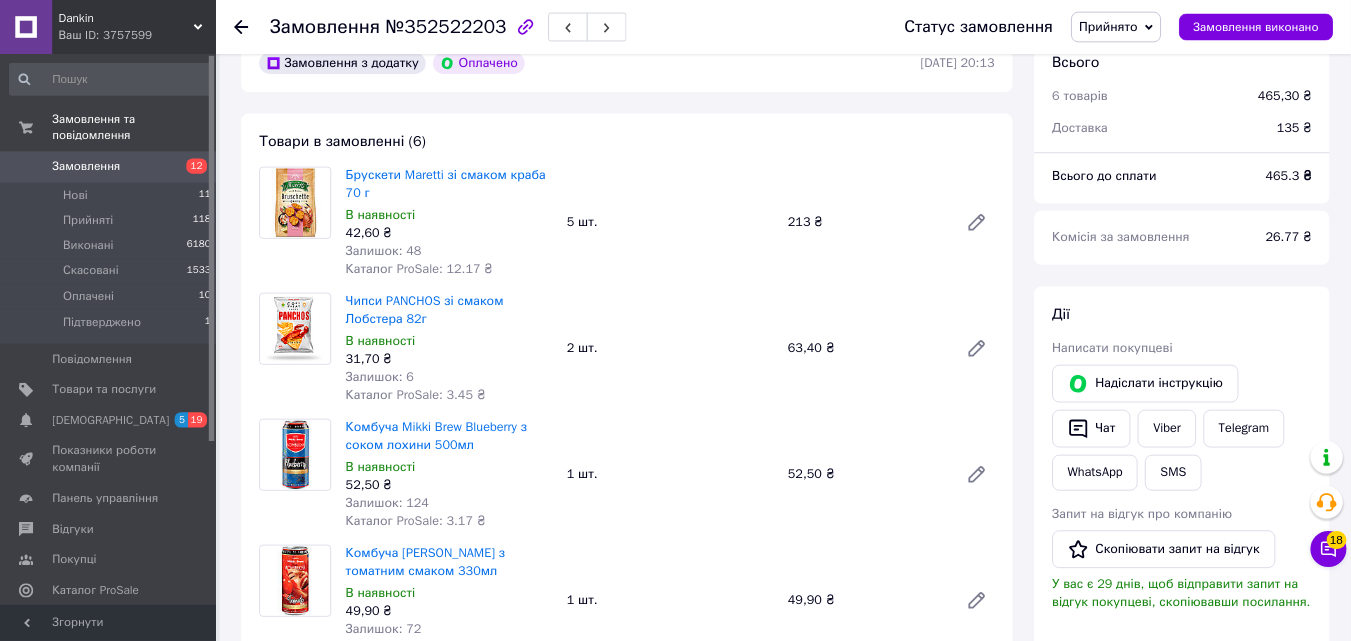 scroll, scrollTop: 0, scrollLeft: 0, axis: both 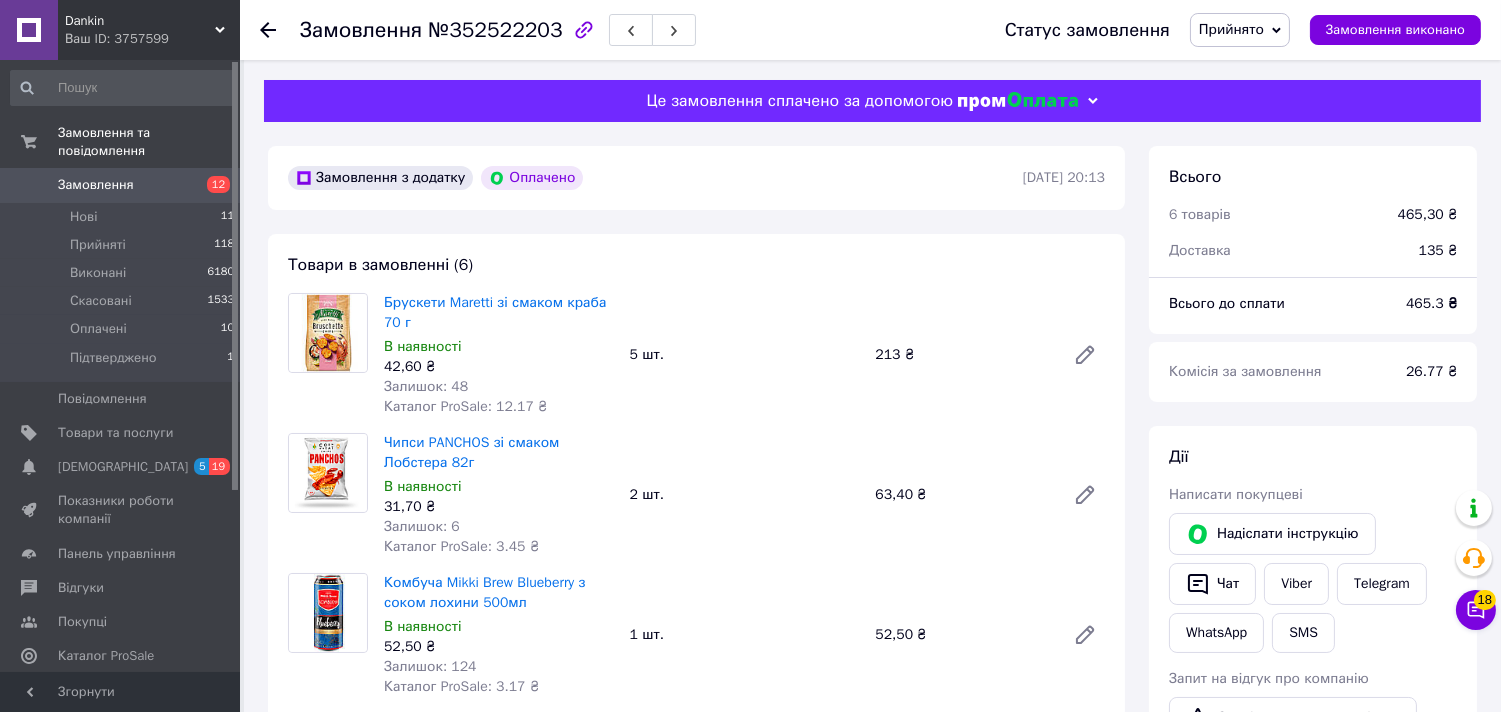 click on "Замовлення" at bounding box center (96, 185) 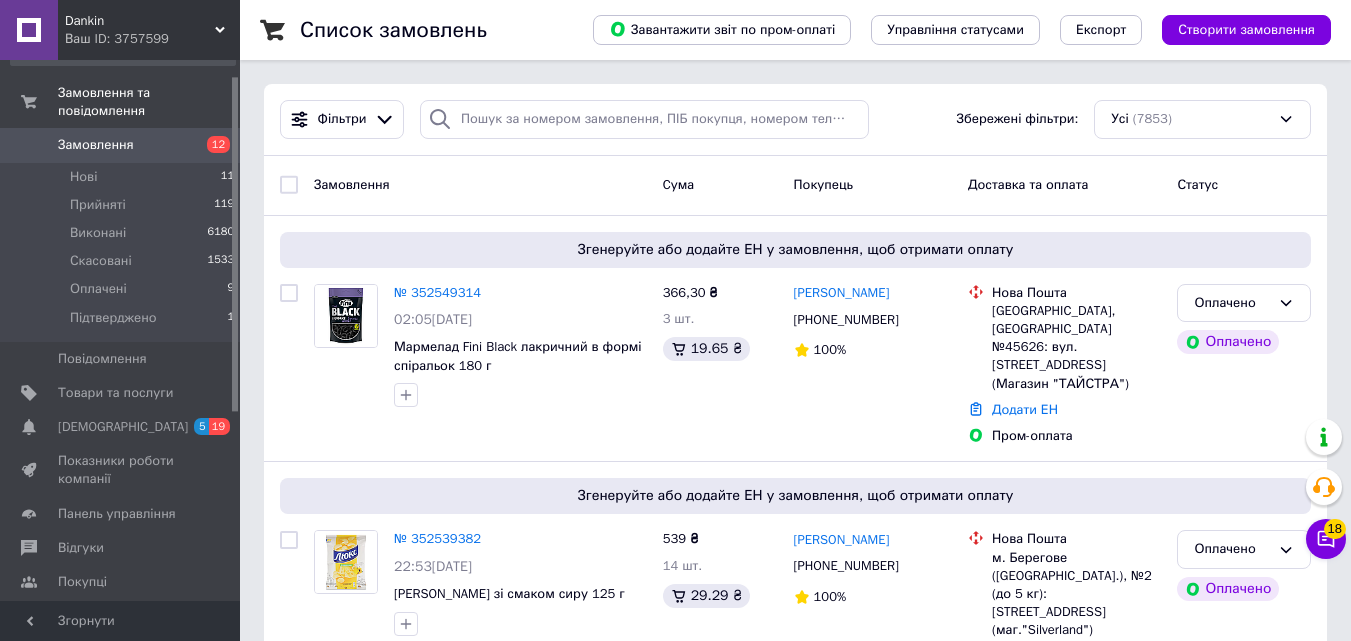 scroll, scrollTop: 0, scrollLeft: 0, axis: both 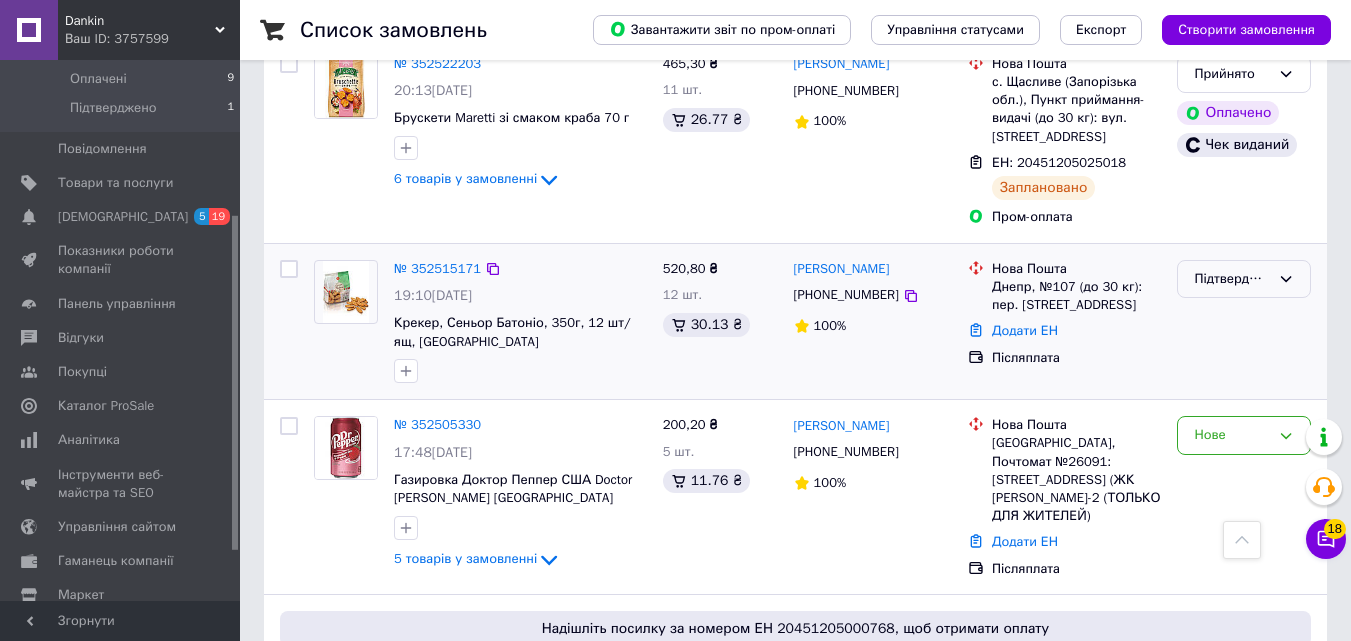 click 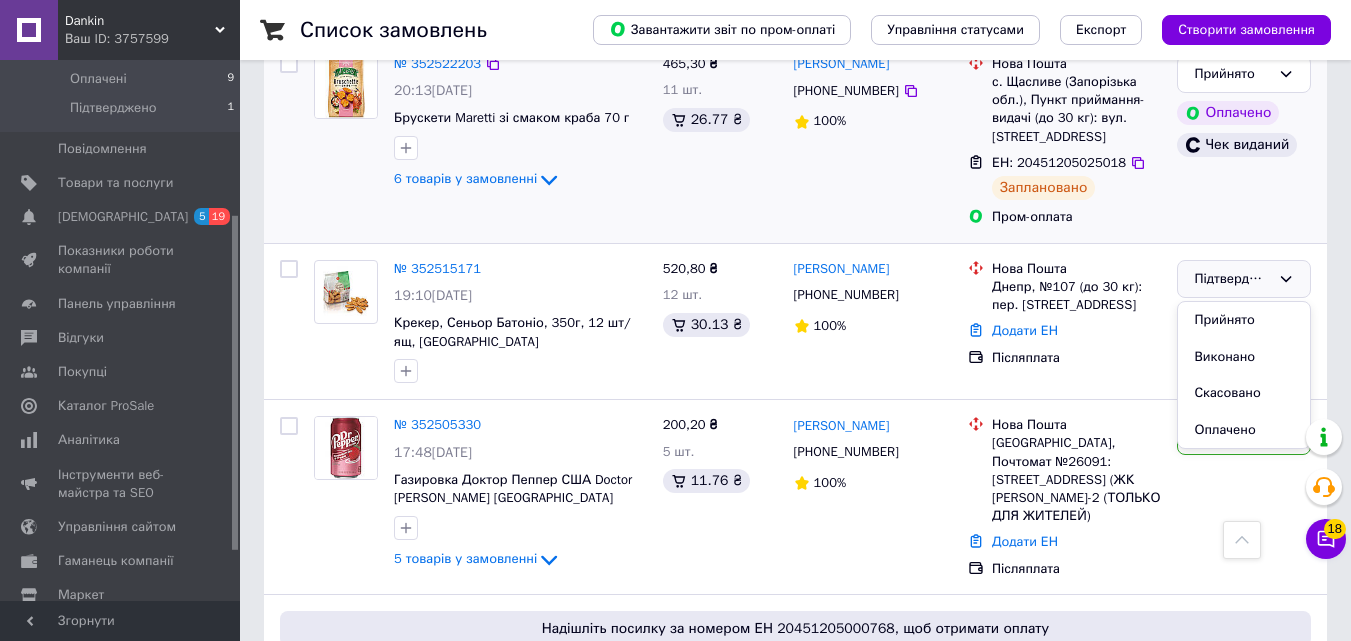 click on "Прийнято Оплачено Чек виданий" at bounding box center (1244, 141) 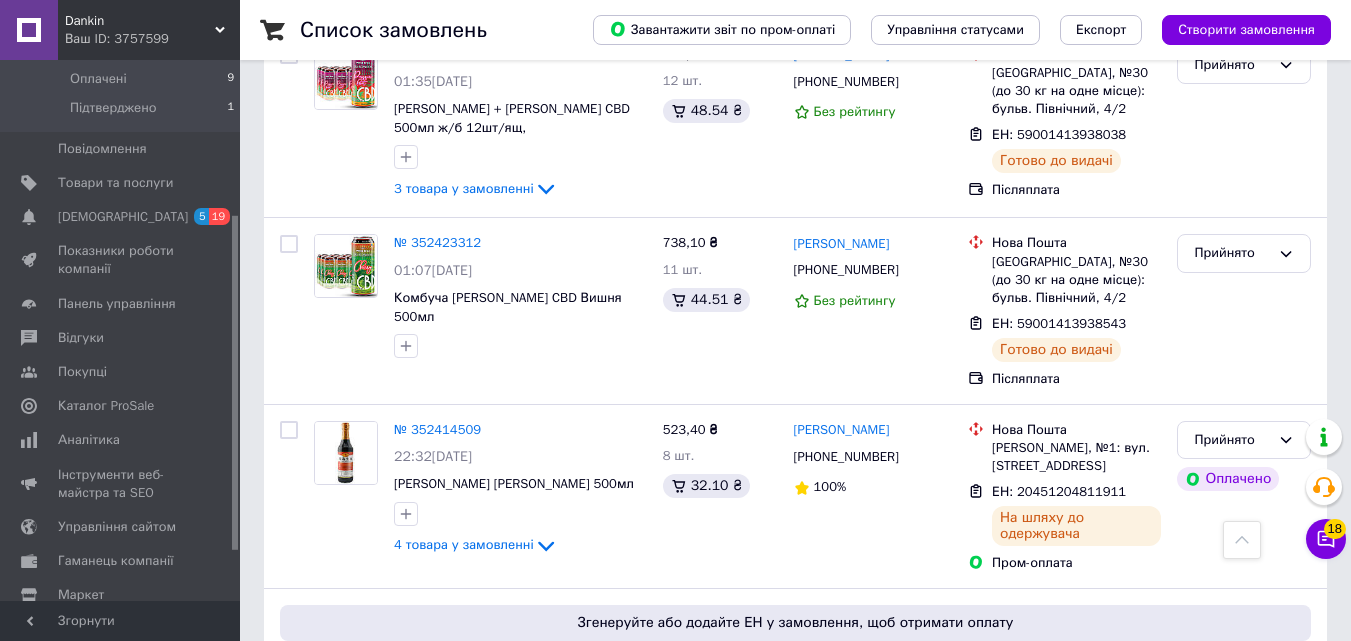 scroll, scrollTop: 2987, scrollLeft: 0, axis: vertical 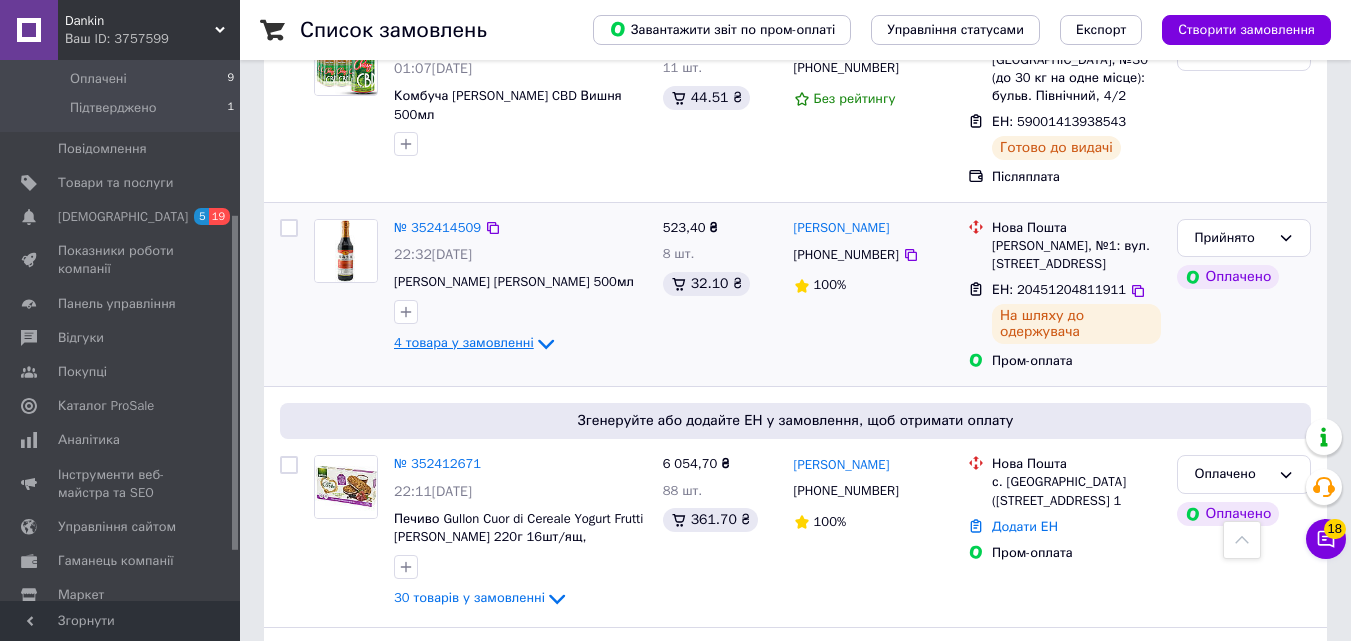 click 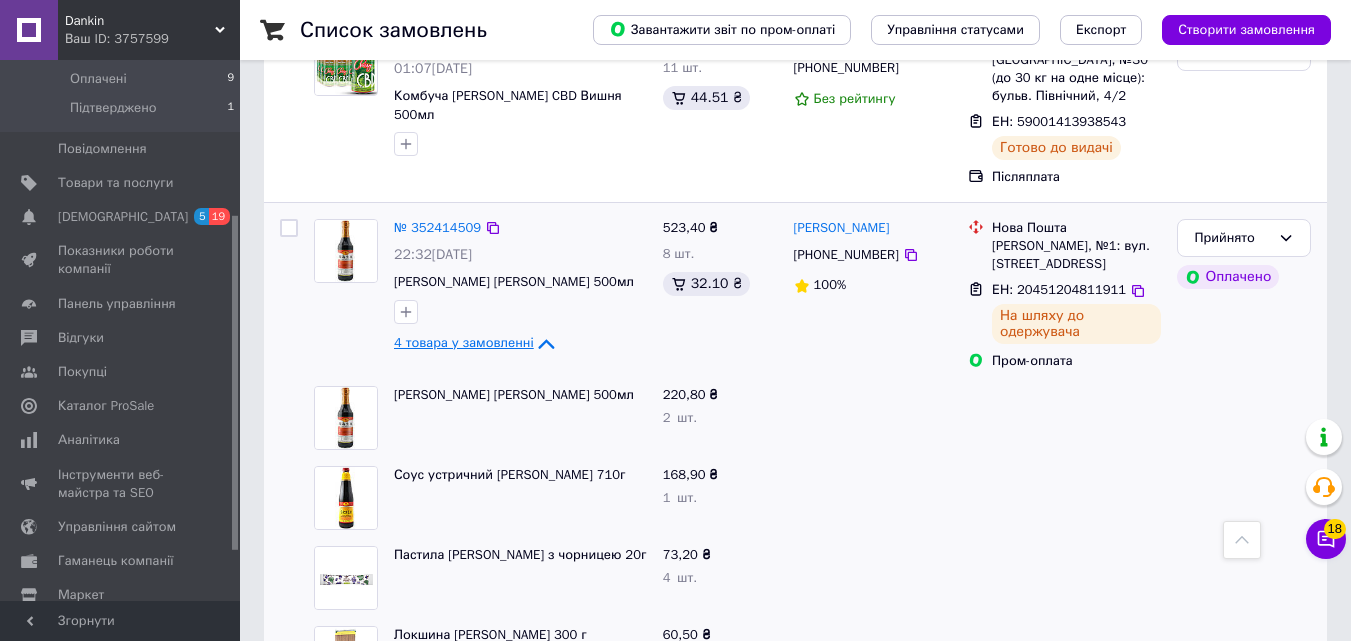 click on "[PERSON_NAME] [PERSON_NAME] 500мл" at bounding box center (520, 418) 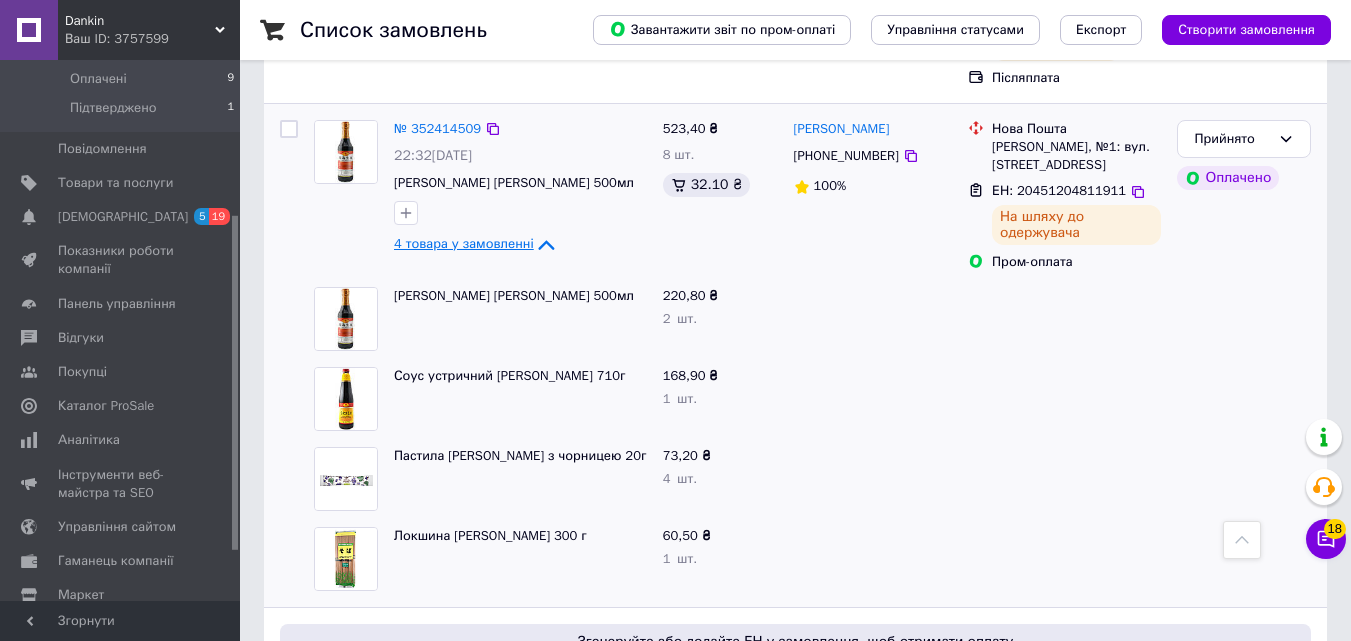 scroll, scrollTop: 3110, scrollLeft: 0, axis: vertical 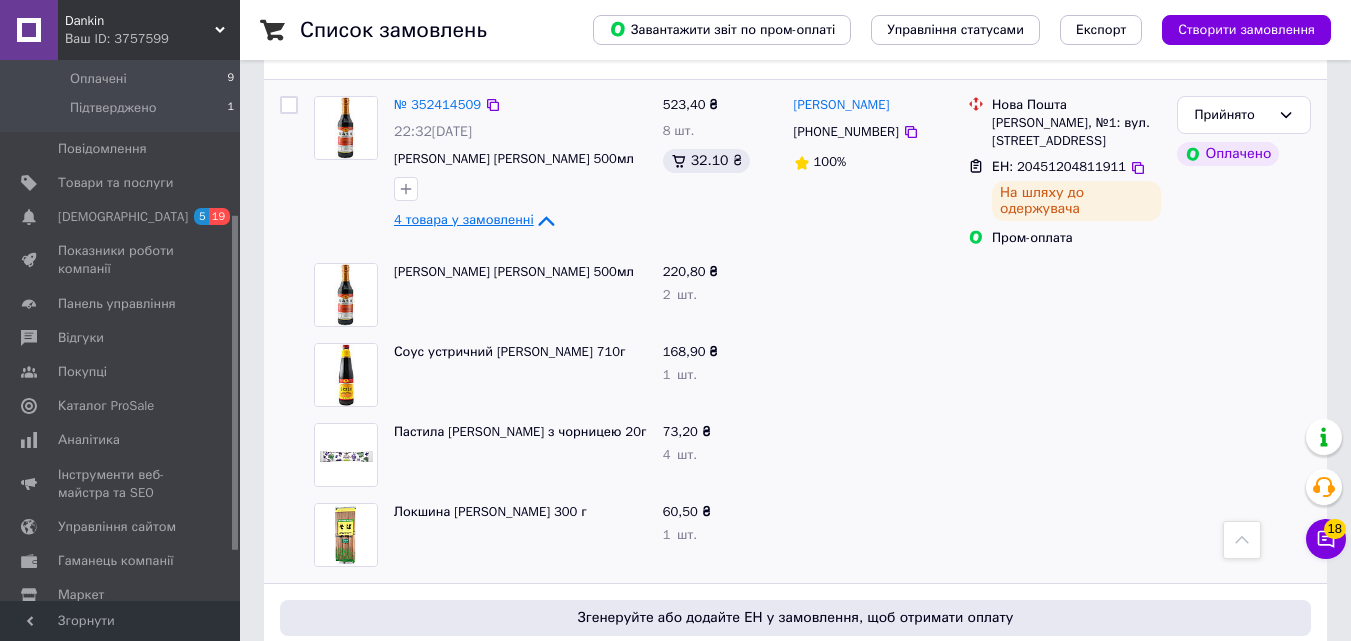 click on "4 товара у замовленні" at bounding box center (464, 220) 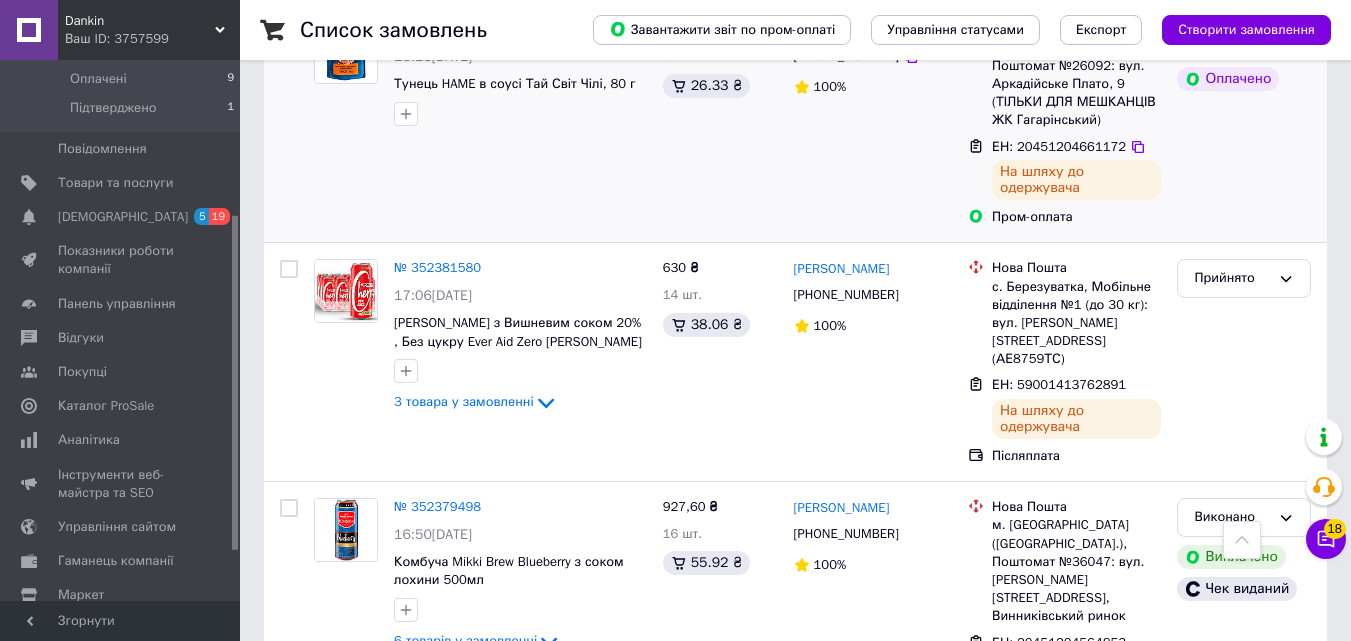 click on "[PERSON_NAME] [PHONE_NUMBER] 100%" at bounding box center (873, 123) 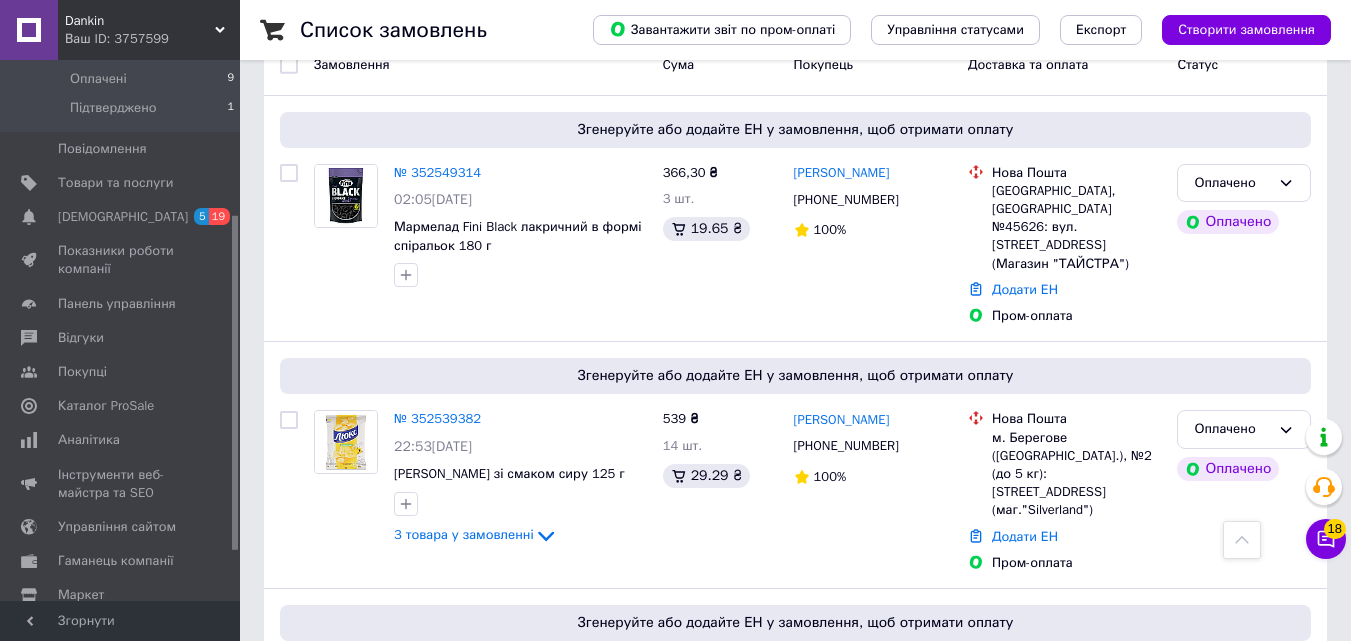 scroll, scrollTop: 0, scrollLeft: 0, axis: both 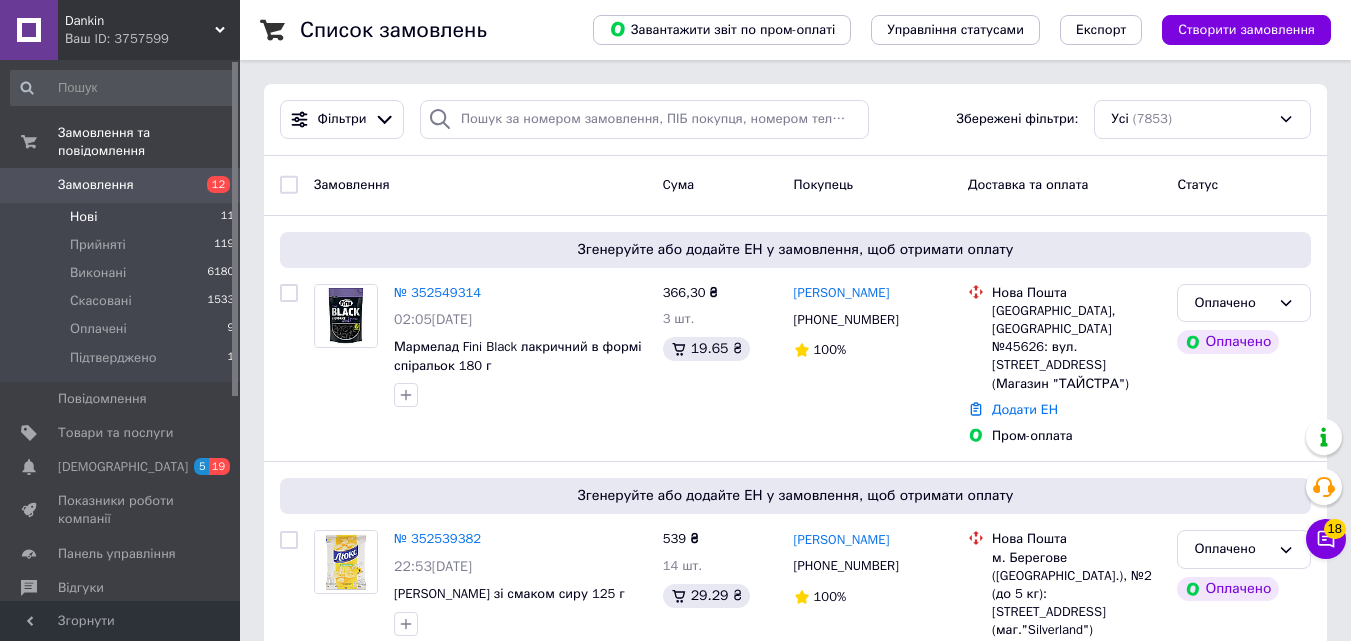 click on "Нові 11" at bounding box center [123, 217] 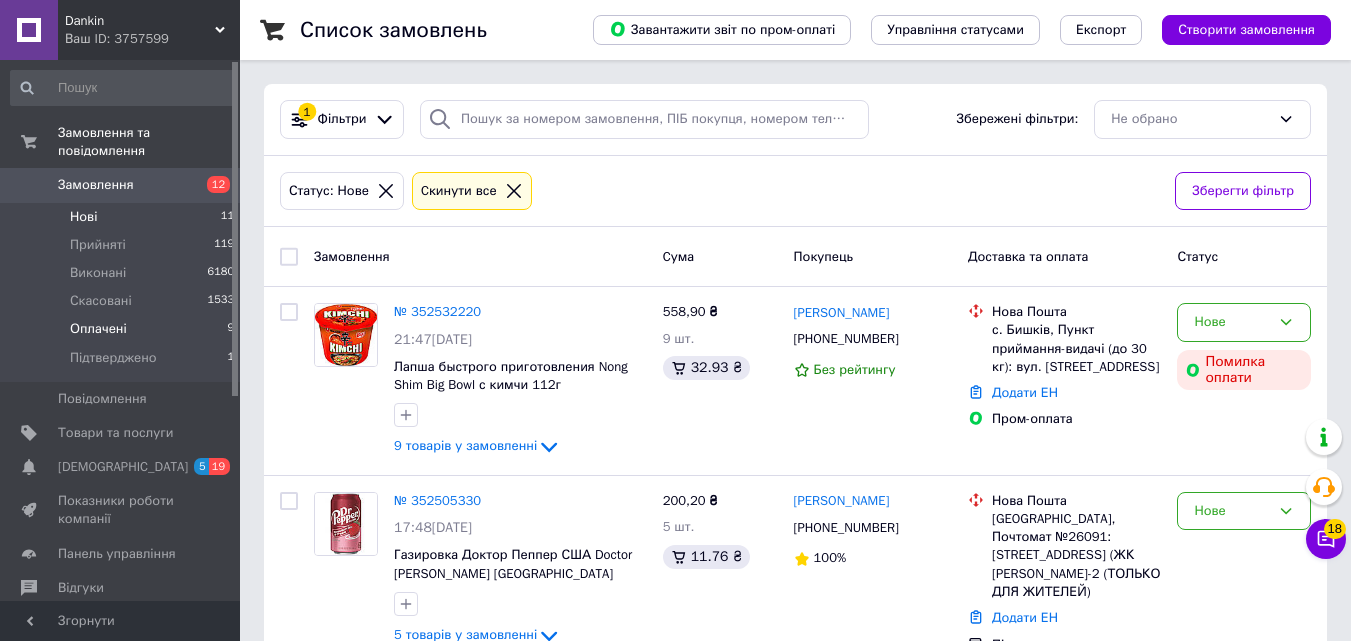 click on "Оплачені" at bounding box center [98, 329] 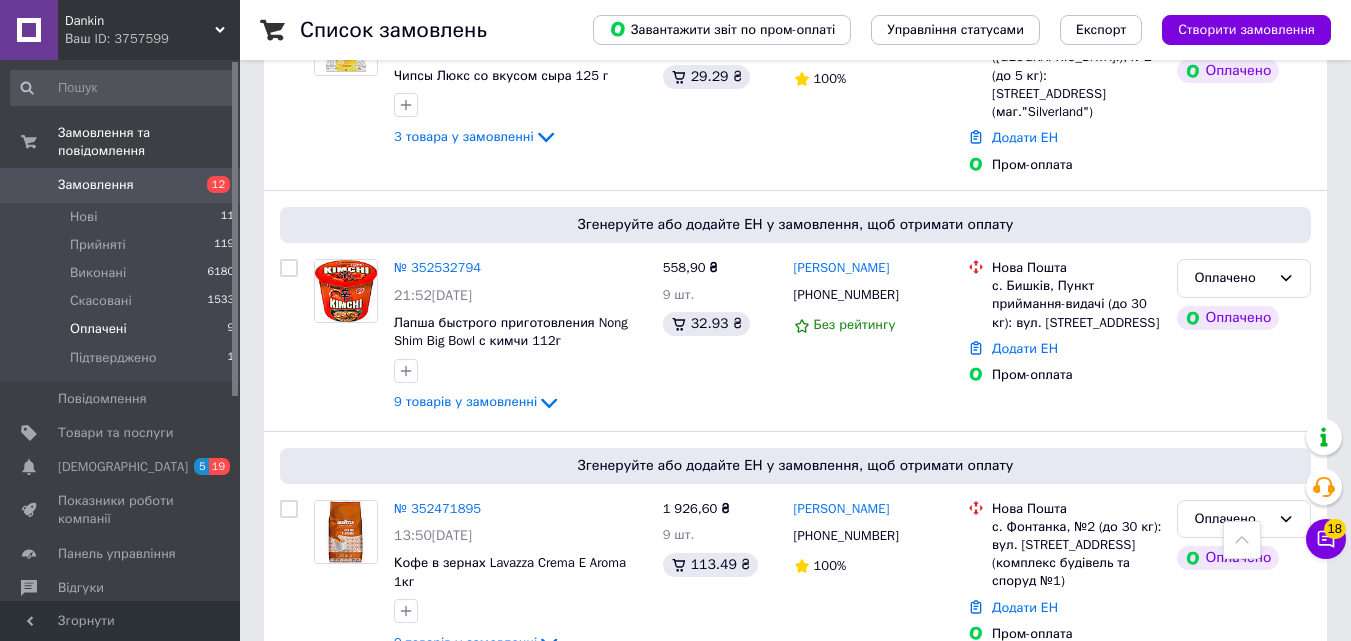 scroll, scrollTop: 583, scrollLeft: 0, axis: vertical 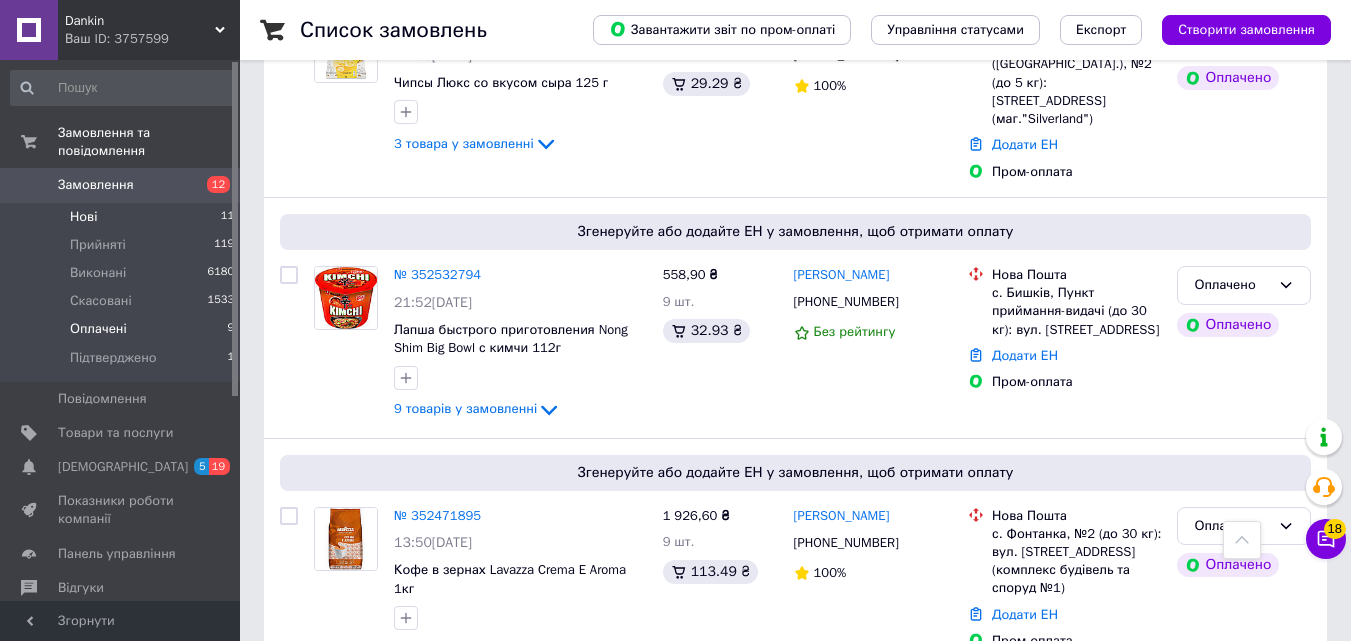 click on "Нові 11" at bounding box center (123, 217) 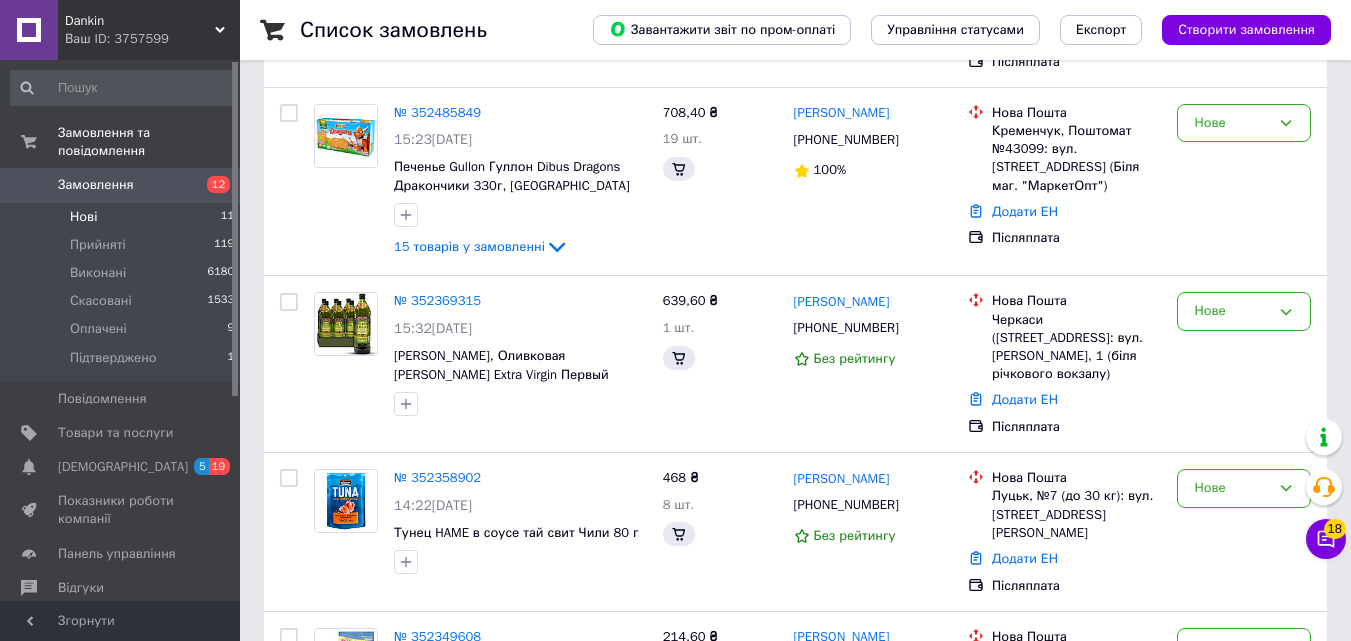 scroll, scrollTop: 0, scrollLeft: 0, axis: both 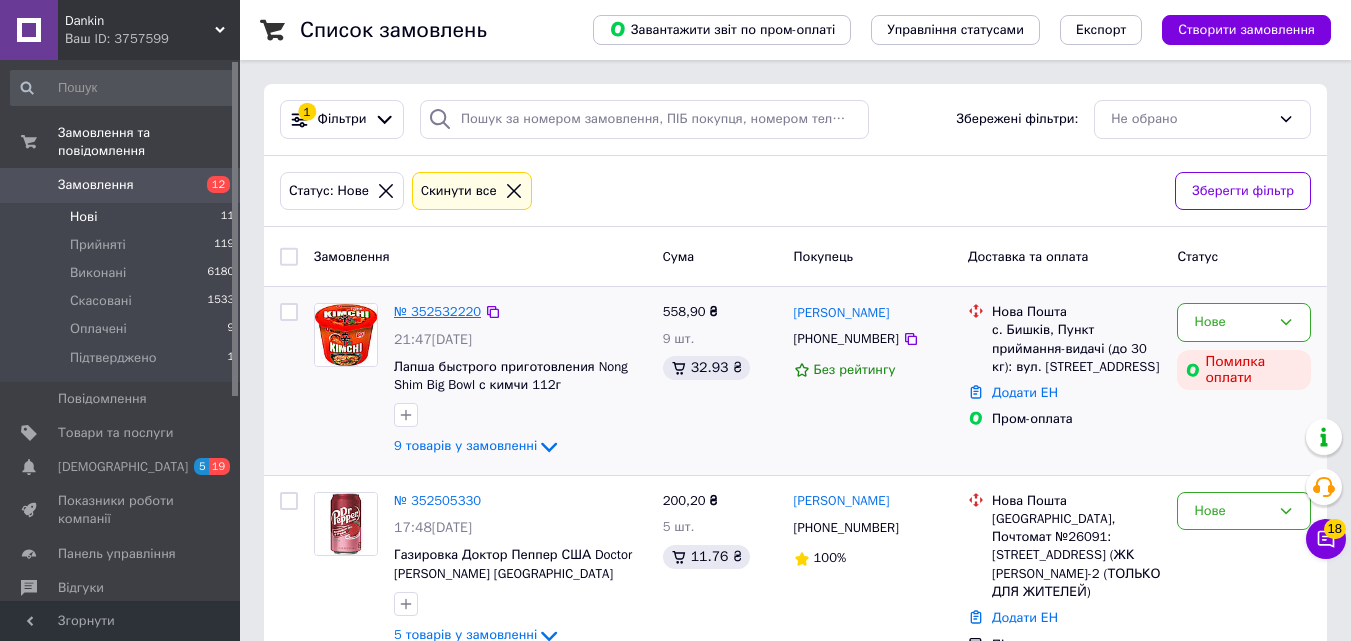 click on "№ 352532220" at bounding box center (437, 311) 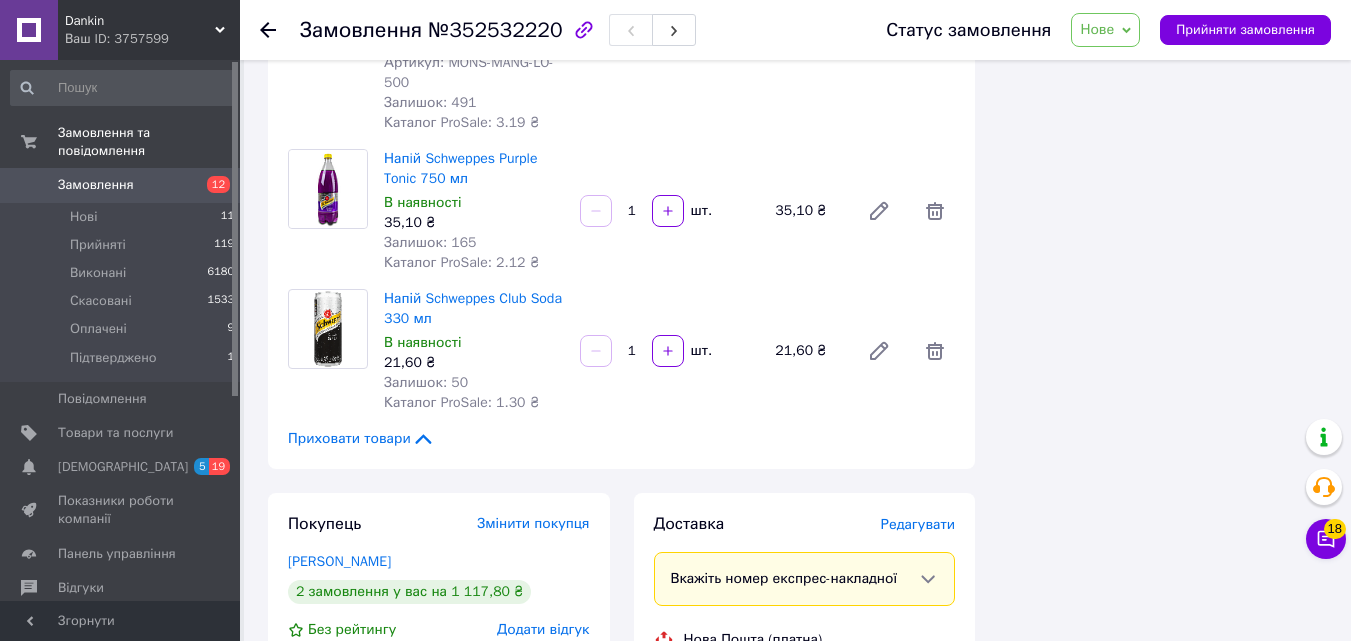 scroll, scrollTop: 1393, scrollLeft: 0, axis: vertical 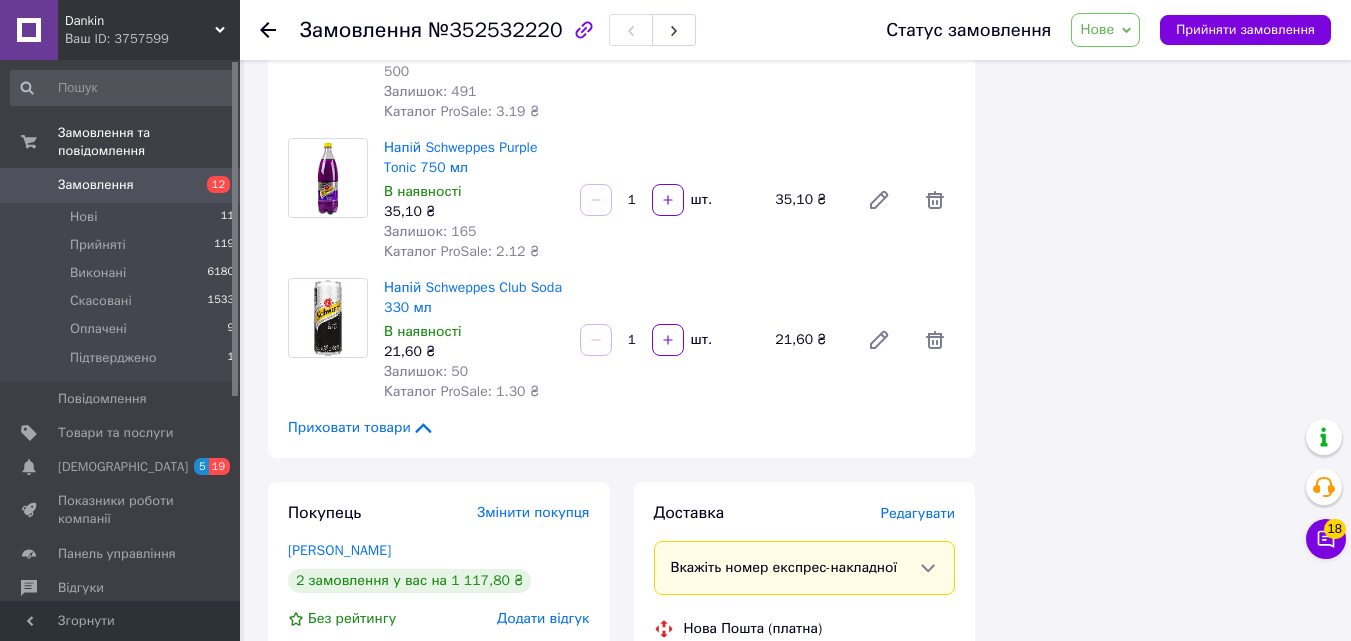 click 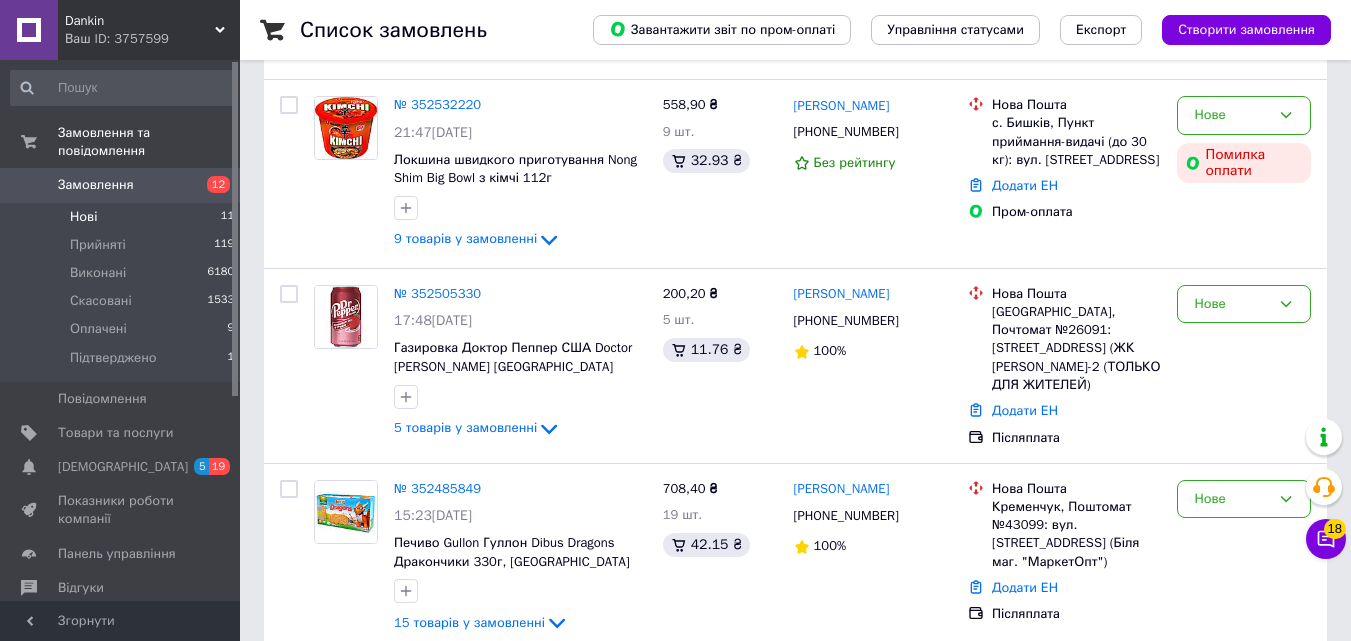 scroll, scrollTop: 212, scrollLeft: 0, axis: vertical 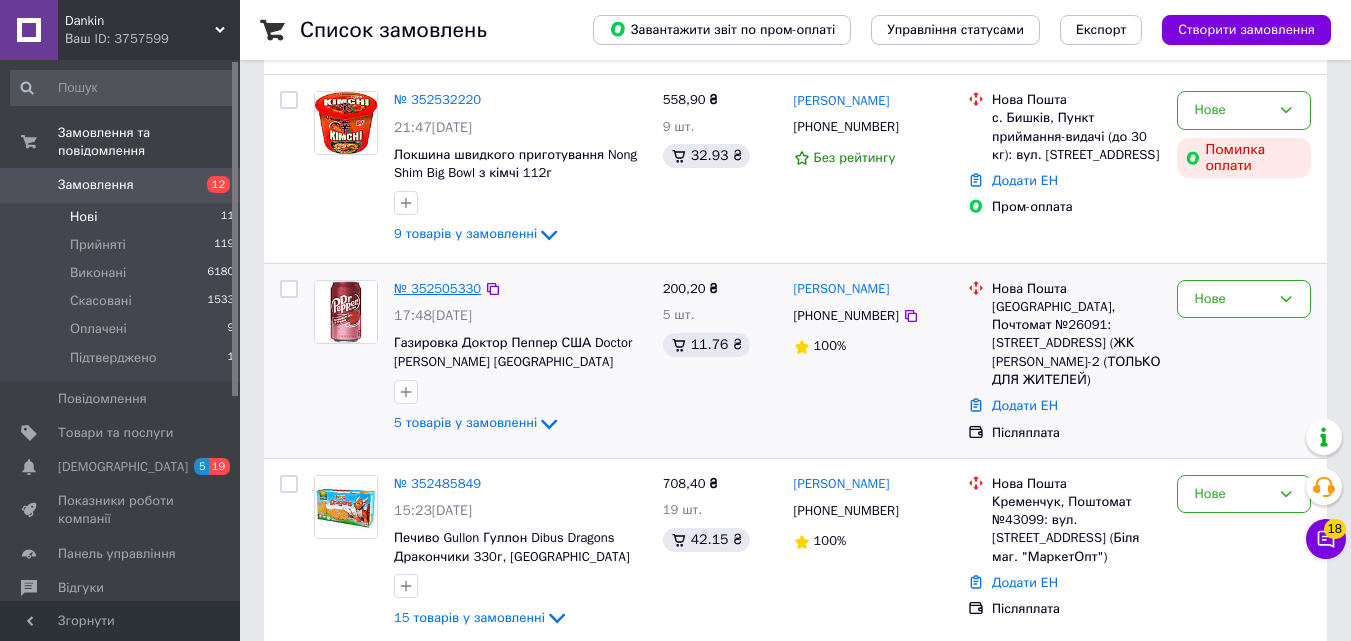 click on "№ 352505330" at bounding box center [437, 288] 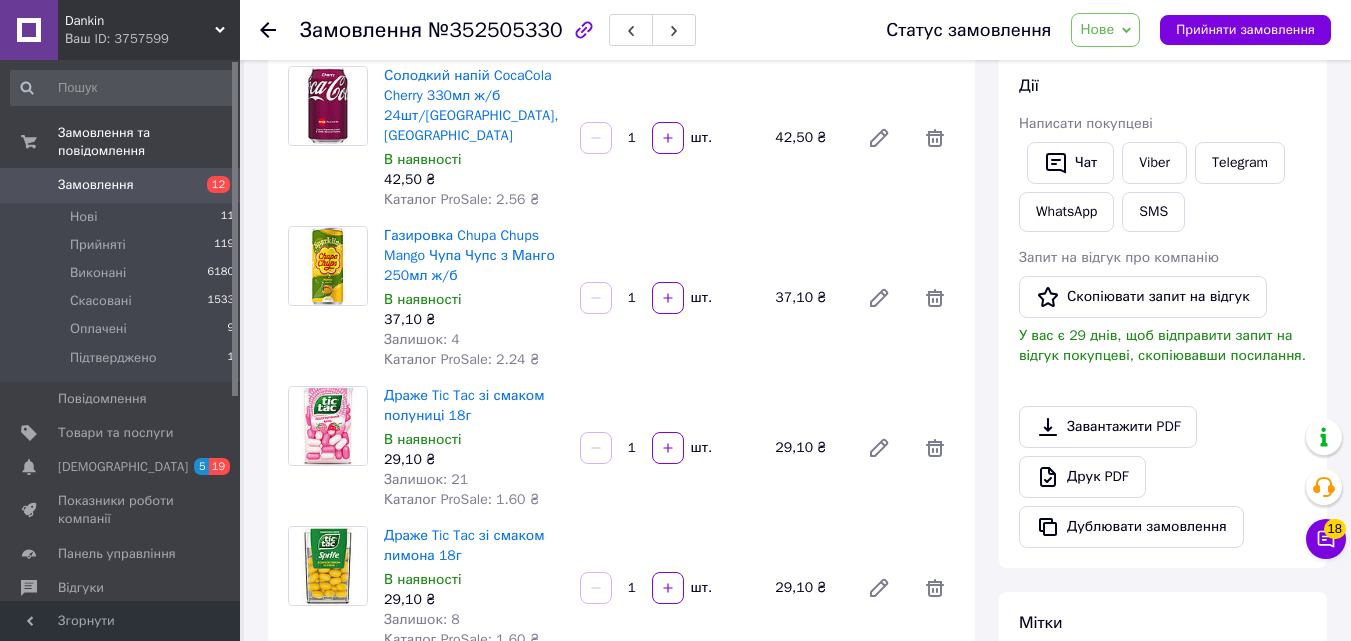 scroll, scrollTop: 346, scrollLeft: 0, axis: vertical 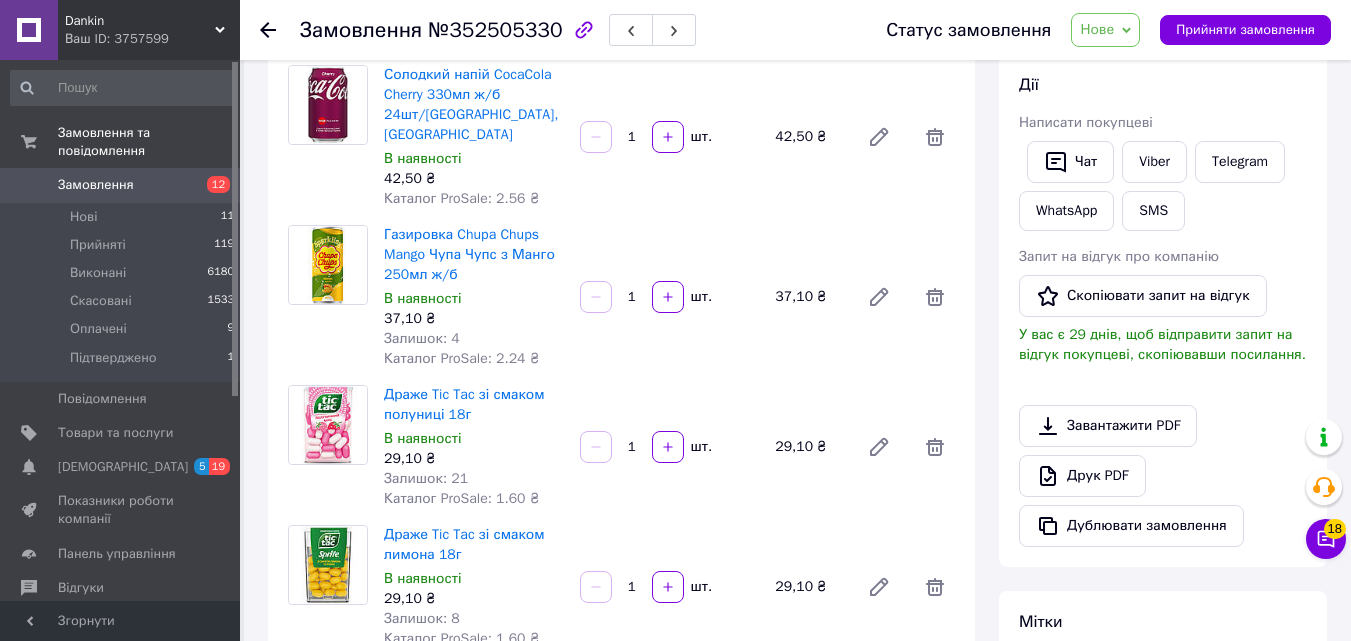 click on "Драже Tic Tac зі смаком лимона 18г В наявності 29,10 ₴ Залишок: 8 Каталог ProSale: 1.60 ₴  1   шт. 29,10 ₴" at bounding box center (669, 587) 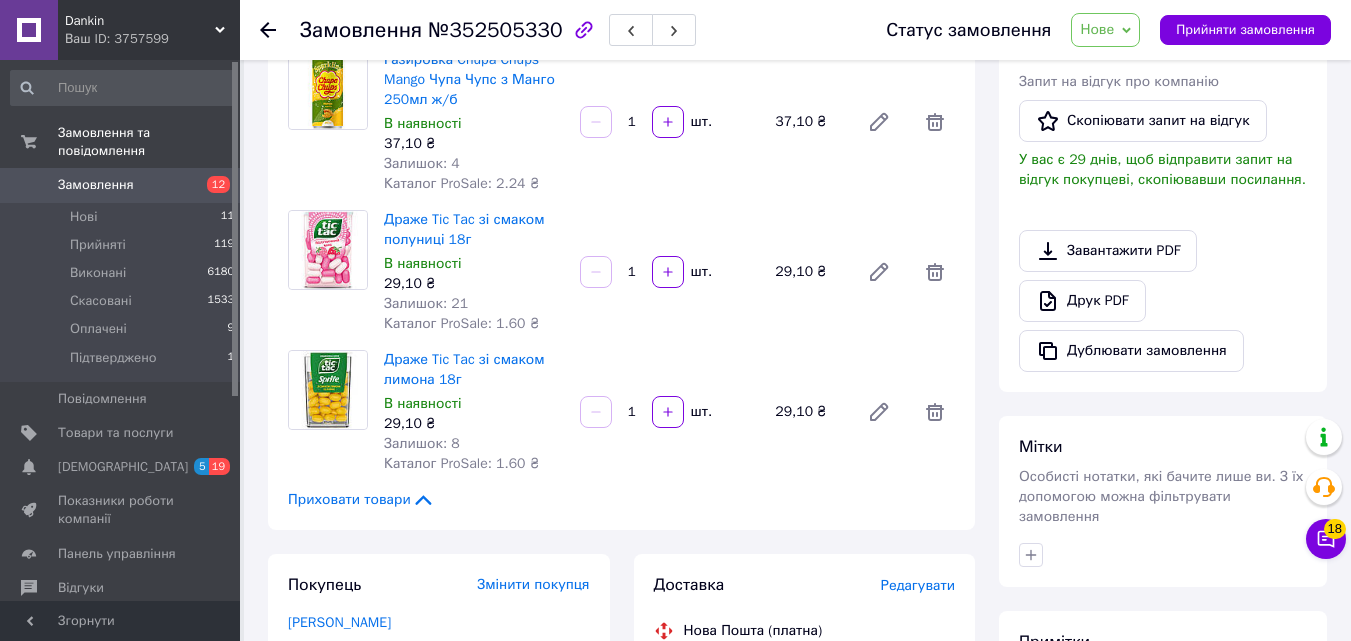 scroll, scrollTop: 554, scrollLeft: 0, axis: vertical 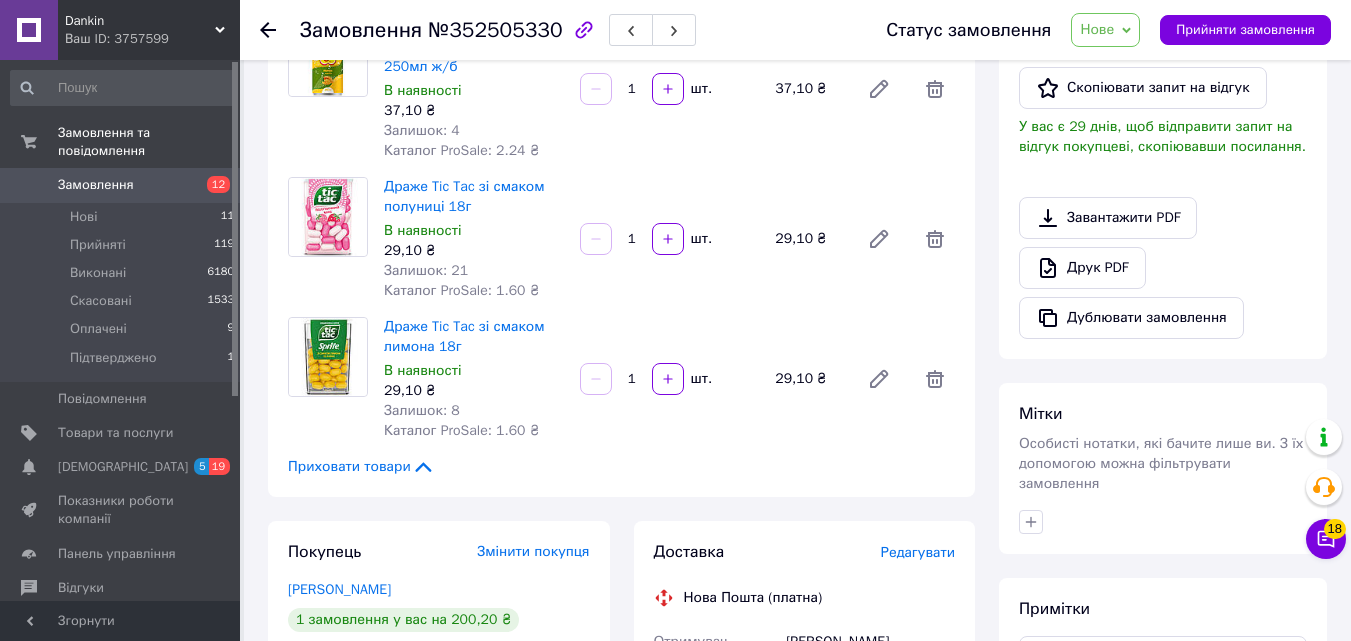 click 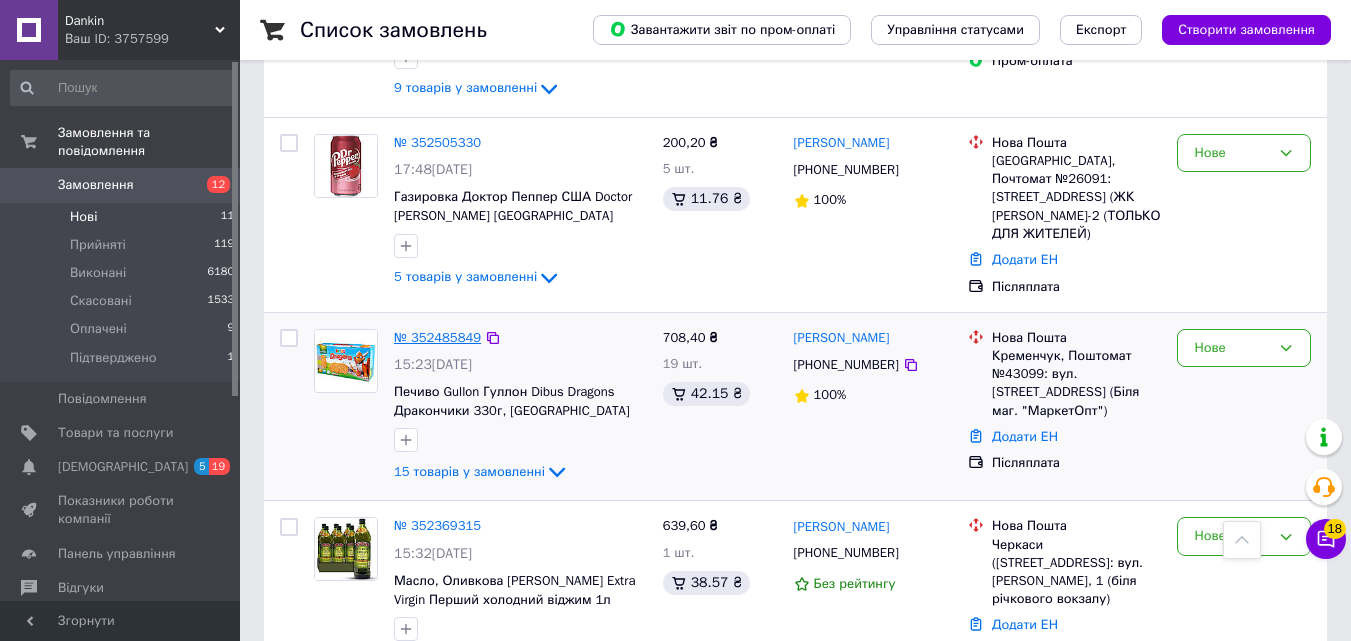 click on "№ 352485849" at bounding box center (437, 337) 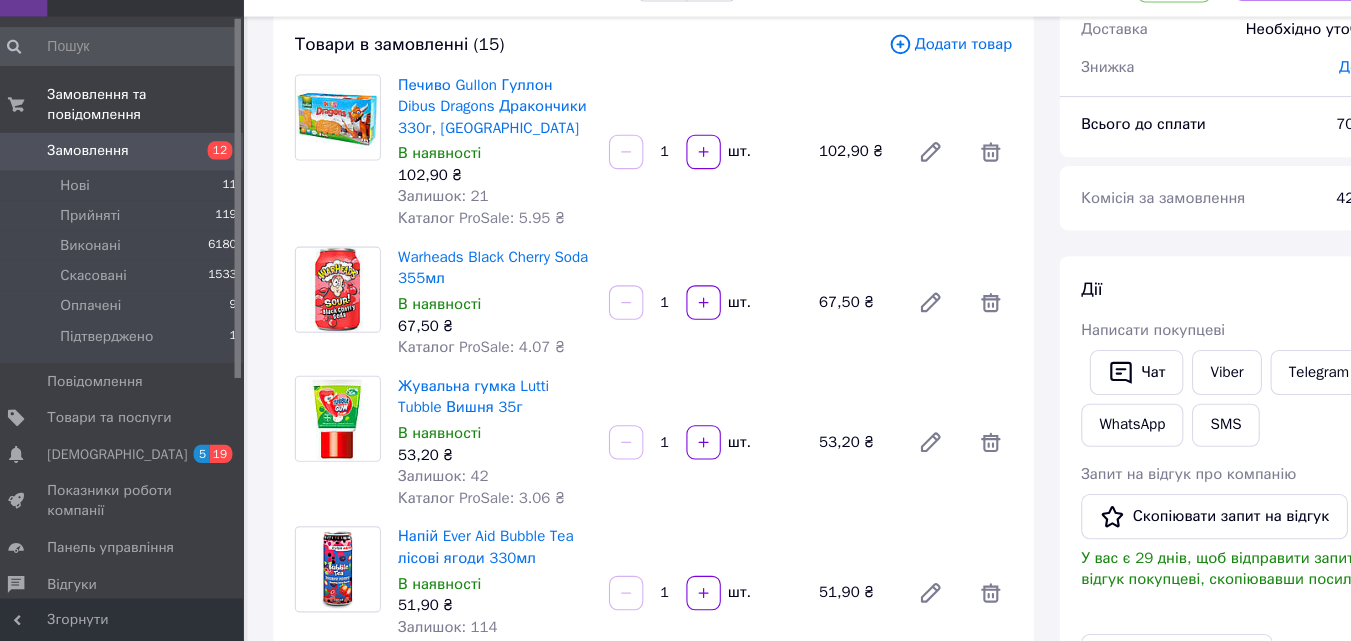 scroll, scrollTop: 118, scrollLeft: 0, axis: vertical 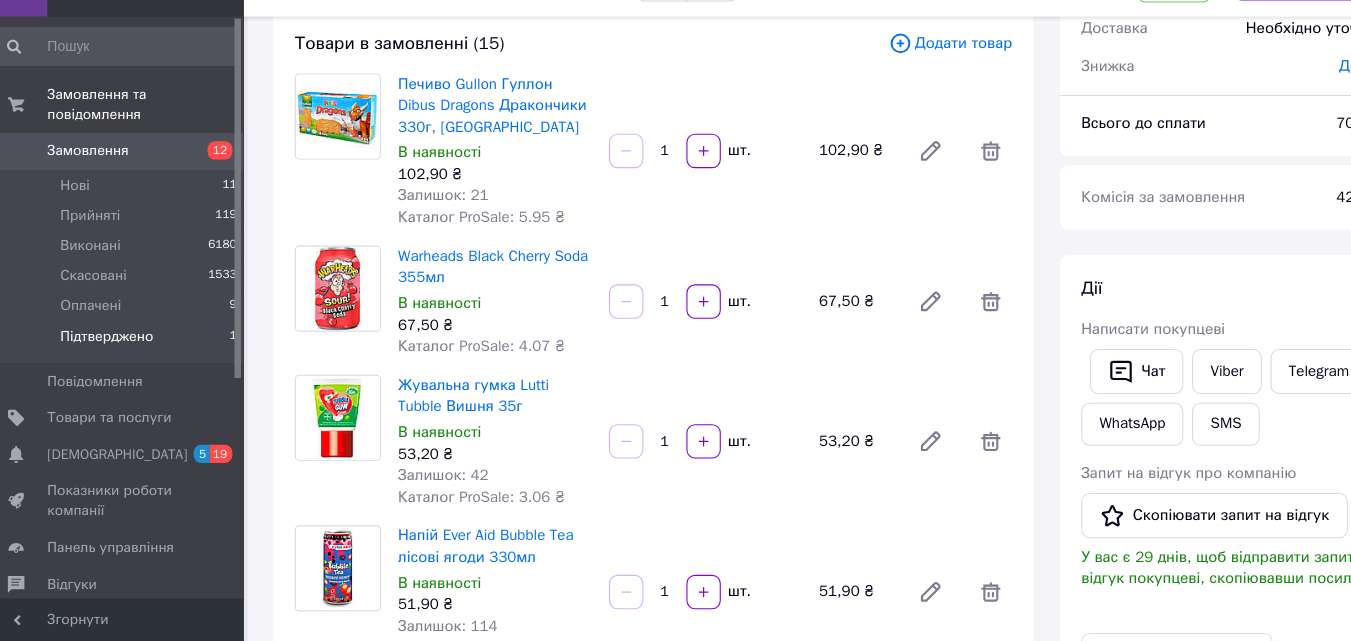 click on "Підтверджено" at bounding box center [113, 358] 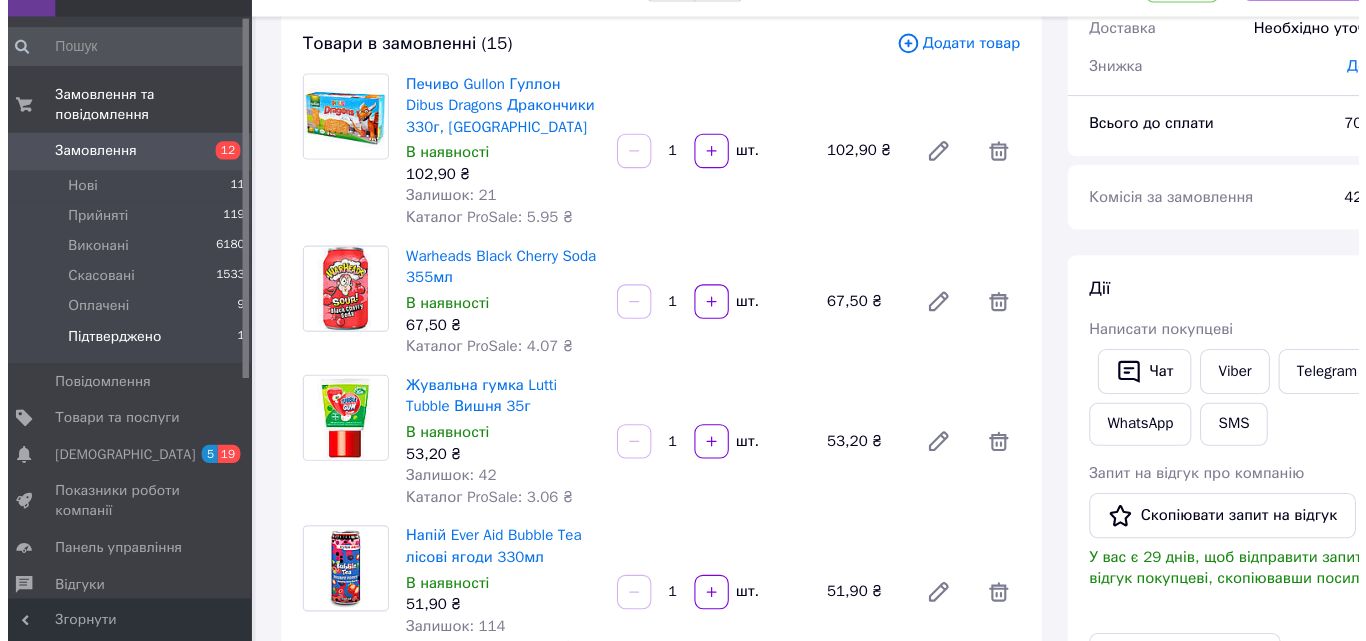 scroll, scrollTop: 0, scrollLeft: 0, axis: both 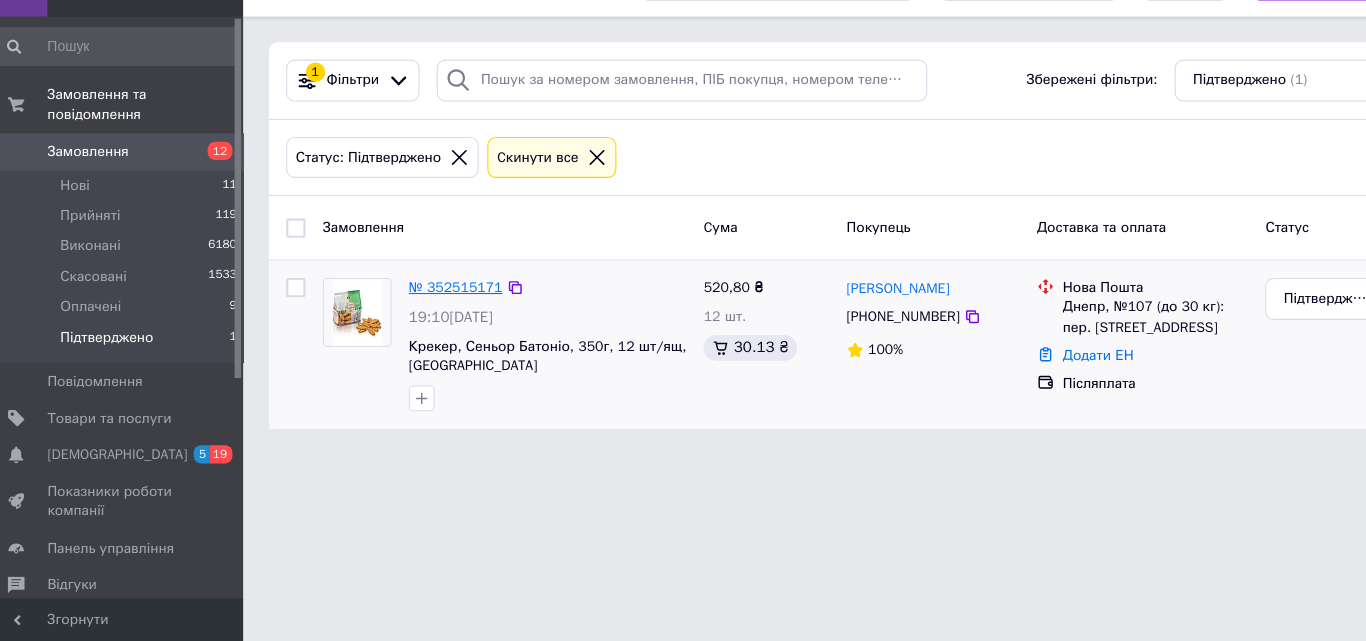 click on "№ 352515171" at bounding box center [437, 311] 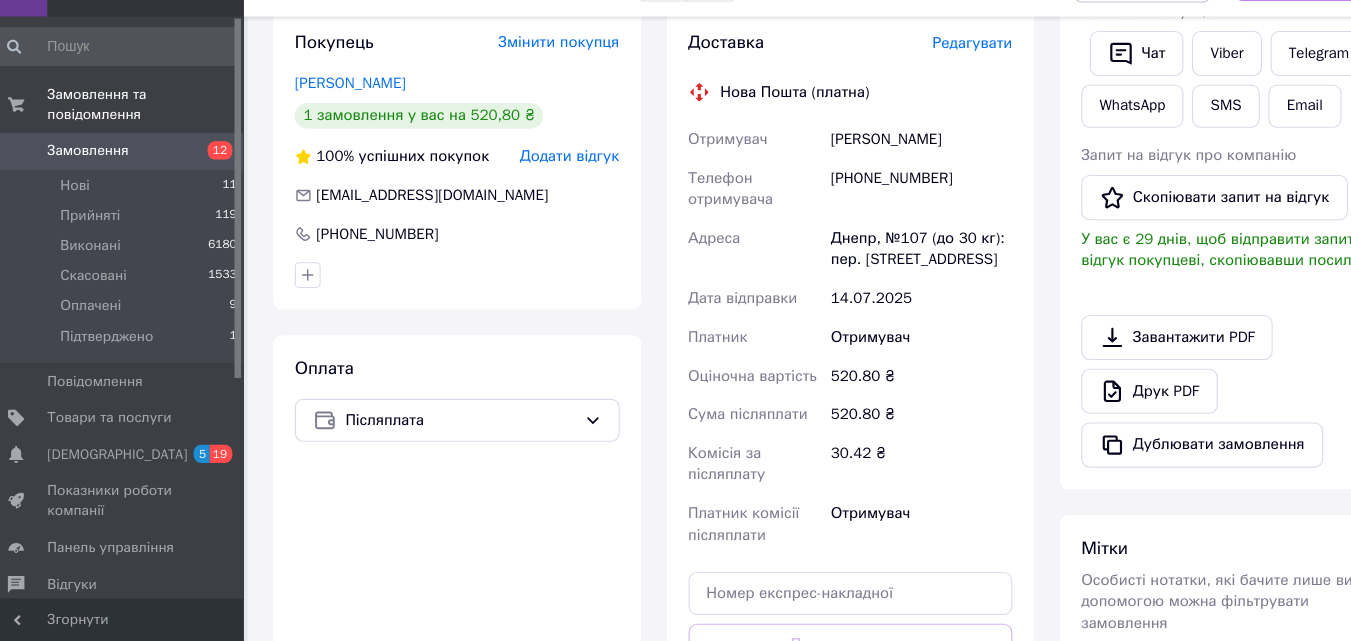 scroll, scrollTop: 417, scrollLeft: 0, axis: vertical 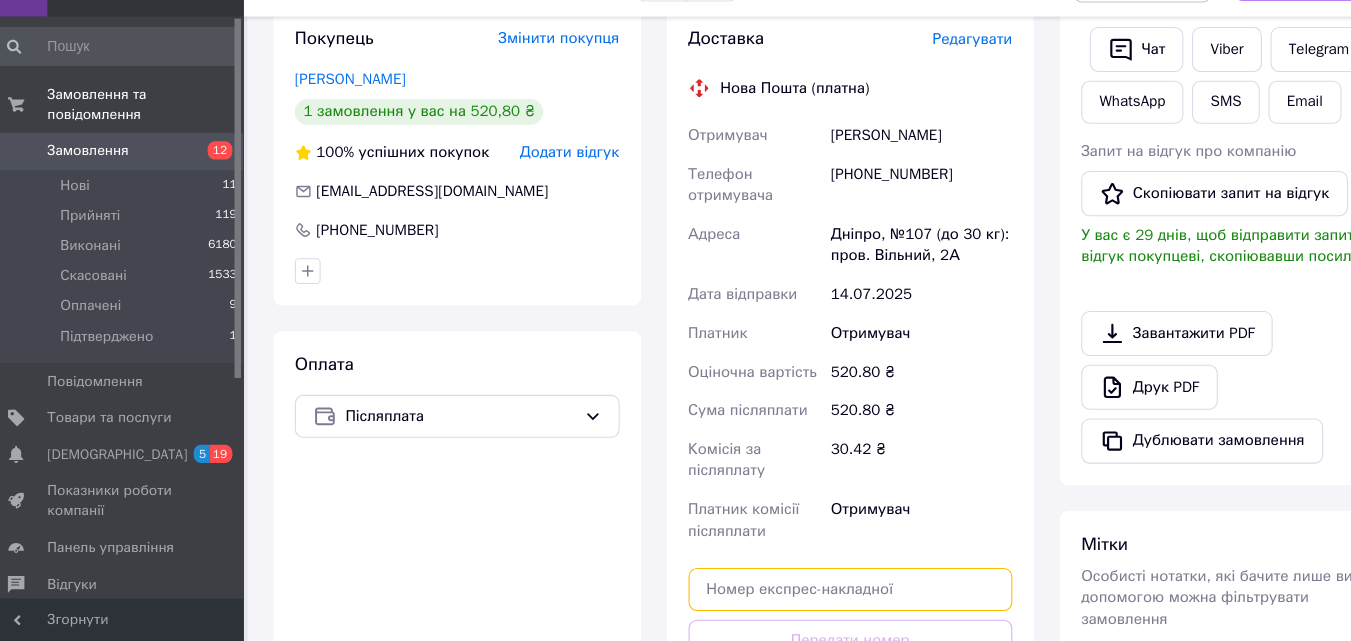 click at bounding box center [805, 593] 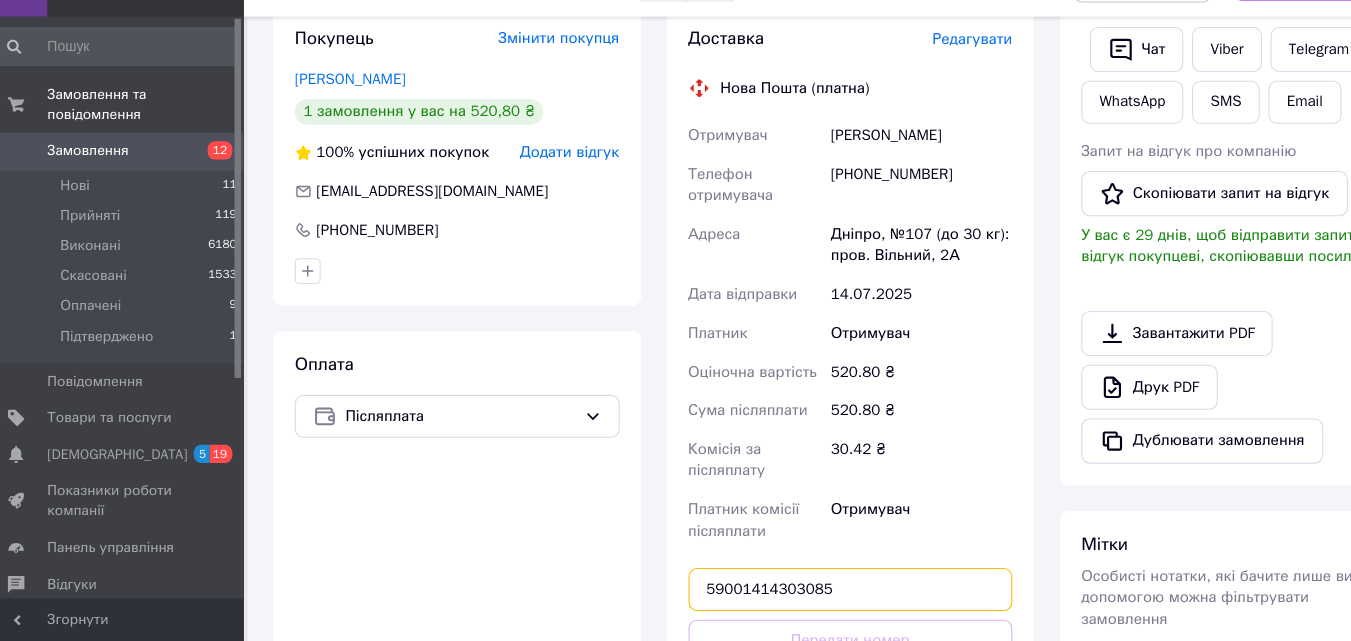 type on "59001414303085" 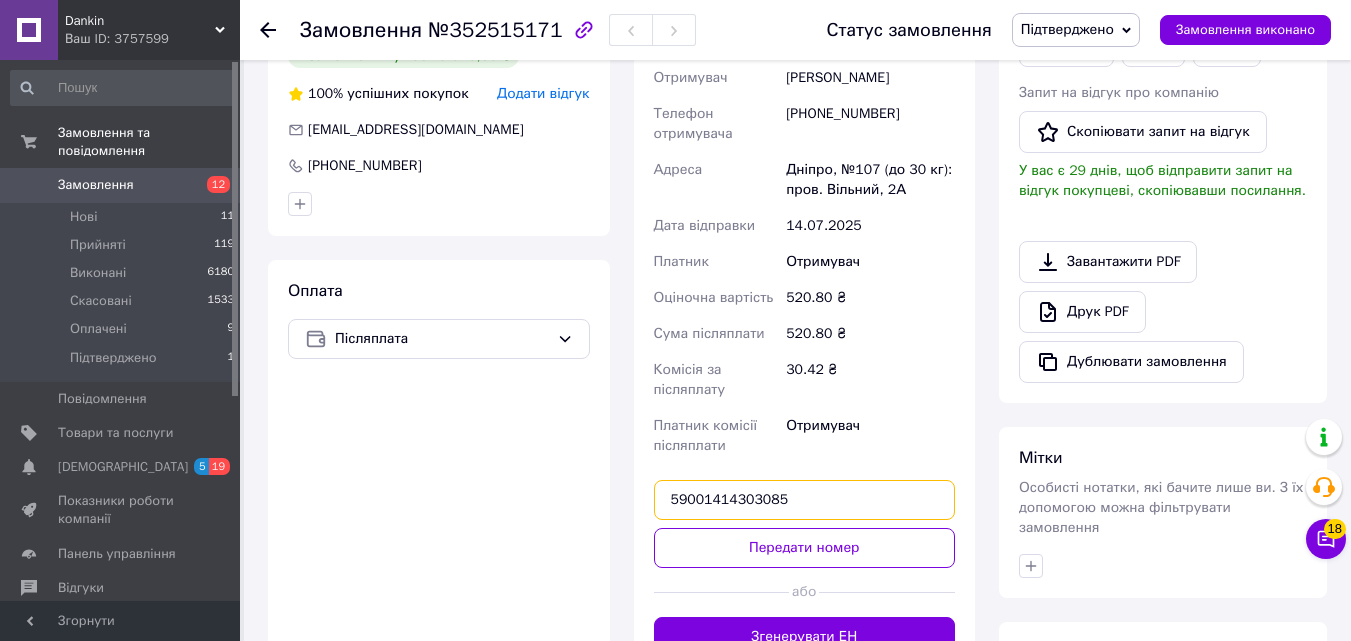 scroll, scrollTop: 730, scrollLeft: 0, axis: vertical 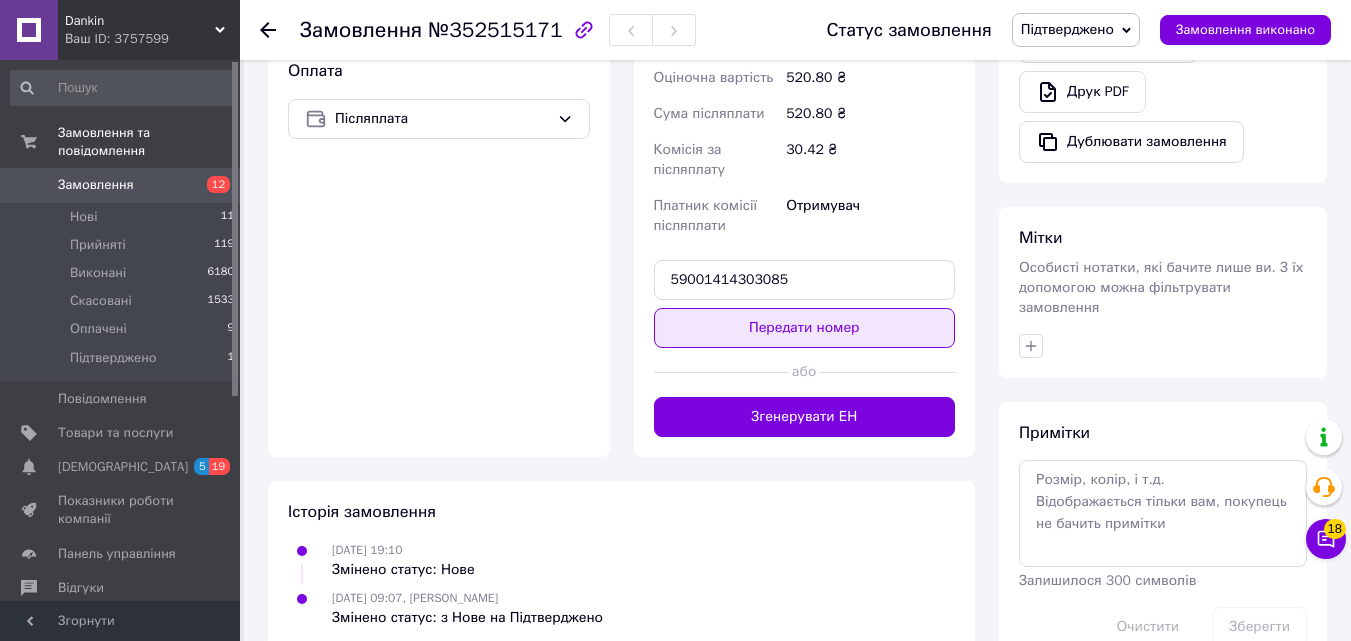 click on "Передати номер" at bounding box center [805, 328] 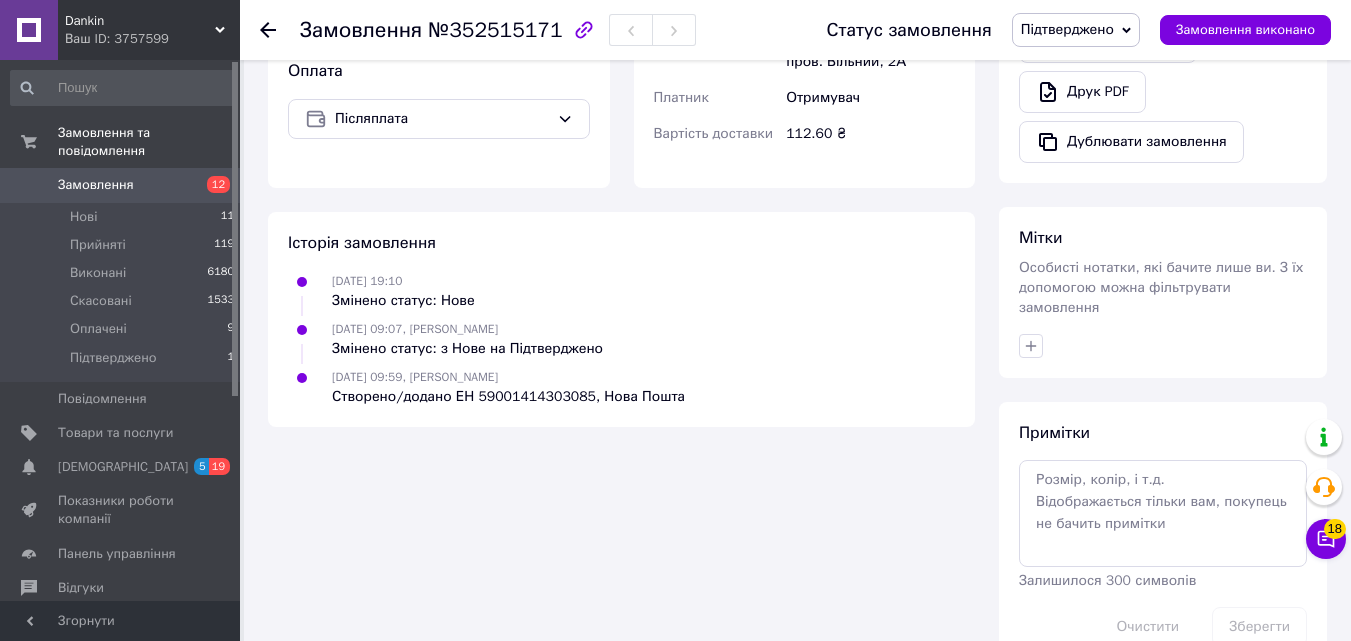click on "Підтверджено" at bounding box center (1067, 29) 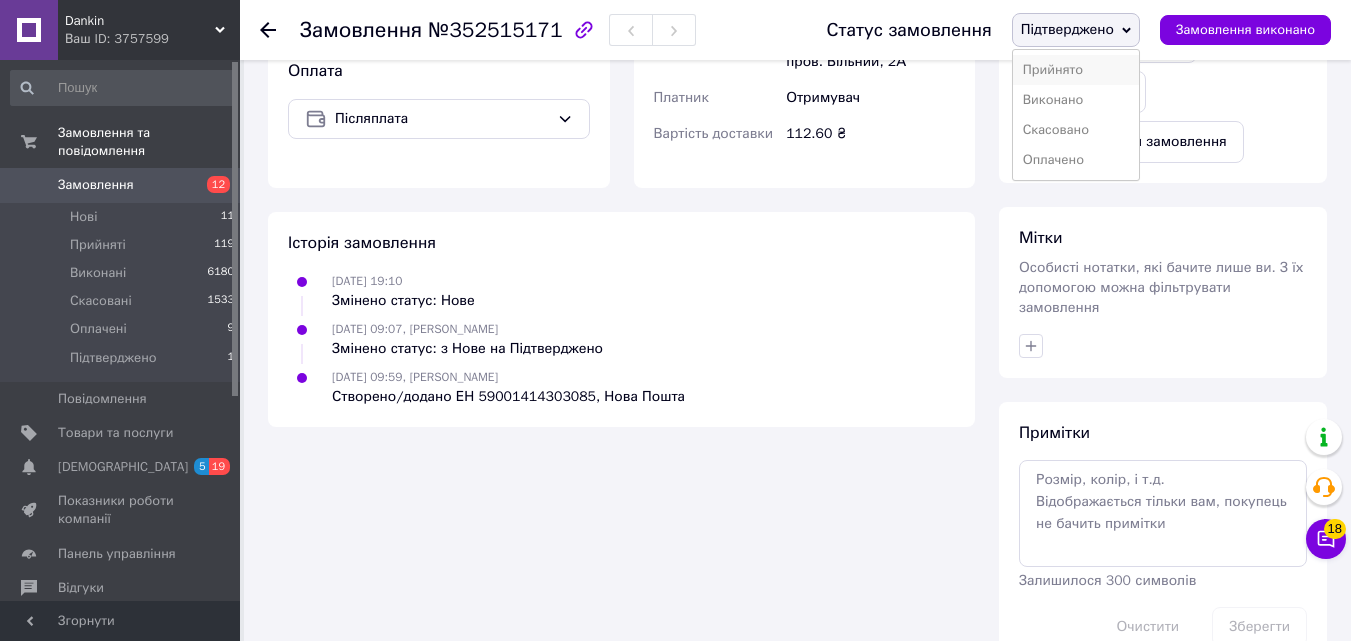click on "Прийнято" at bounding box center [1076, 70] 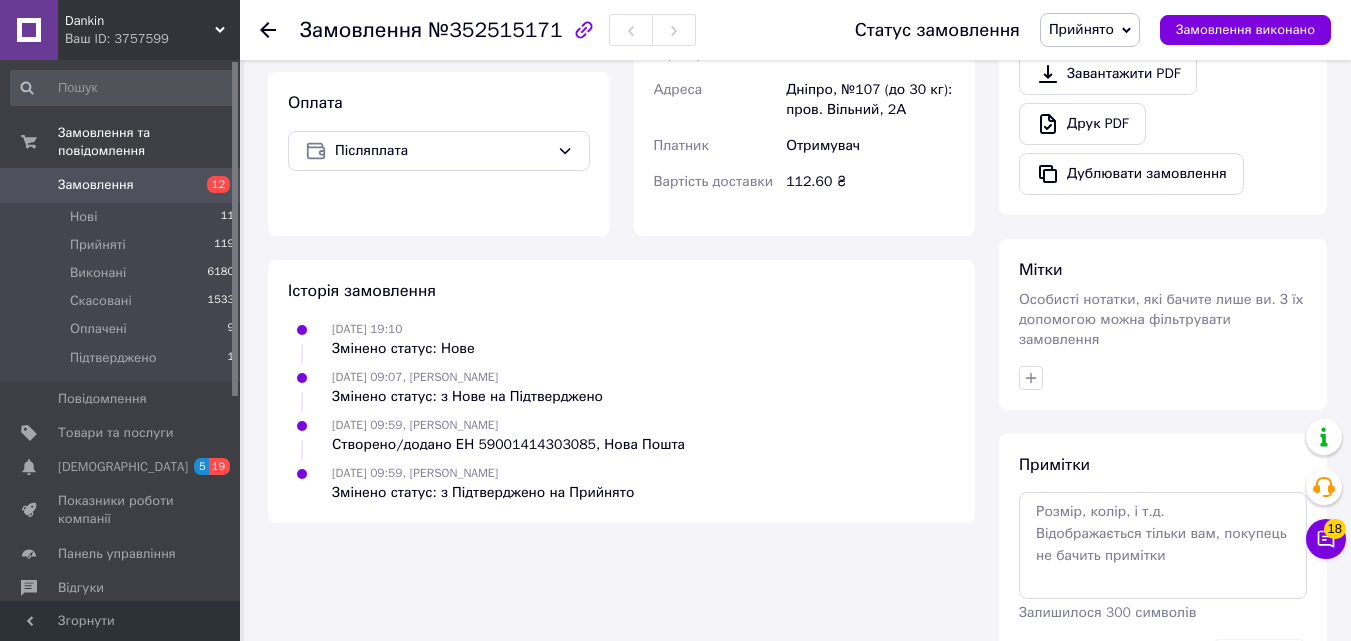 scroll, scrollTop: 229, scrollLeft: 0, axis: vertical 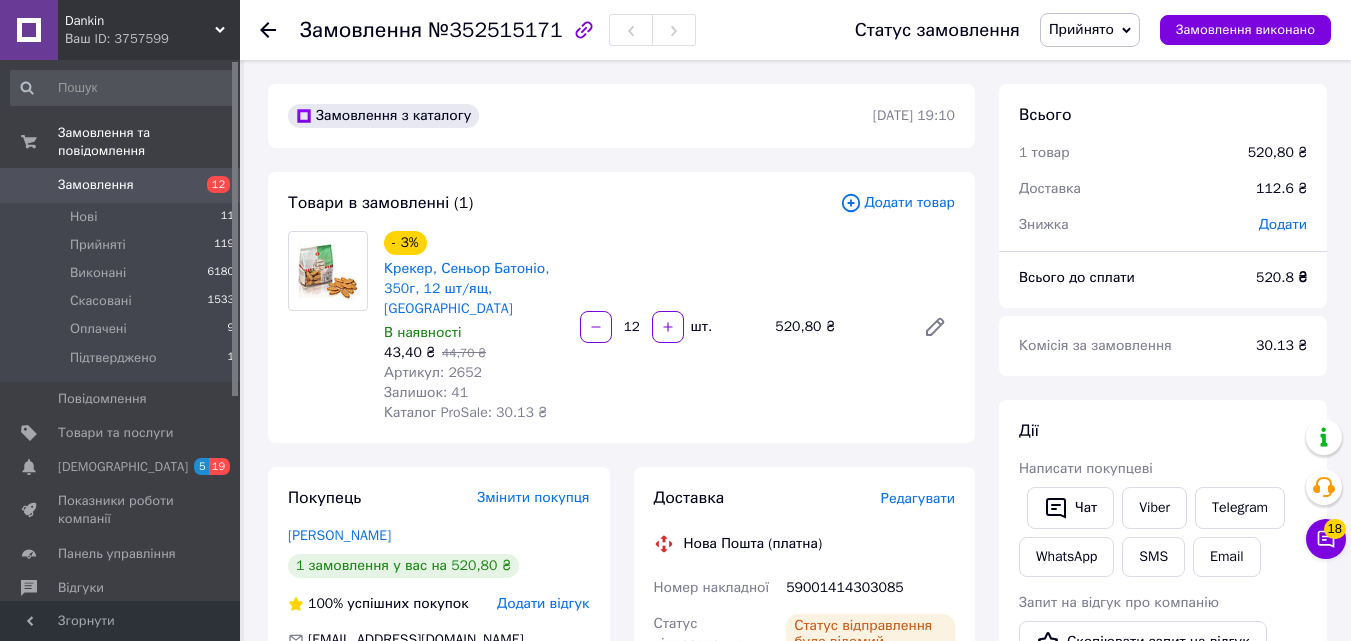 click 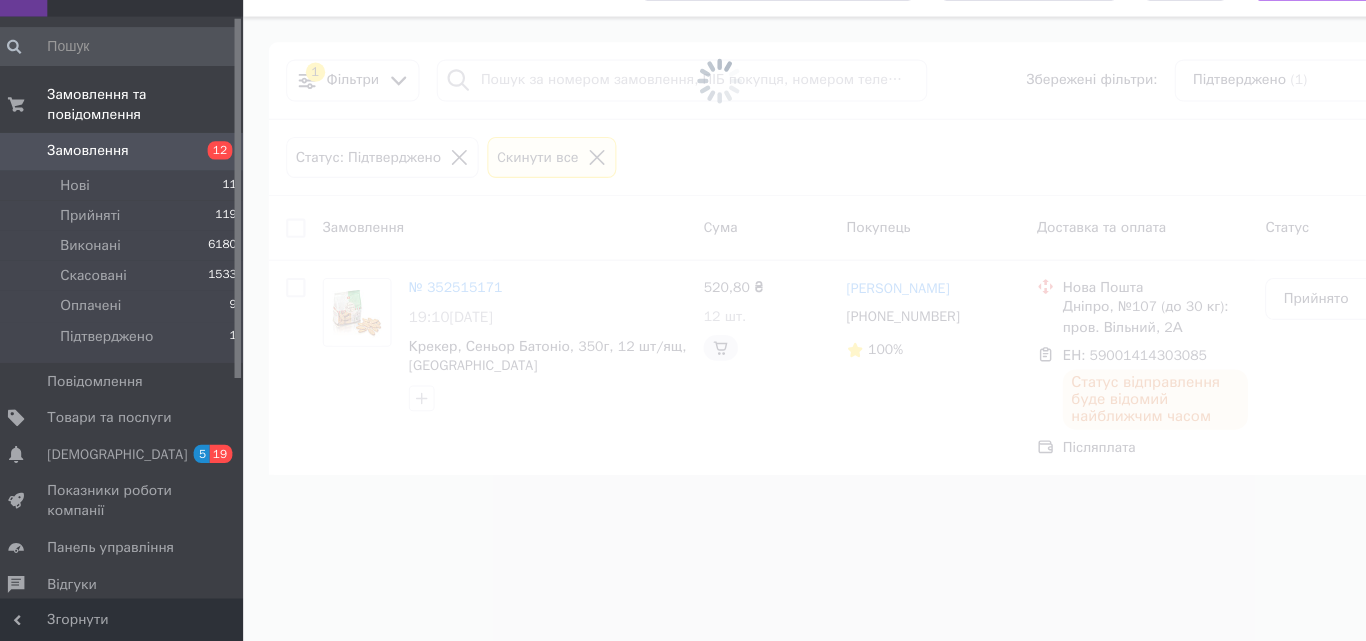 scroll, scrollTop: 0, scrollLeft: 0, axis: both 